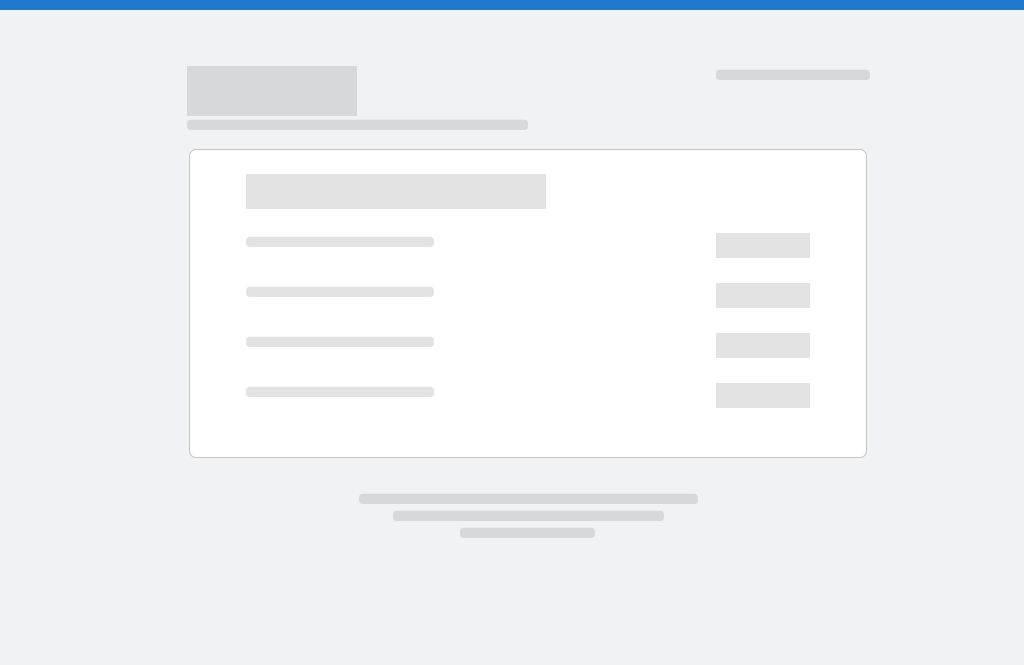 scroll, scrollTop: 0, scrollLeft: 0, axis: both 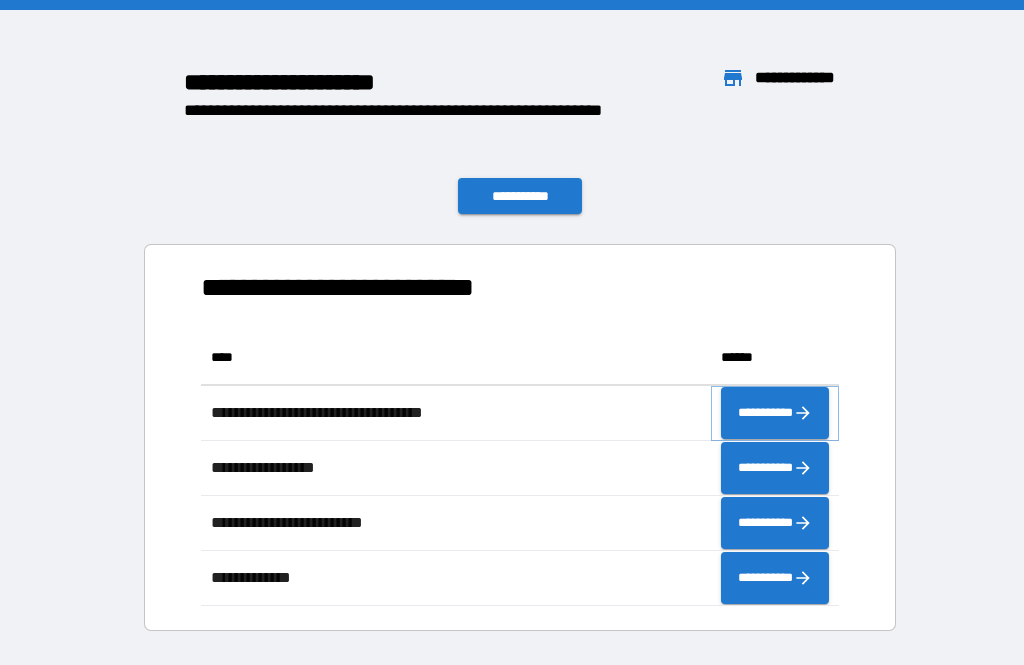 click on "**********" at bounding box center (775, 413) 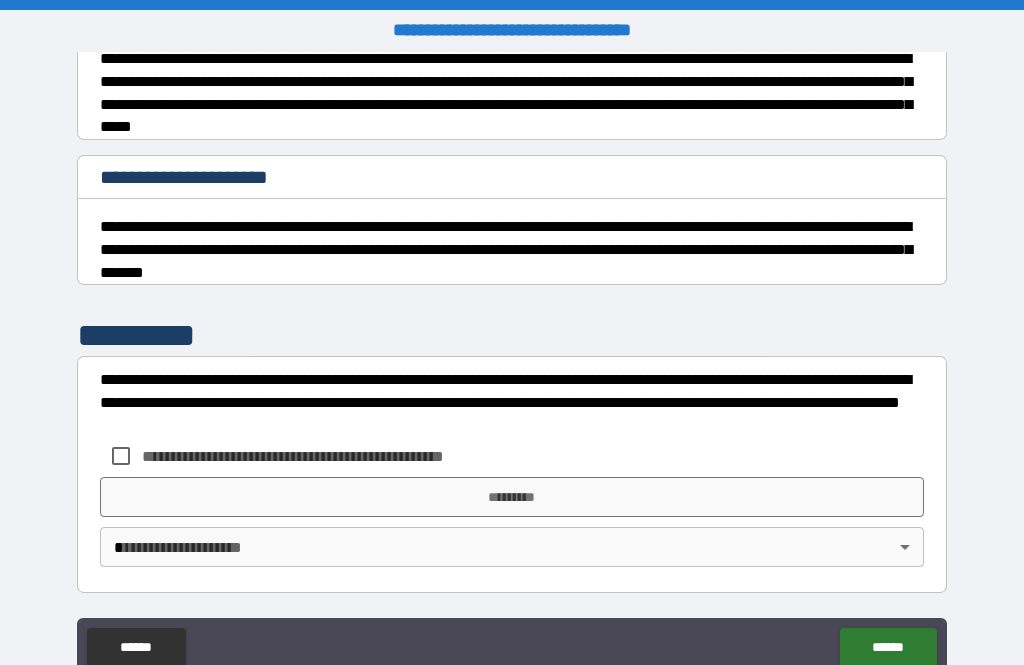scroll, scrollTop: 627, scrollLeft: 0, axis: vertical 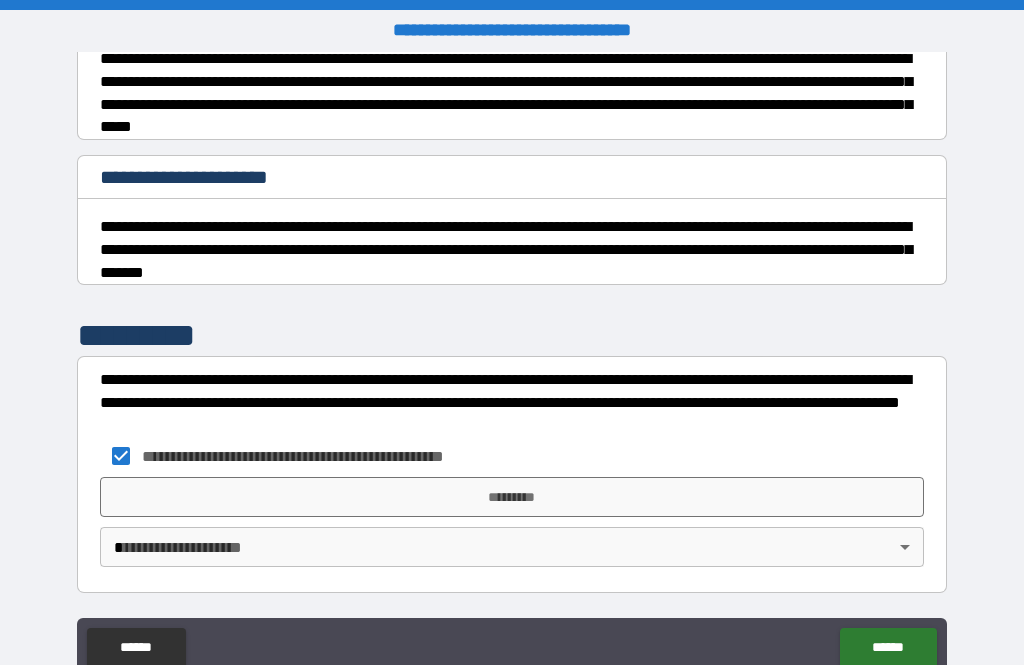 click on "*********" at bounding box center [512, 497] 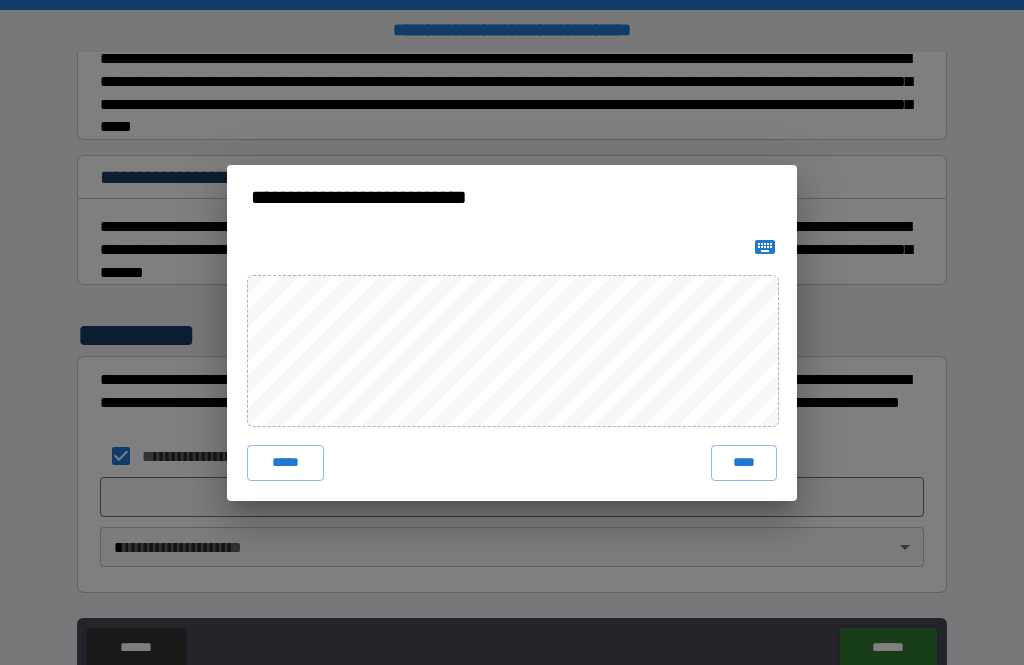 click on "****" at bounding box center (744, 463) 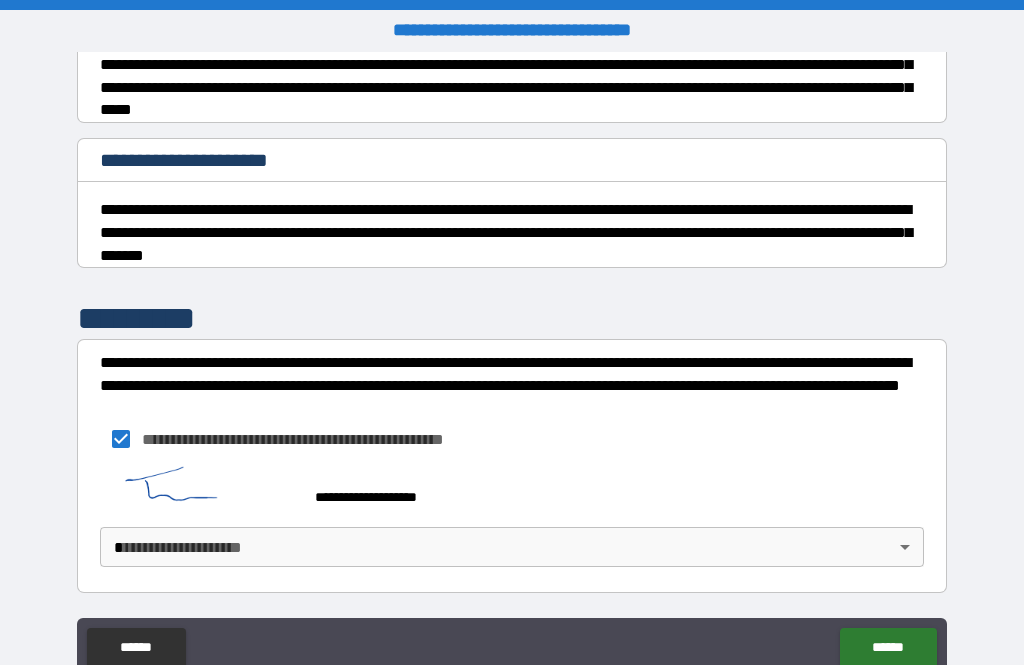 scroll, scrollTop: 644, scrollLeft: 0, axis: vertical 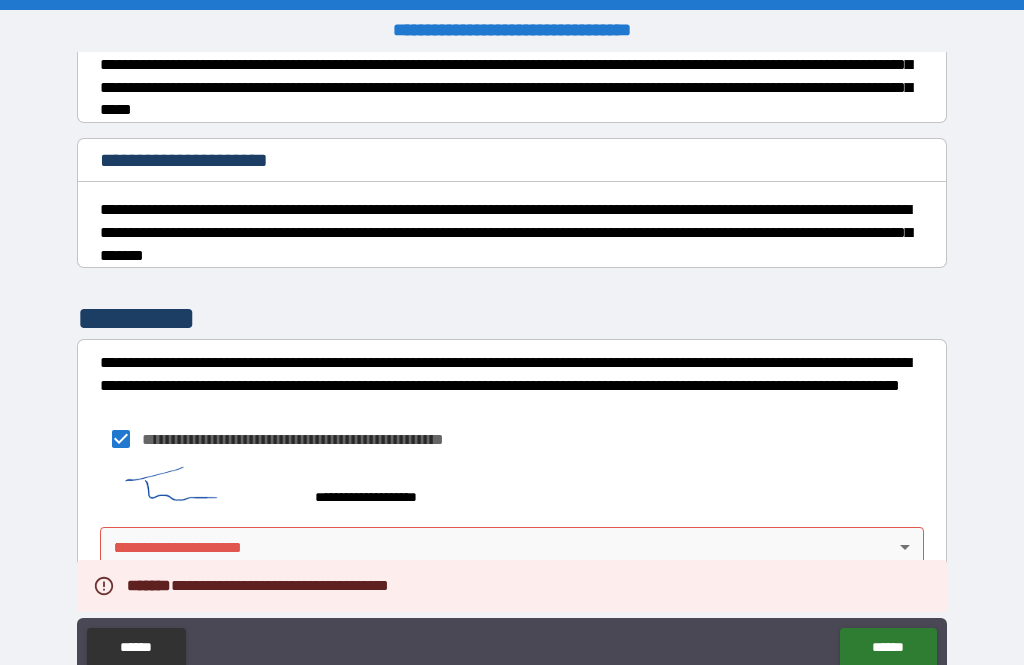 click on "**********" at bounding box center [512, 364] 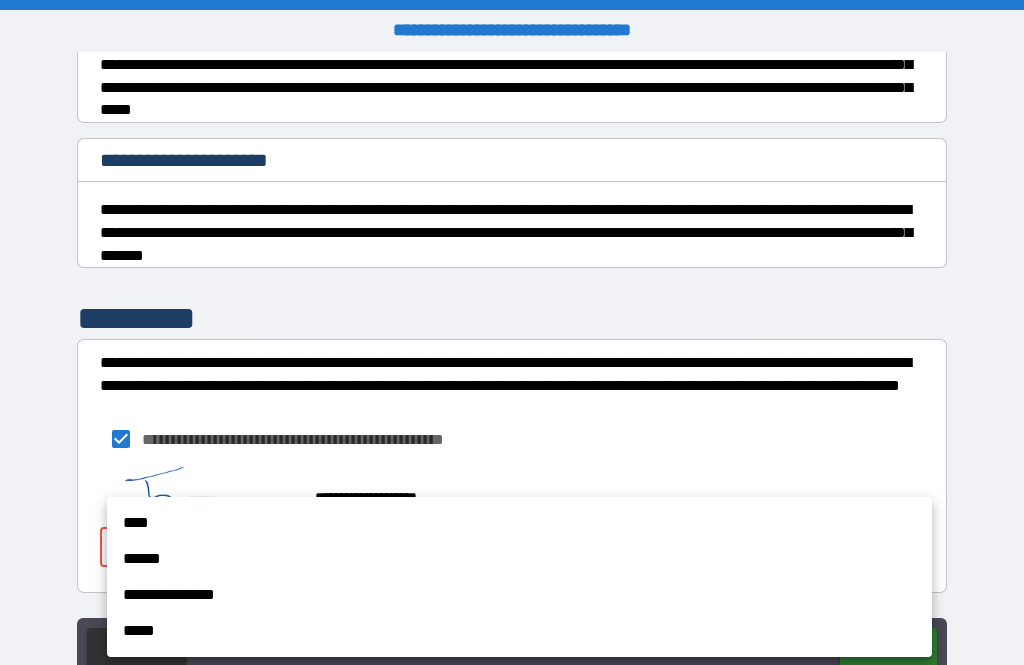 click on "****" at bounding box center (519, 523) 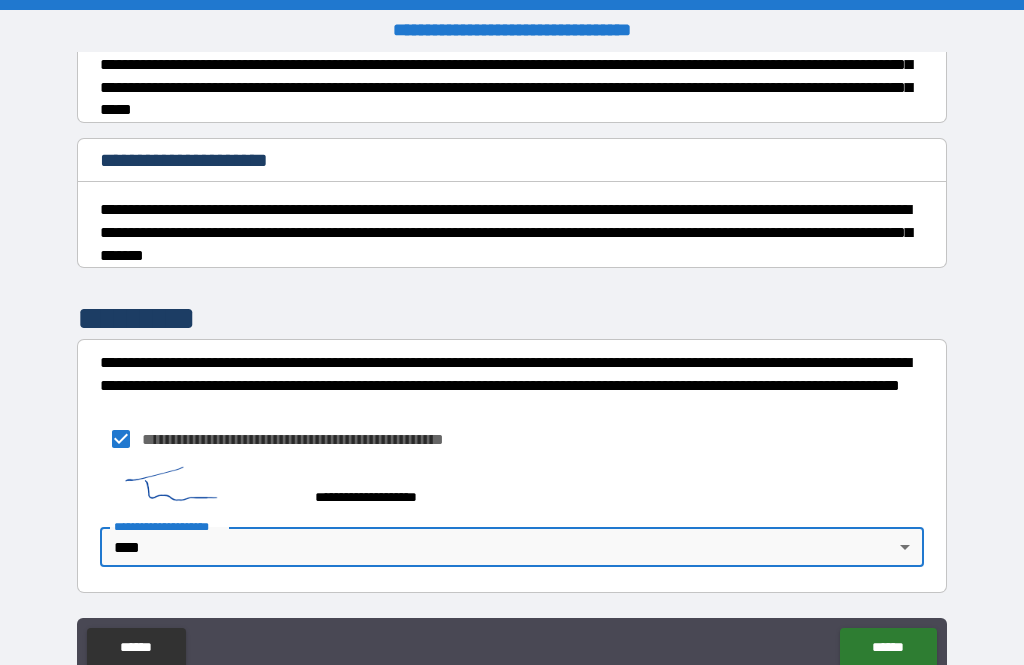 click on "******" at bounding box center [888, 648] 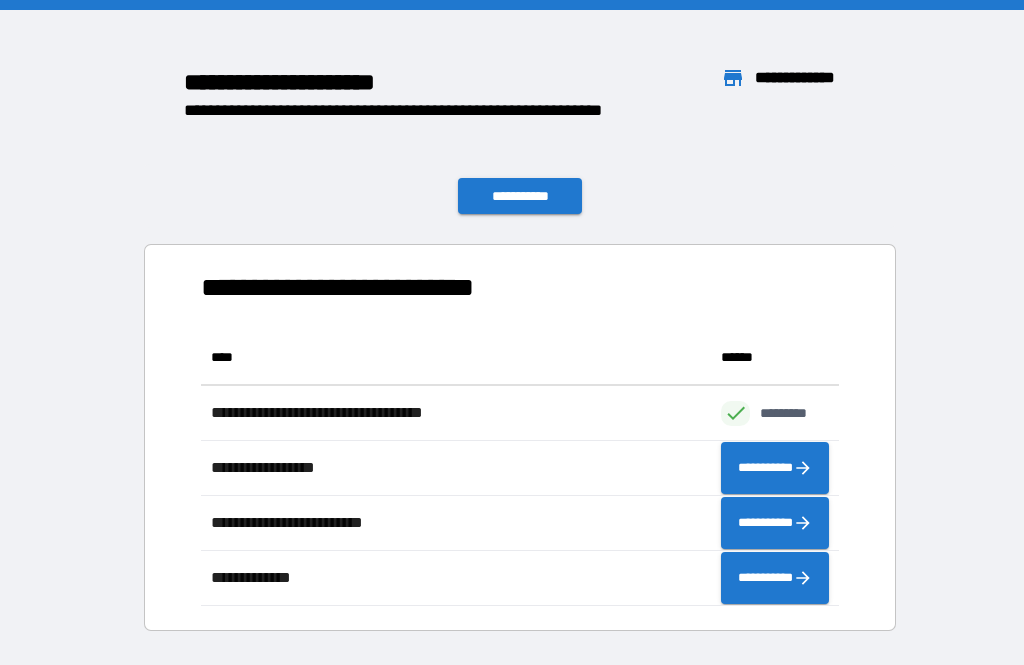 scroll, scrollTop: 276, scrollLeft: 638, axis: both 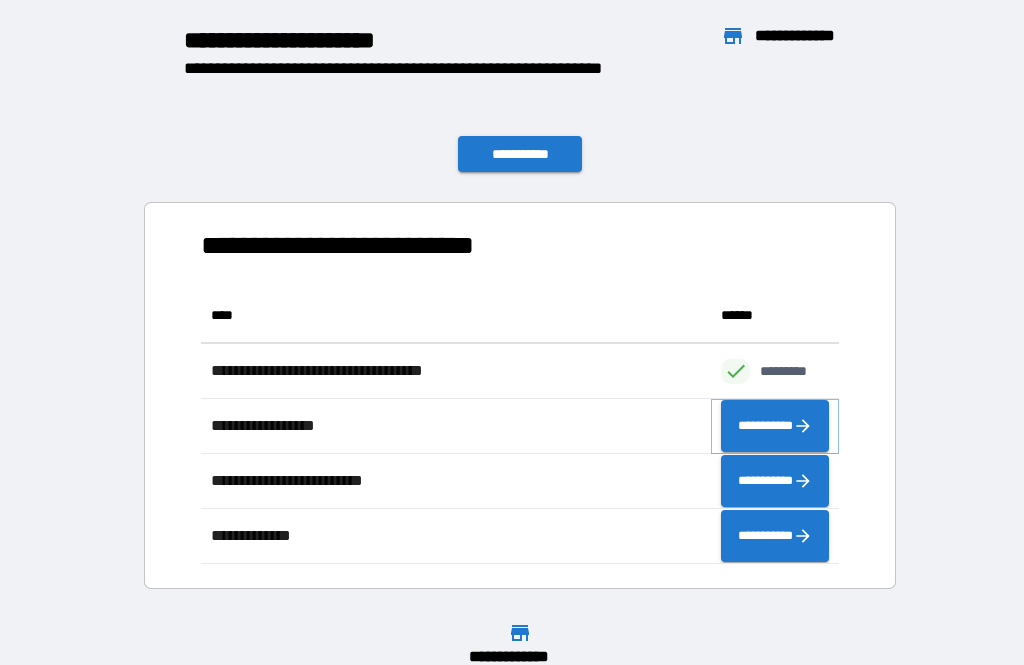 click on "**********" at bounding box center [775, 426] 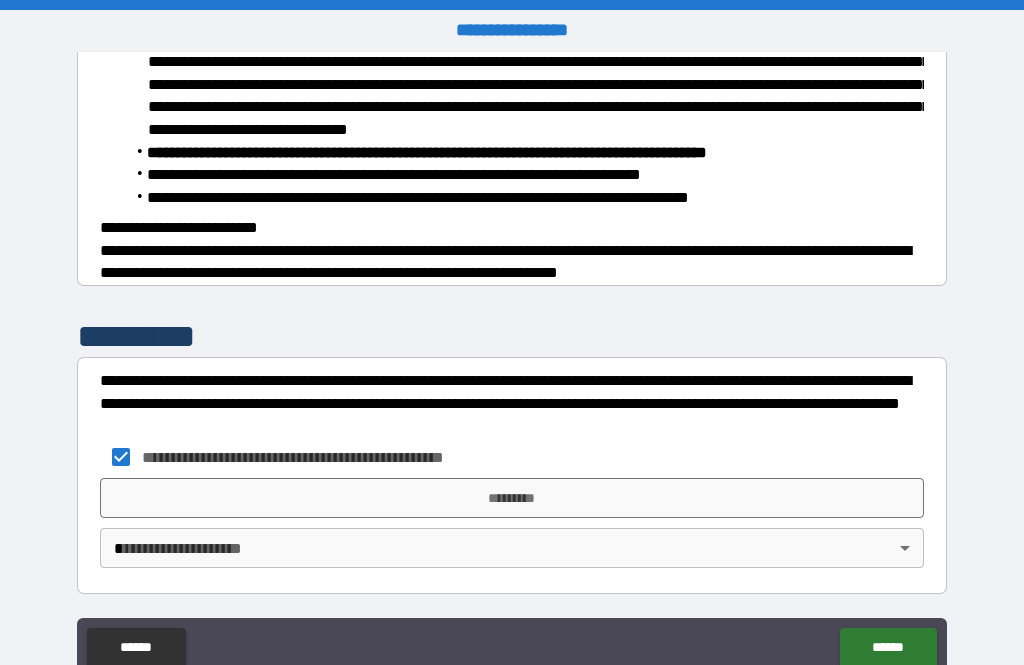 scroll, scrollTop: 808, scrollLeft: 0, axis: vertical 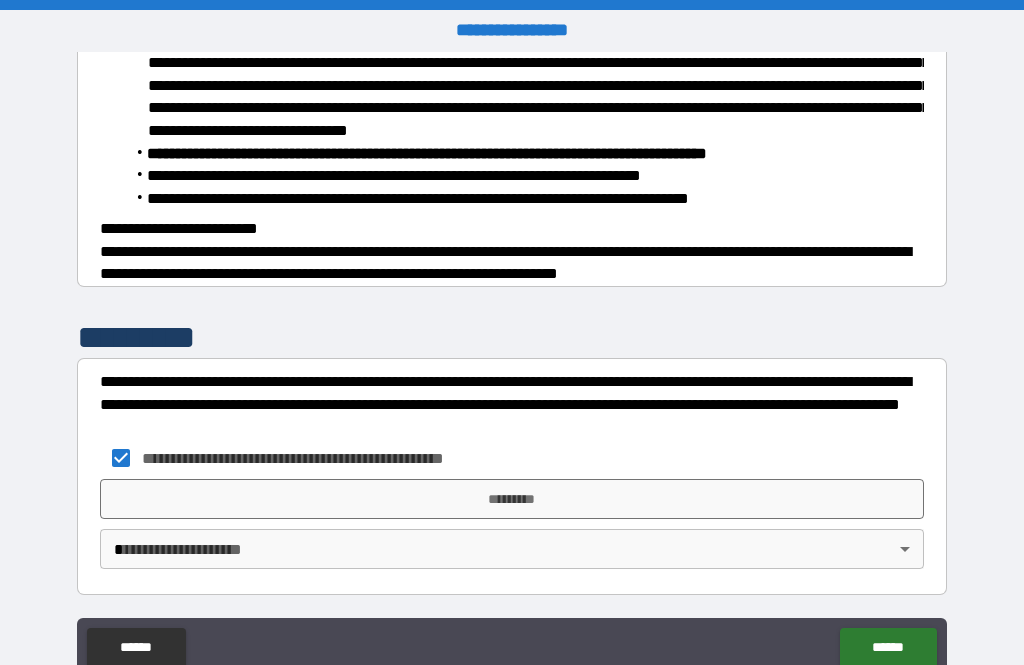 click on "*********" at bounding box center (512, 499) 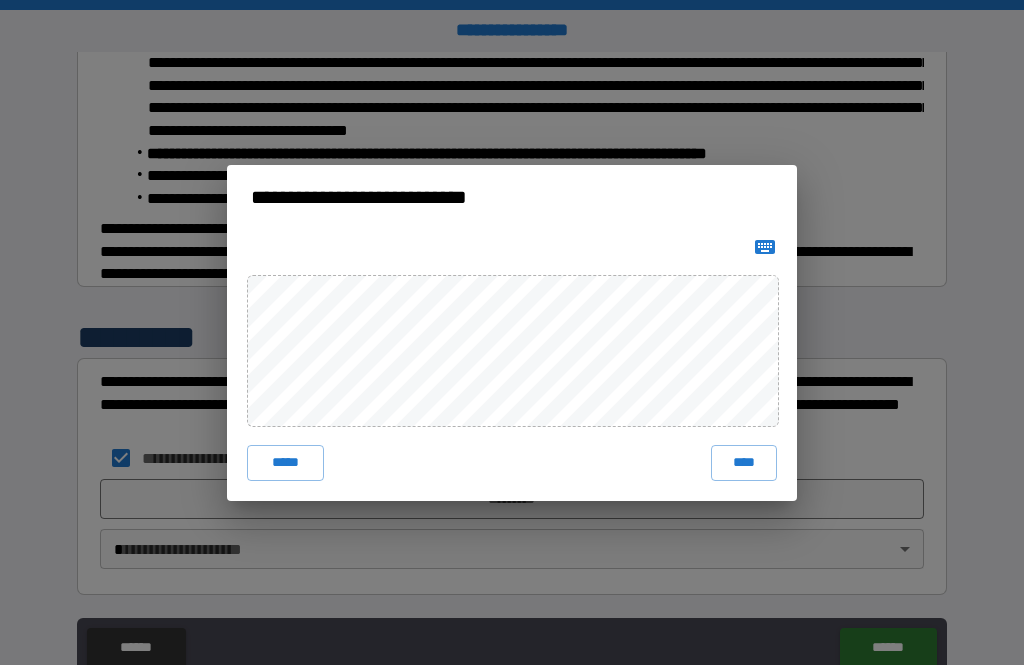 click on "****" at bounding box center [744, 463] 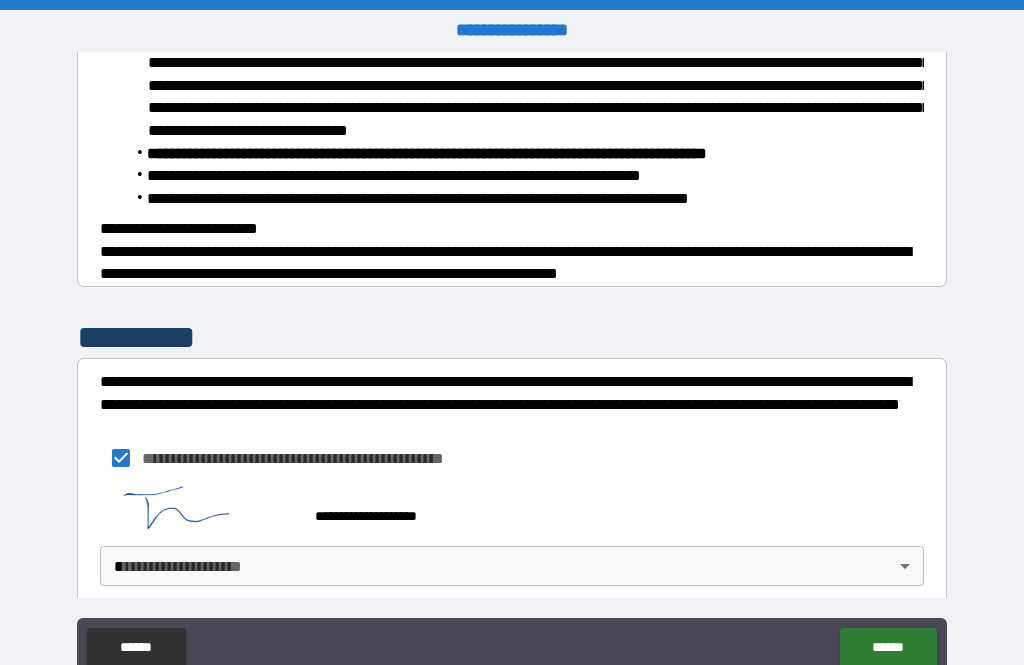 click on "**********" at bounding box center (512, 364) 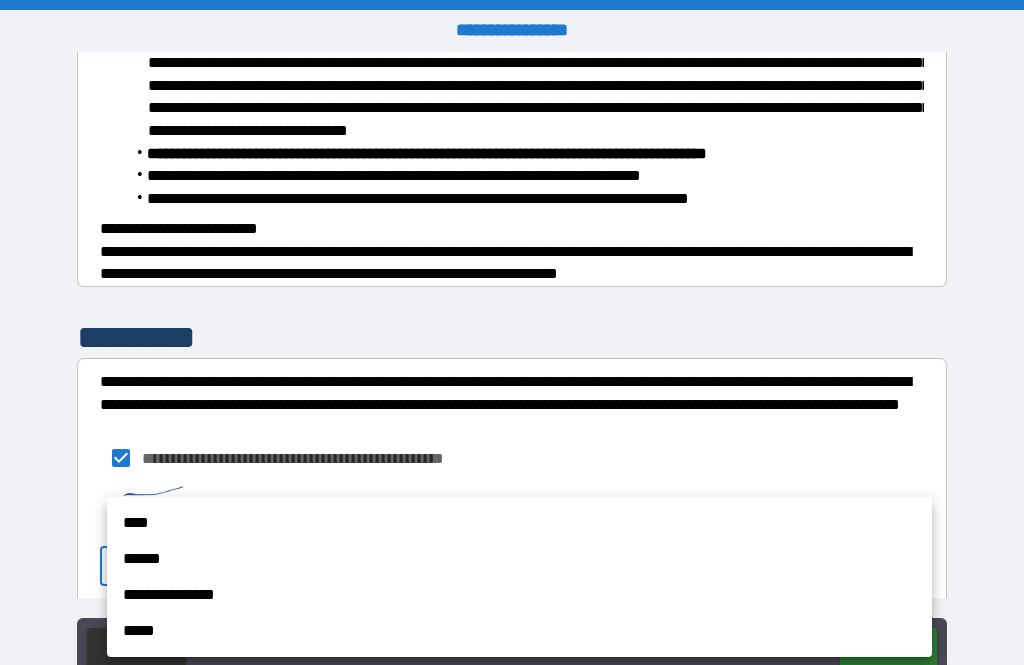 click on "****" at bounding box center [519, 523] 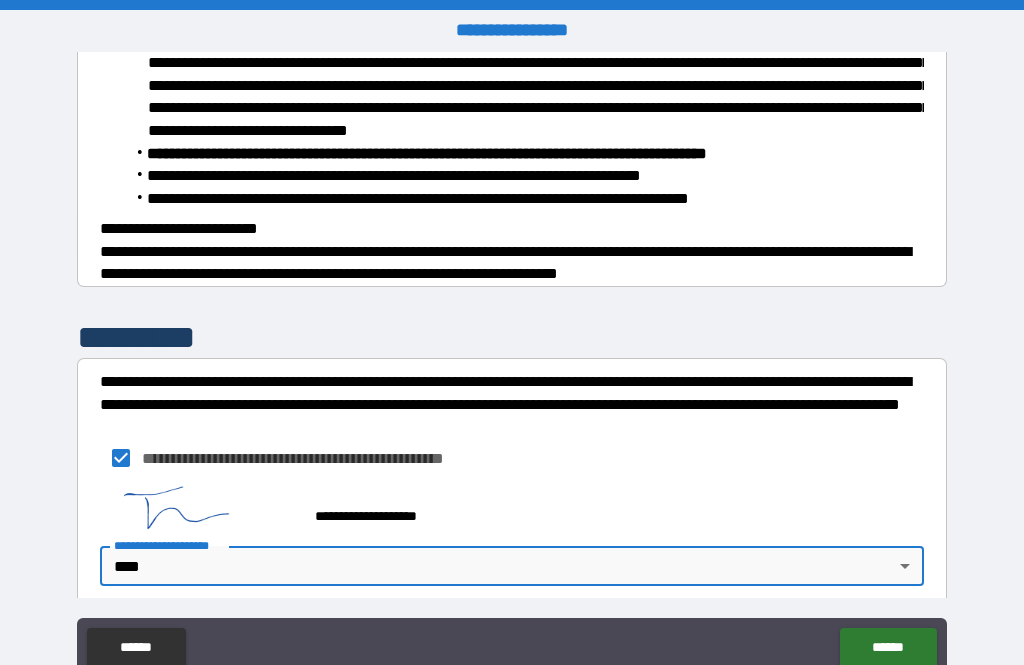 click on "******" at bounding box center [888, 648] 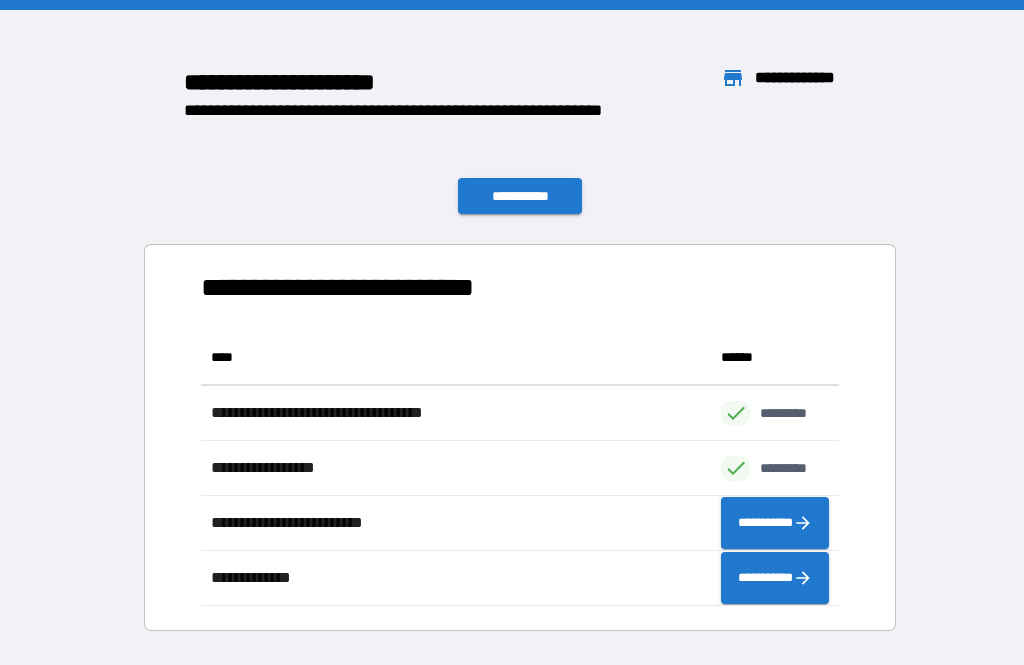 scroll, scrollTop: 276, scrollLeft: 638, axis: both 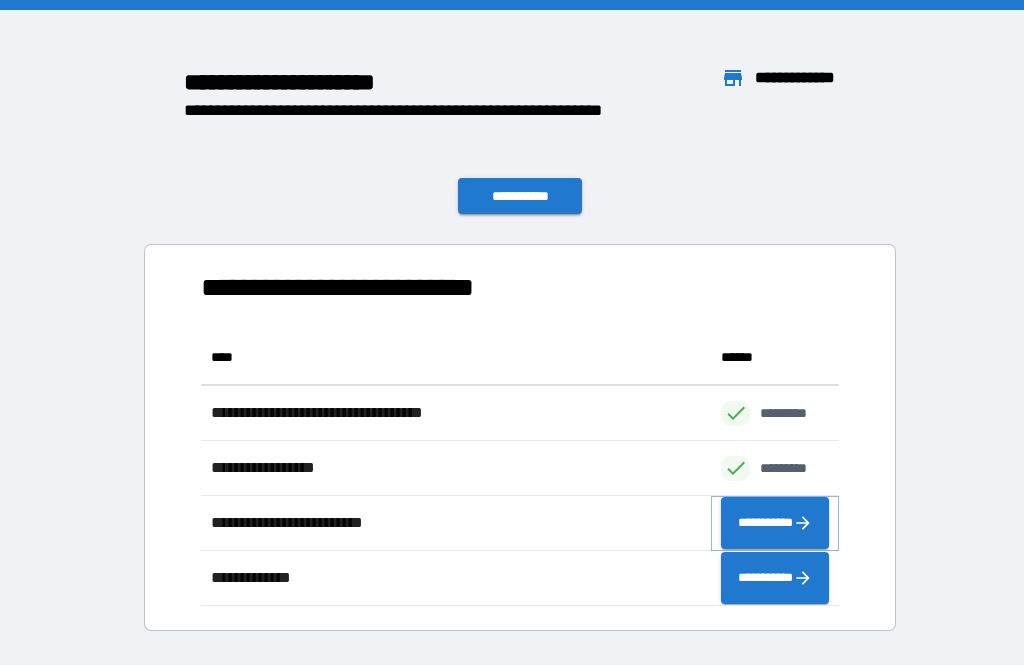 click on "**********" at bounding box center [775, 523] 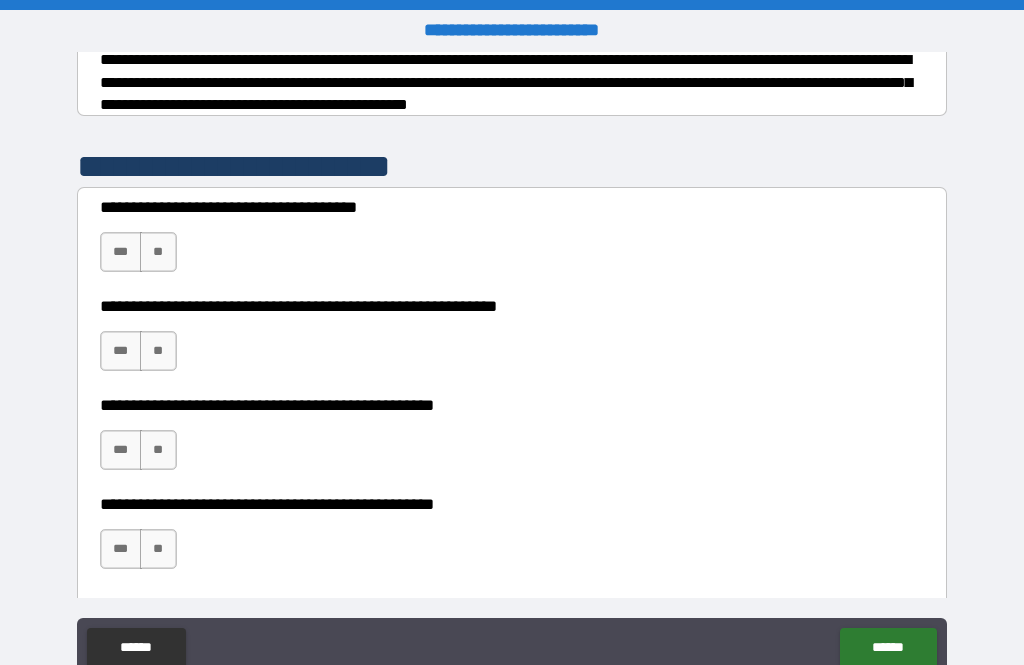 scroll, scrollTop: 330, scrollLeft: 0, axis: vertical 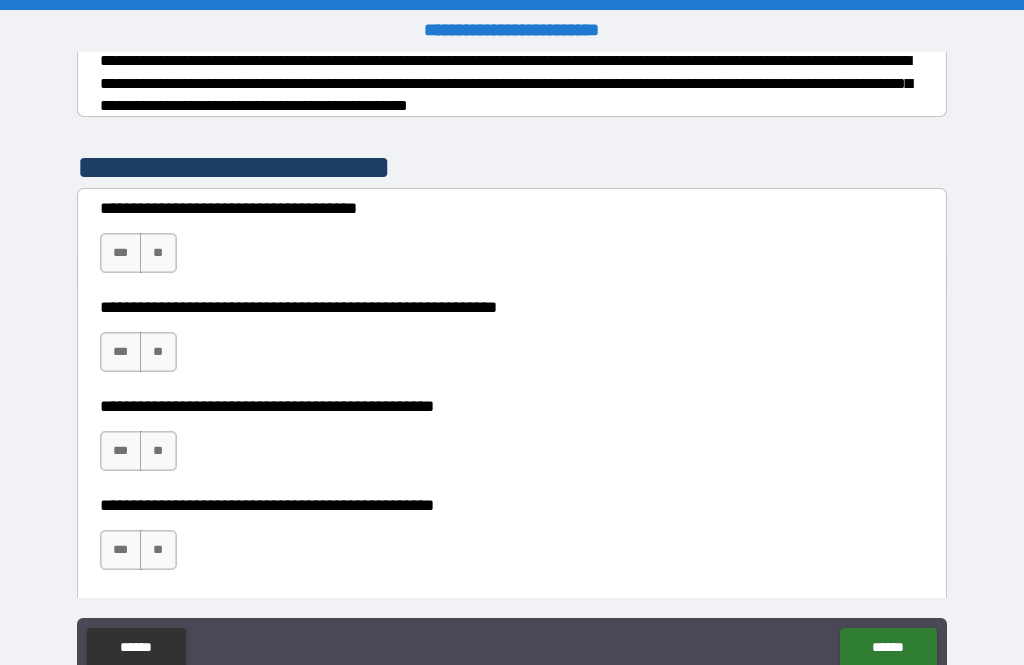 click on "**" at bounding box center (158, 253) 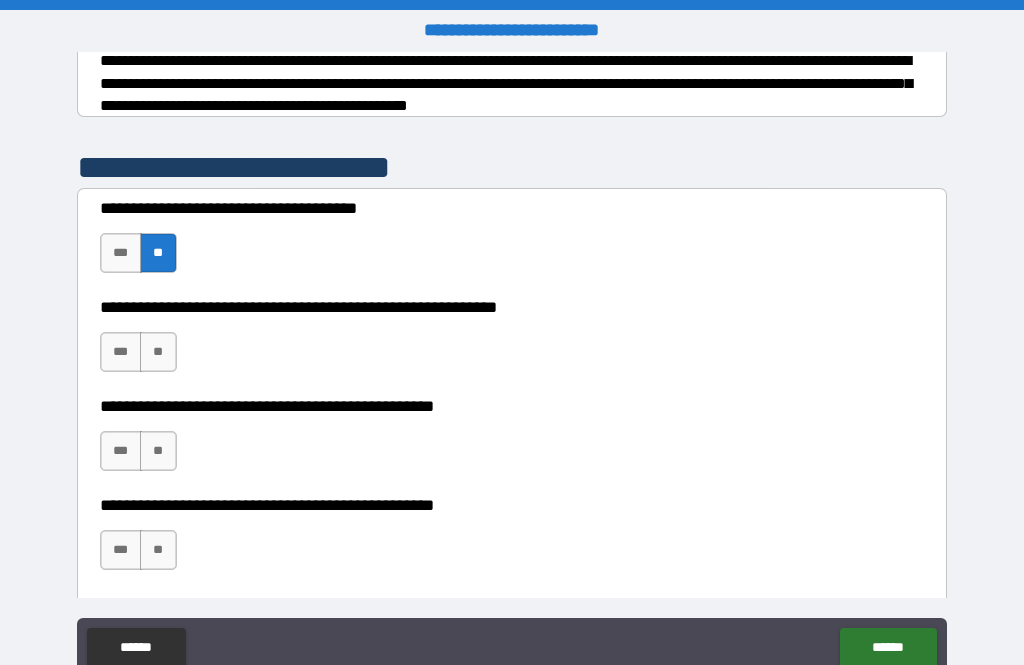 click on "**" at bounding box center [158, 352] 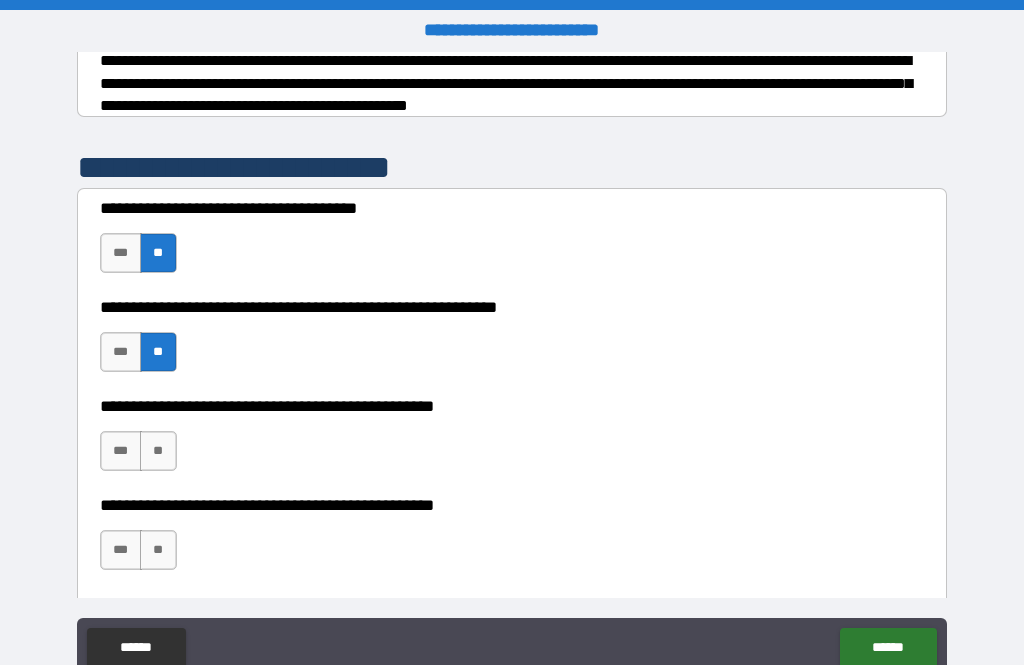 click on "**" at bounding box center [158, 451] 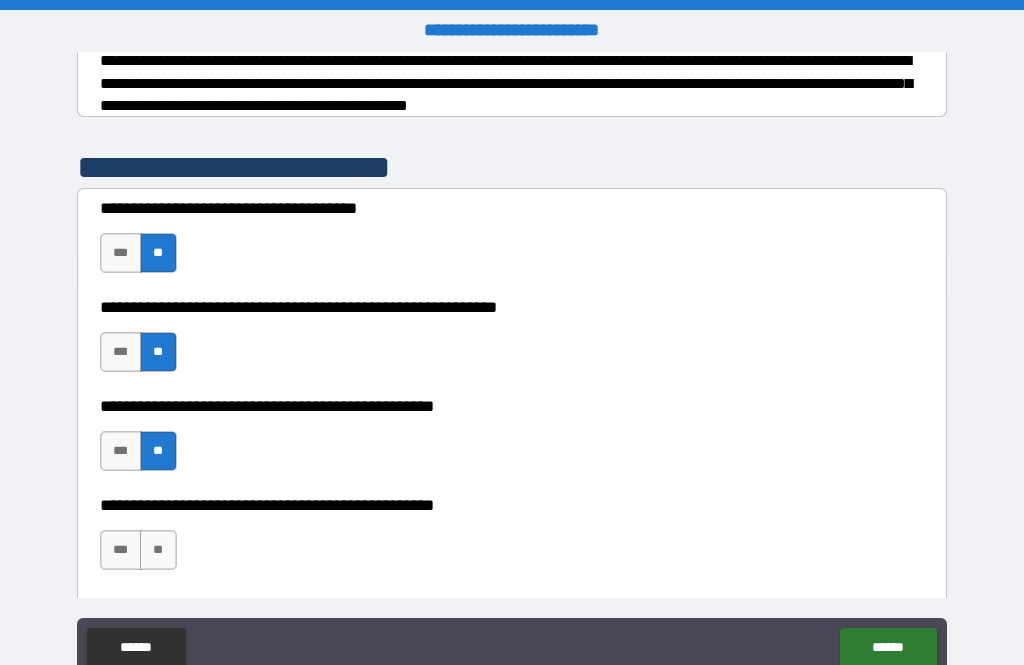 click on "**" at bounding box center (158, 550) 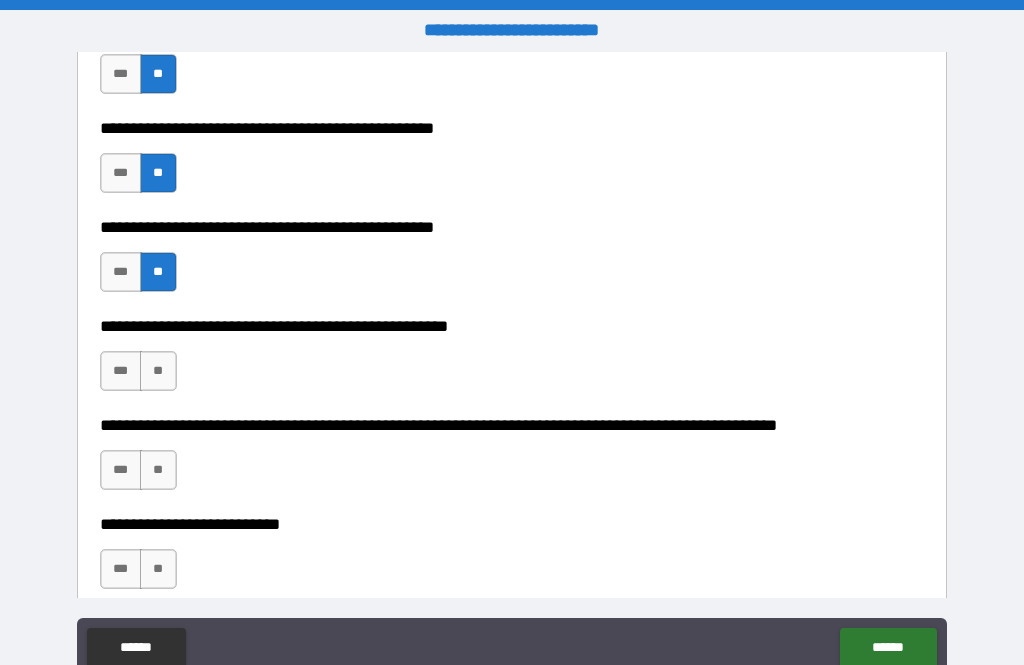 scroll, scrollTop: 615, scrollLeft: 0, axis: vertical 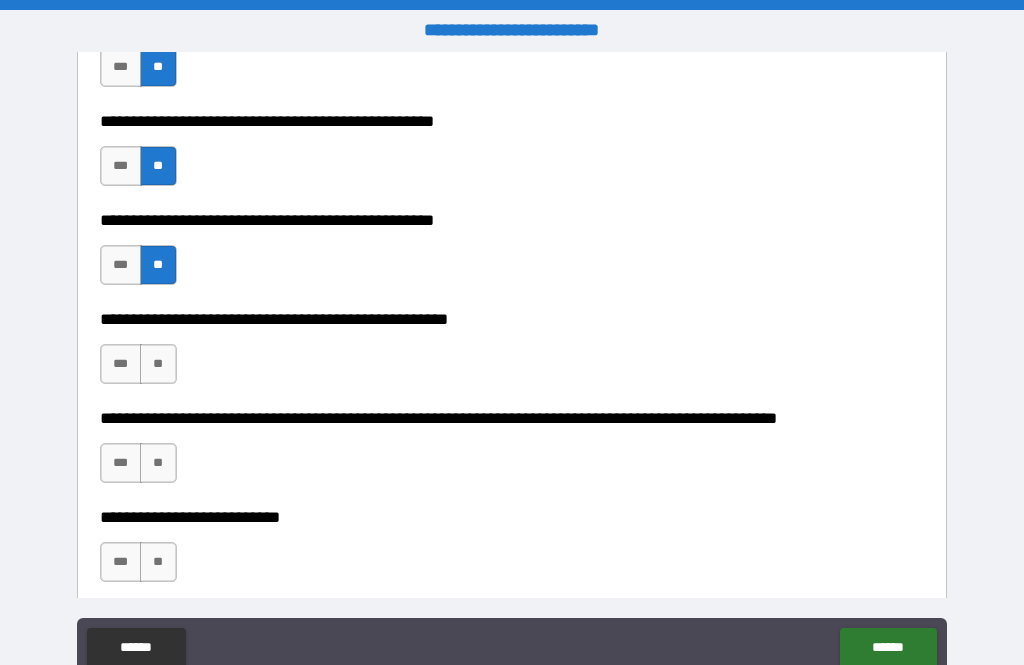 click on "**" at bounding box center [158, 364] 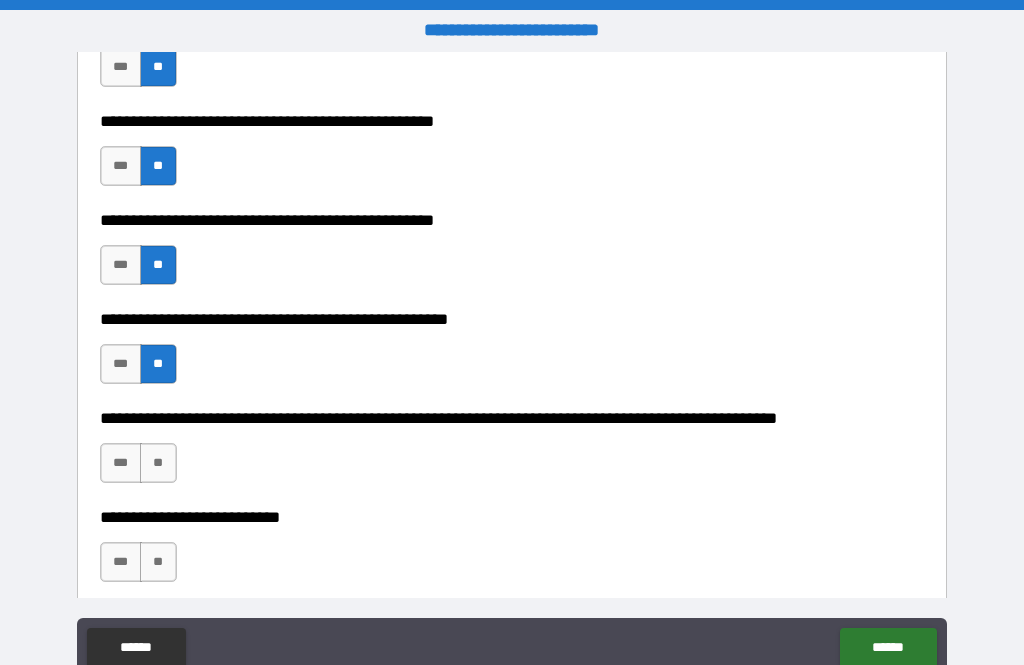 click on "**********" at bounding box center [512, 453] 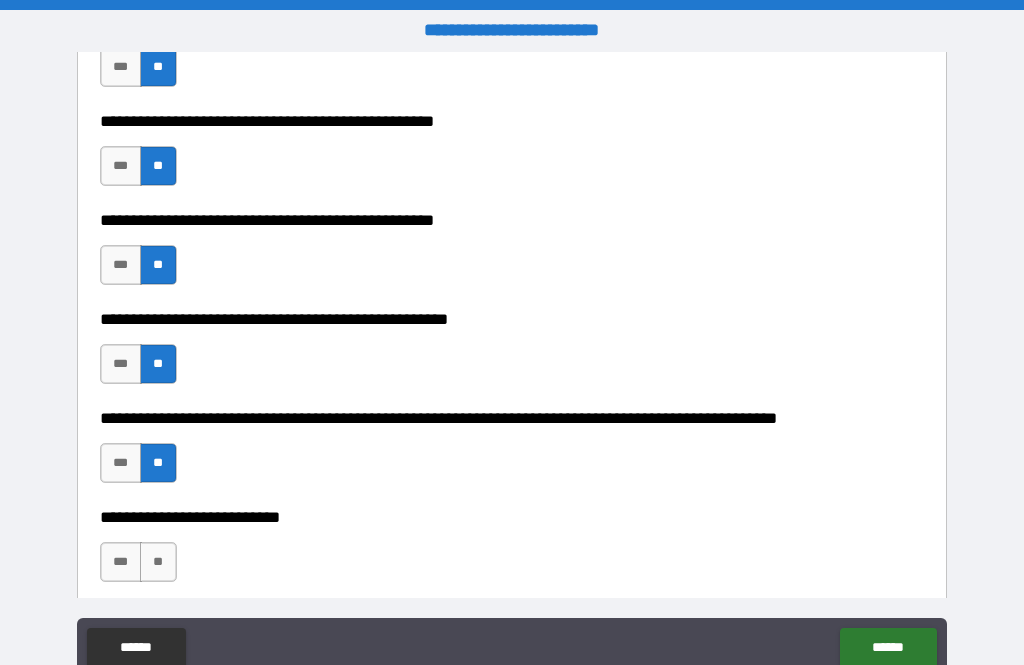 click on "**" at bounding box center [158, 562] 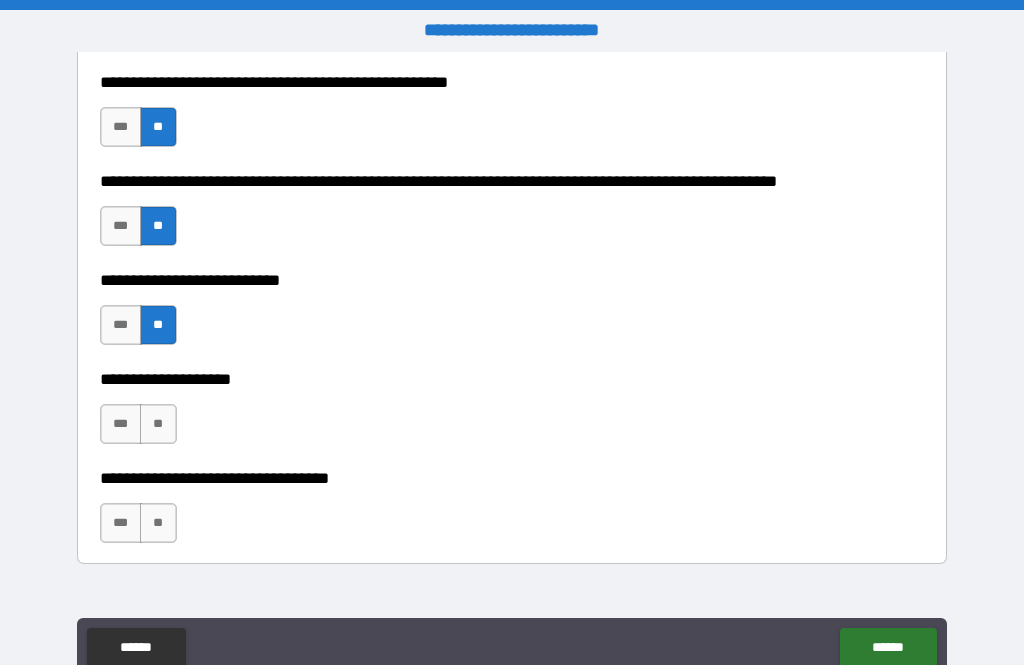 scroll, scrollTop: 864, scrollLeft: 0, axis: vertical 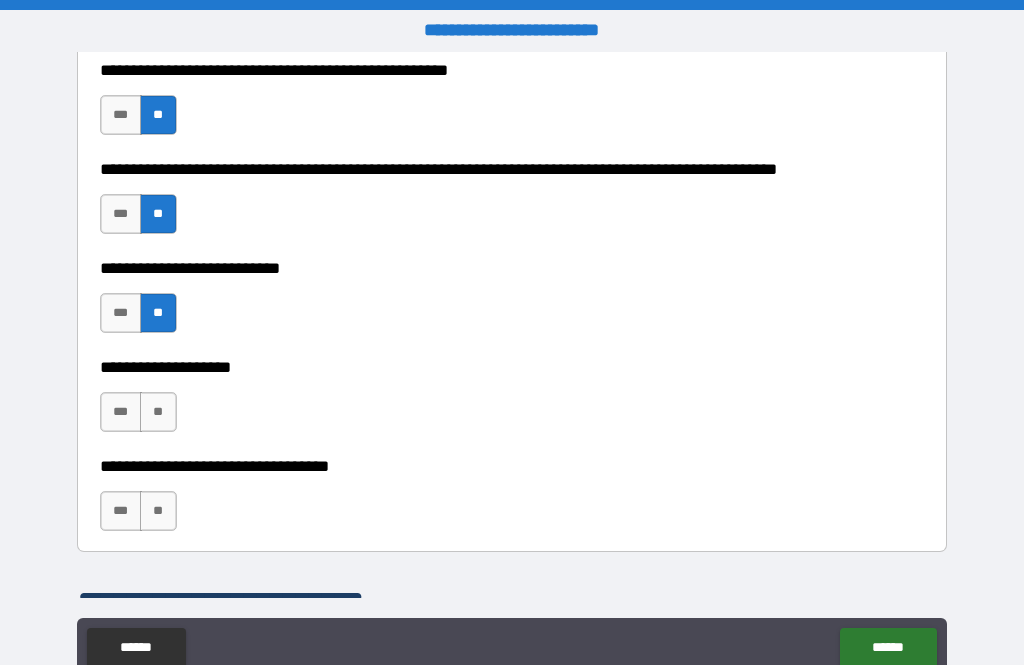 click on "**" at bounding box center (158, 412) 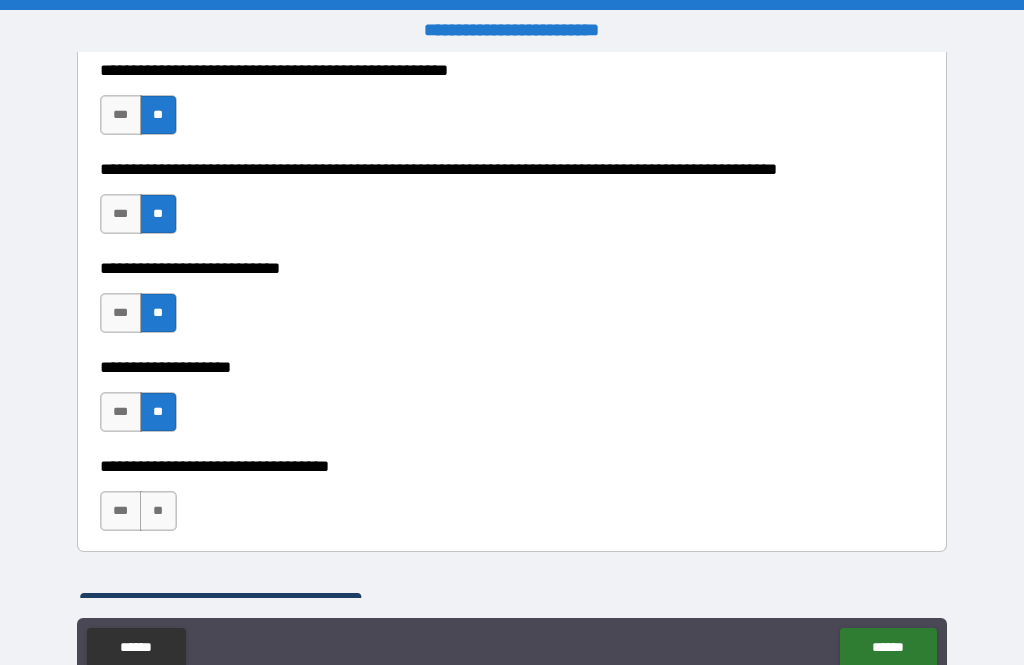 click on "**" at bounding box center (158, 511) 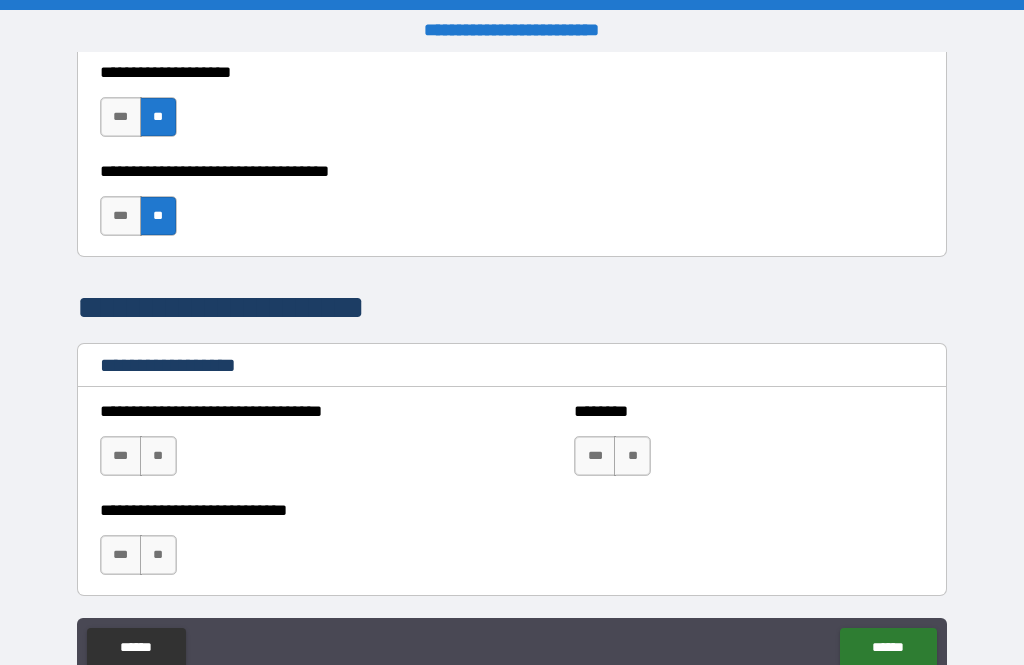 scroll, scrollTop: 1178, scrollLeft: 0, axis: vertical 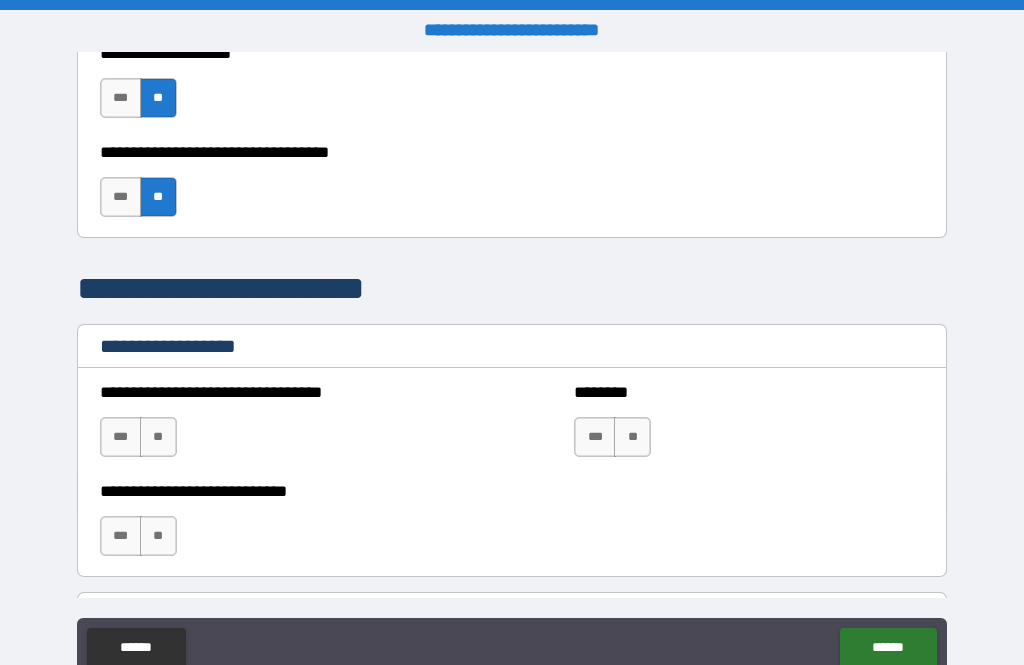 click on "**" at bounding box center (158, 437) 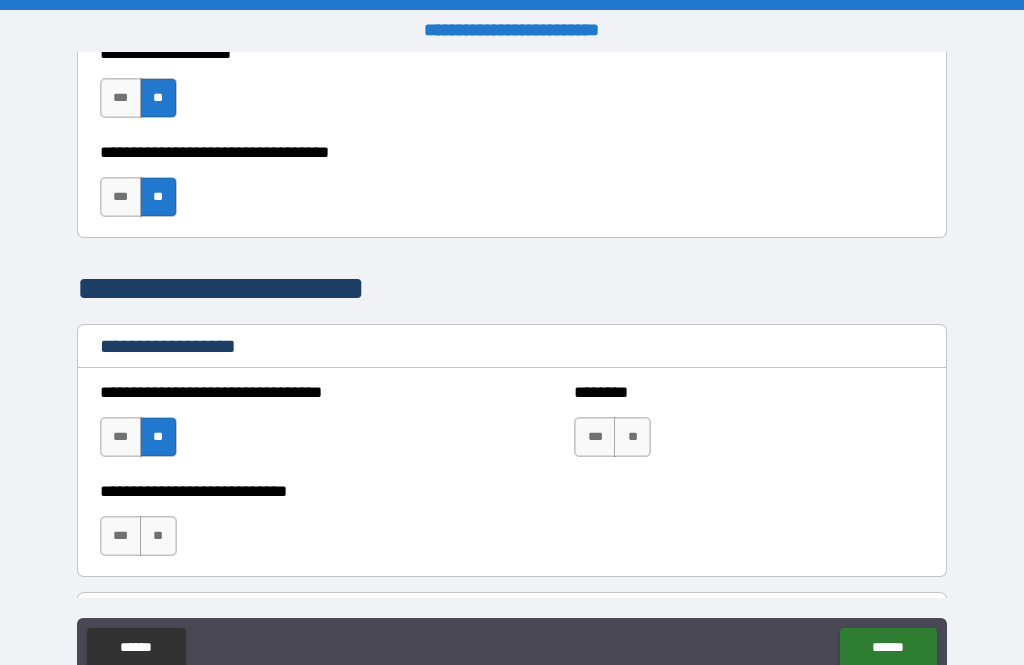 click on "**" at bounding box center [632, 437] 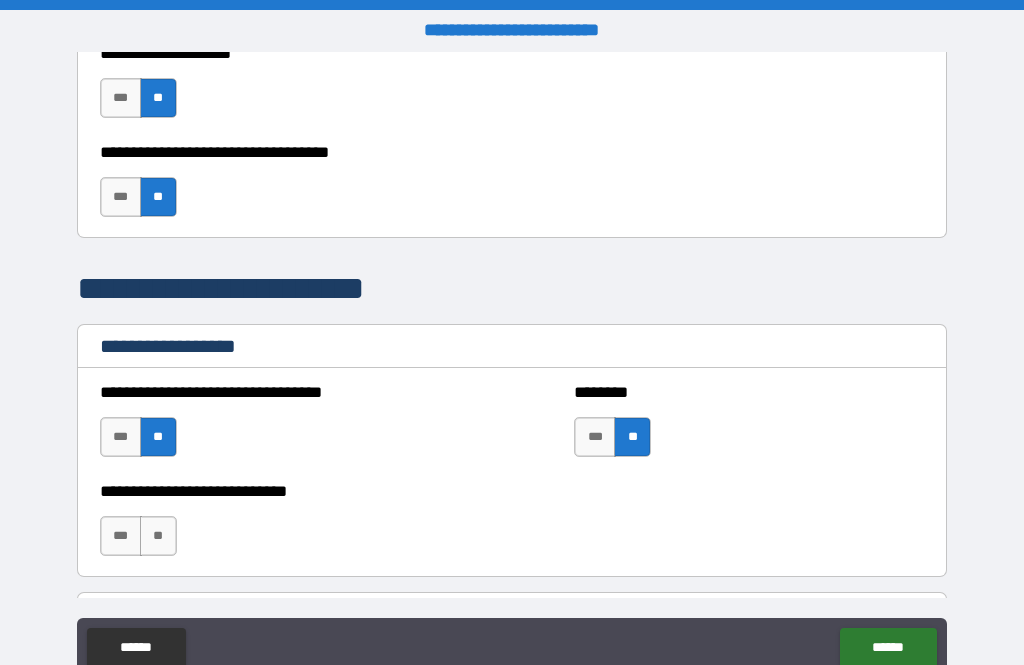 click on "**" at bounding box center (158, 536) 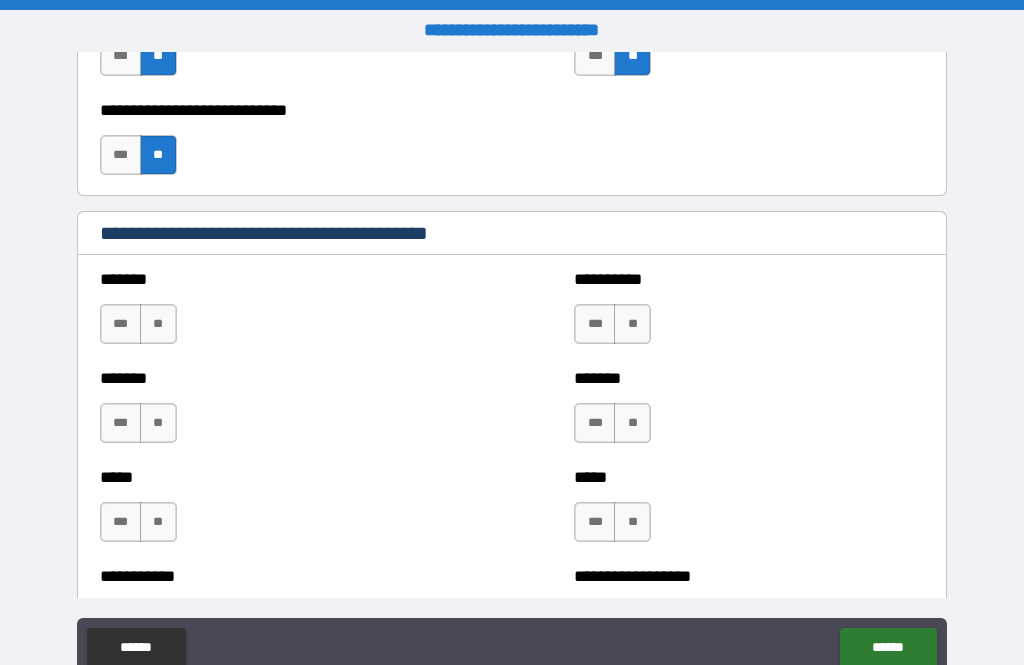 scroll, scrollTop: 1560, scrollLeft: 0, axis: vertical 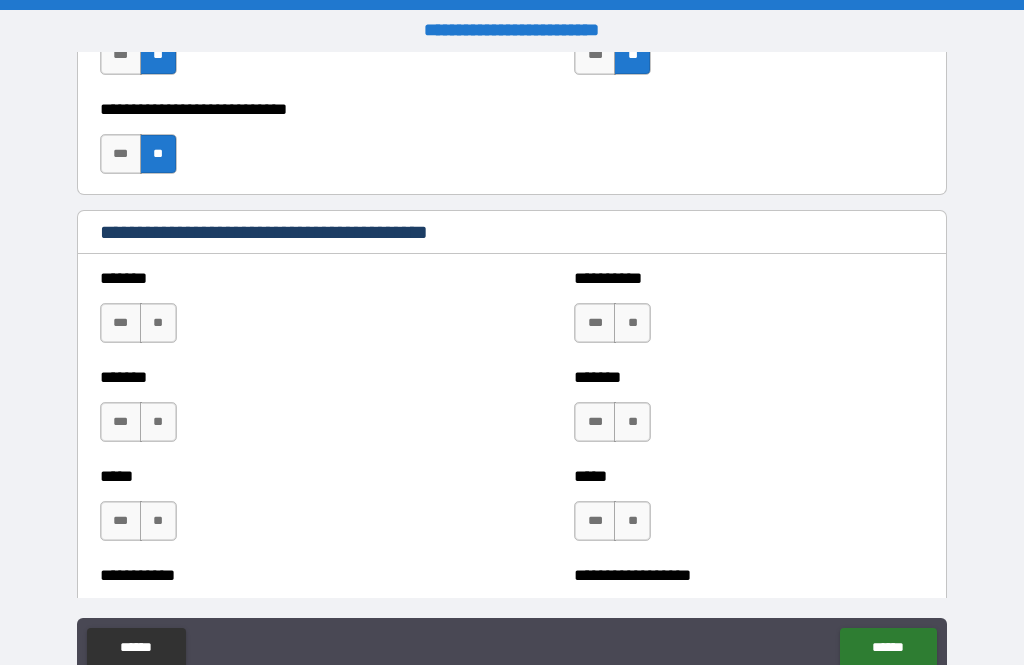 click on "**" at bounding box center (158, 323) 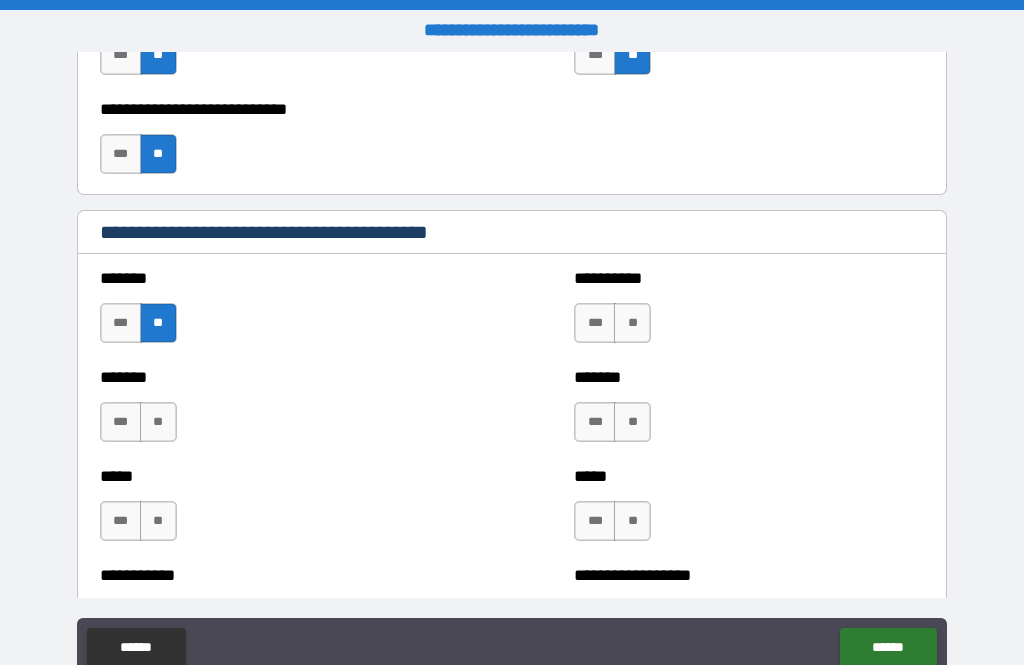 click on "**" at bounding box center [158, 422] 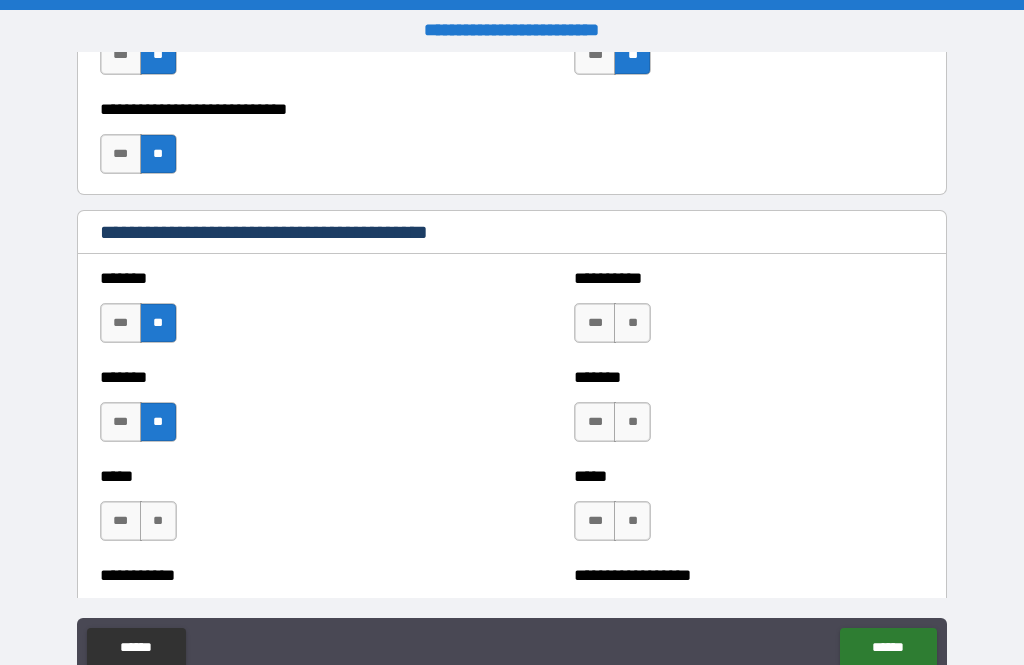click on "**" at bounding box center (158, 521) 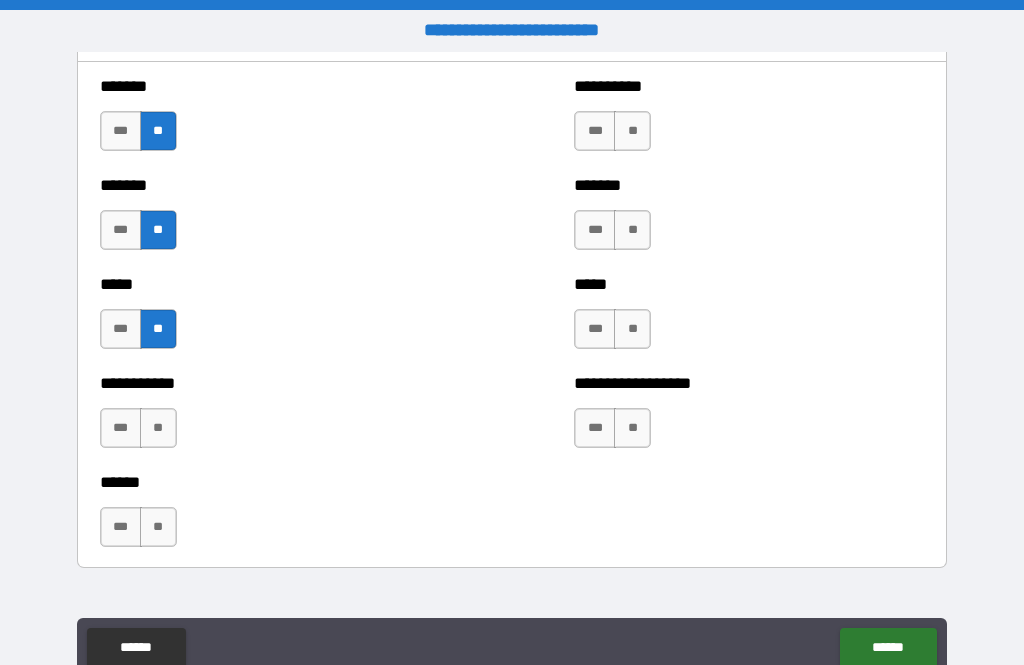 scroll, scrollTop: 1769, scrollLeft: 0, axis: vertical 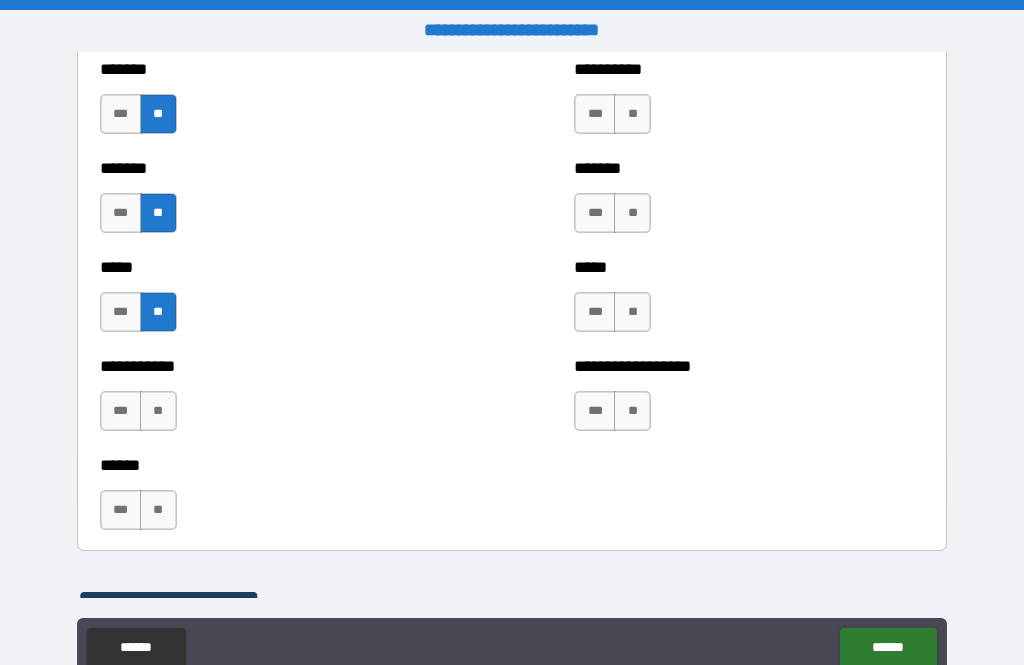 click on "**" at bounding box center (158, 411) 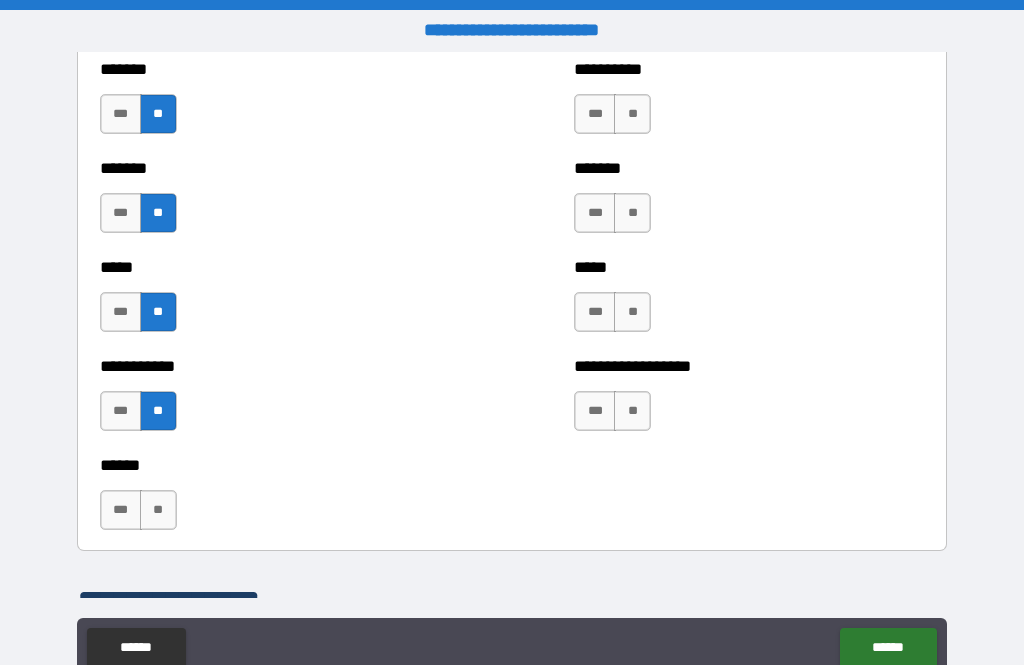 click on "**" at bounding box center (158, 510) 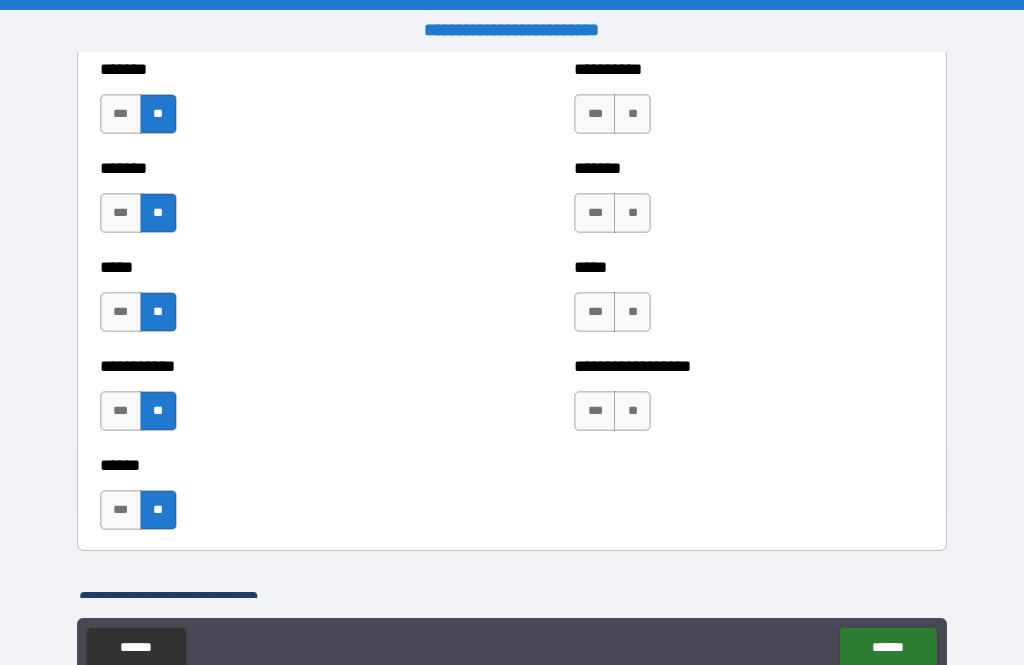 click on "**" at bounding box center (632, 411) 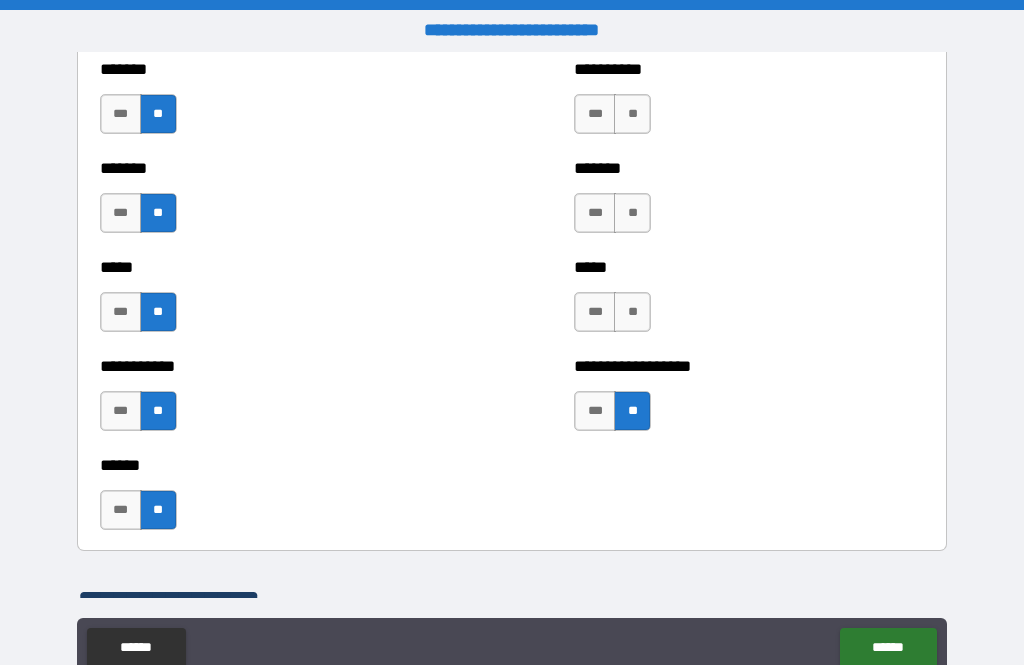 click on "**" at bounding box center [632, 312] 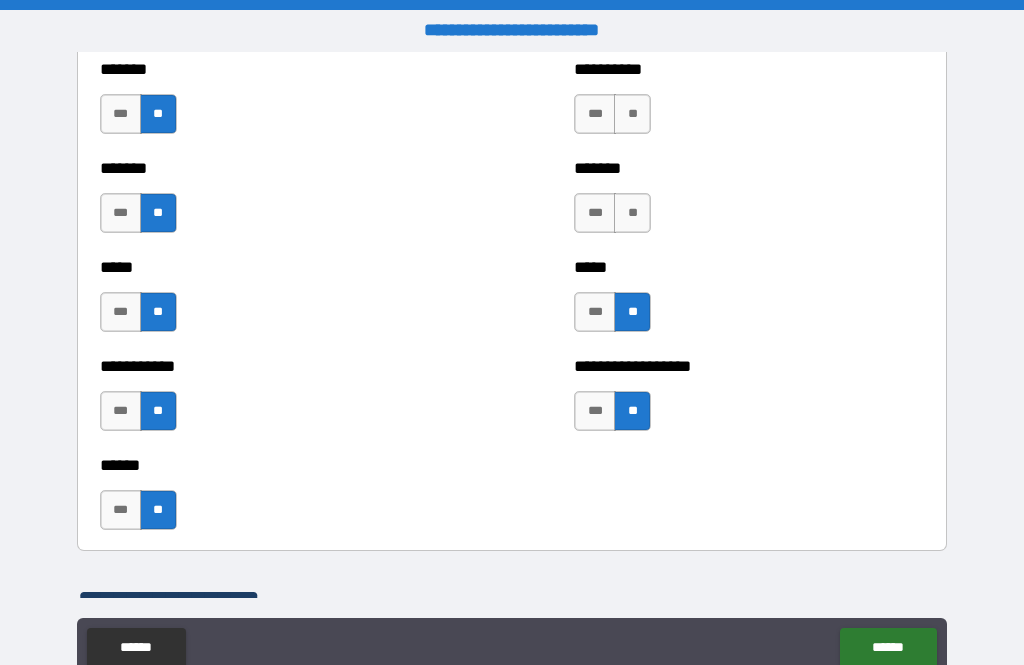 click on "**" at bounding box center (632, 213) 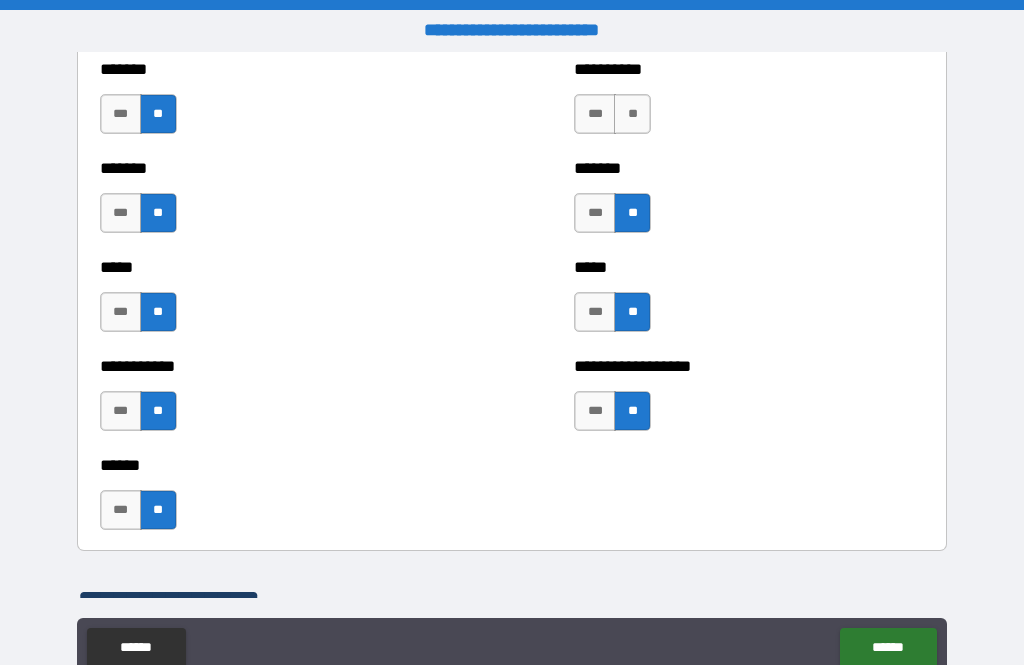 click on "**" at bounding box center (632, 114) 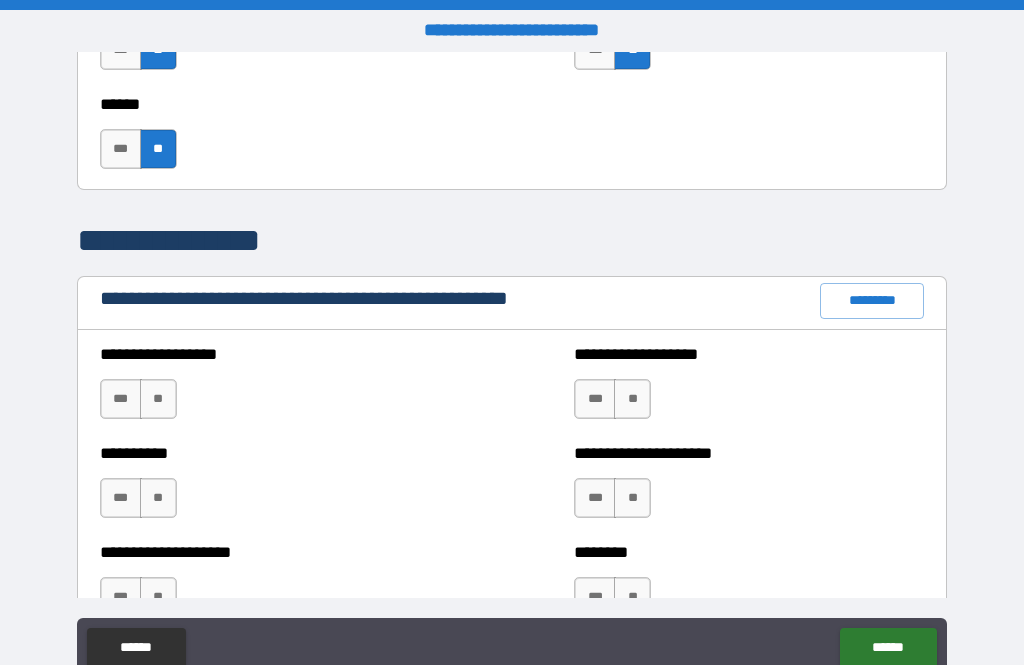 scroll, scrollTop: 2131, scrollLeft: 0, axis: vertical 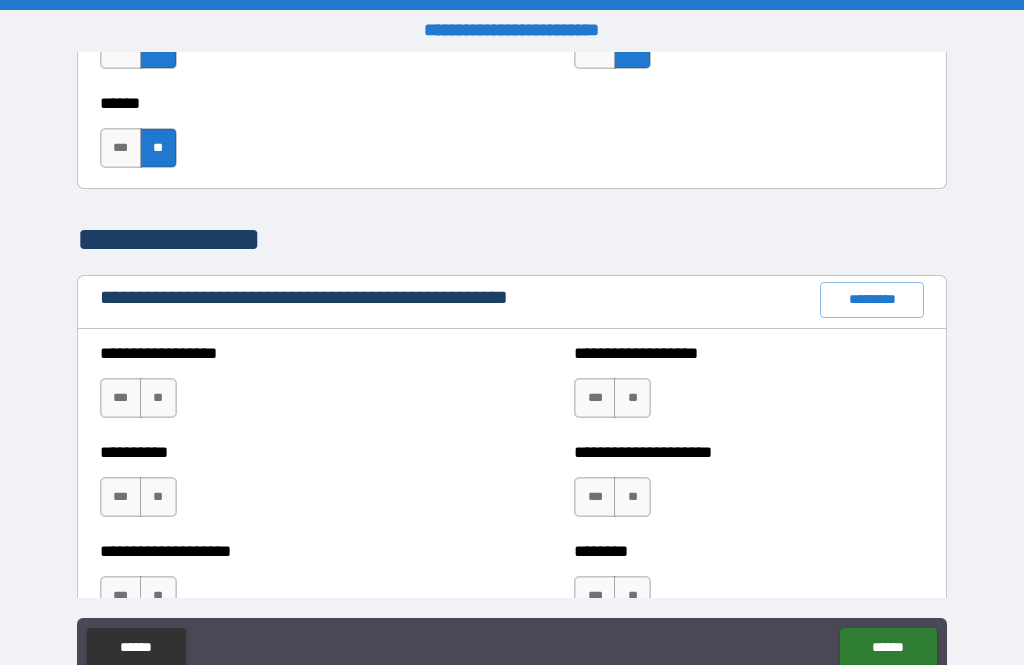 click on "**" at bounding box center (158, 398) 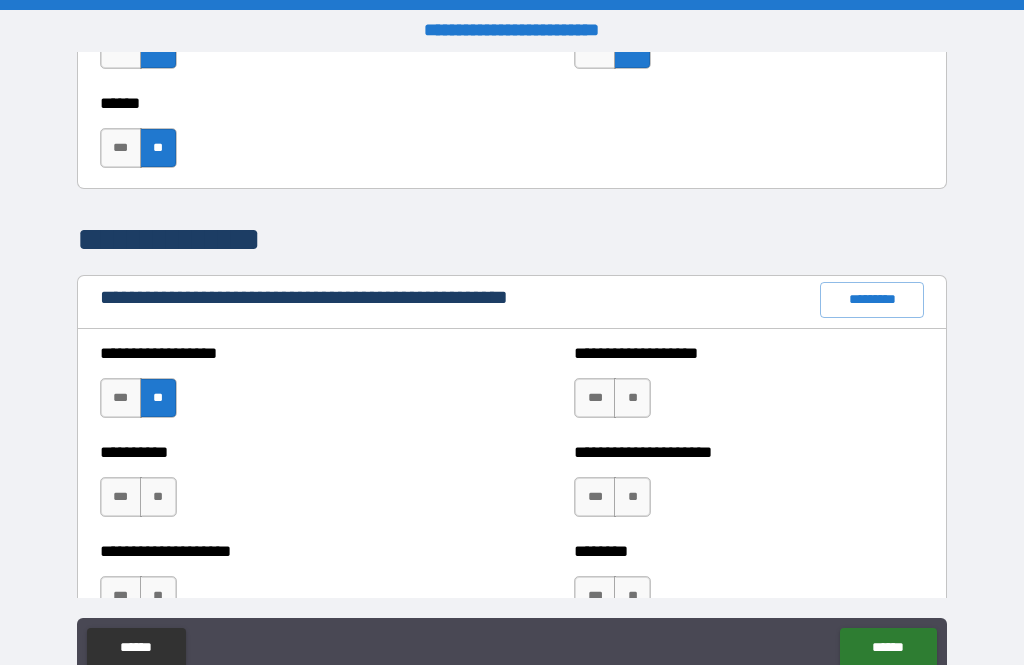click on "**" at bounding box center [158, 497] 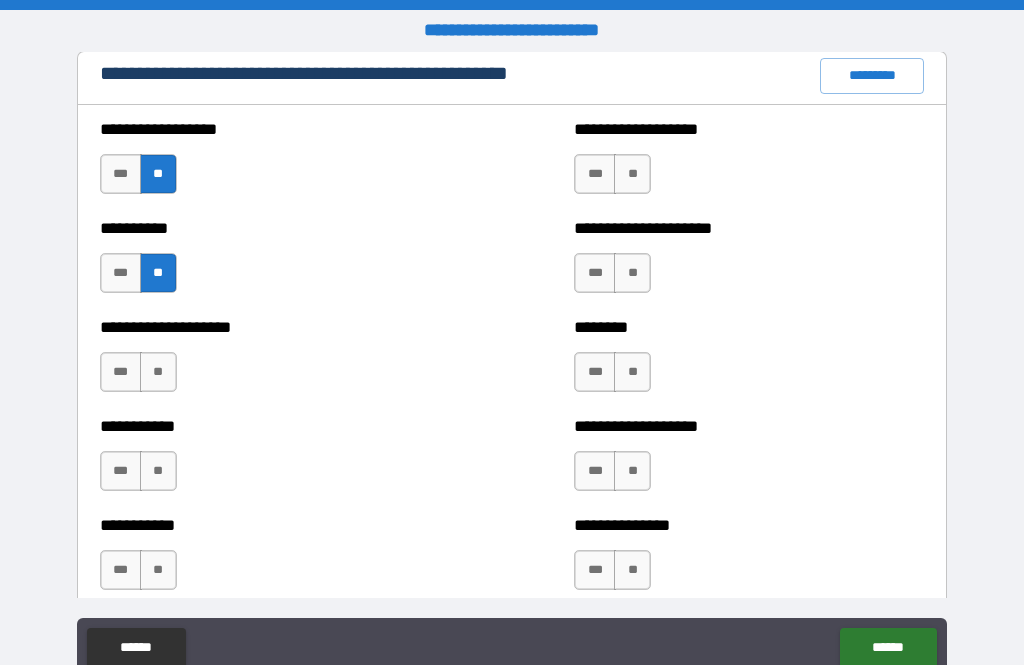 scroll, scrollTop: 2355, scrollLeft: 0, axis: vertical 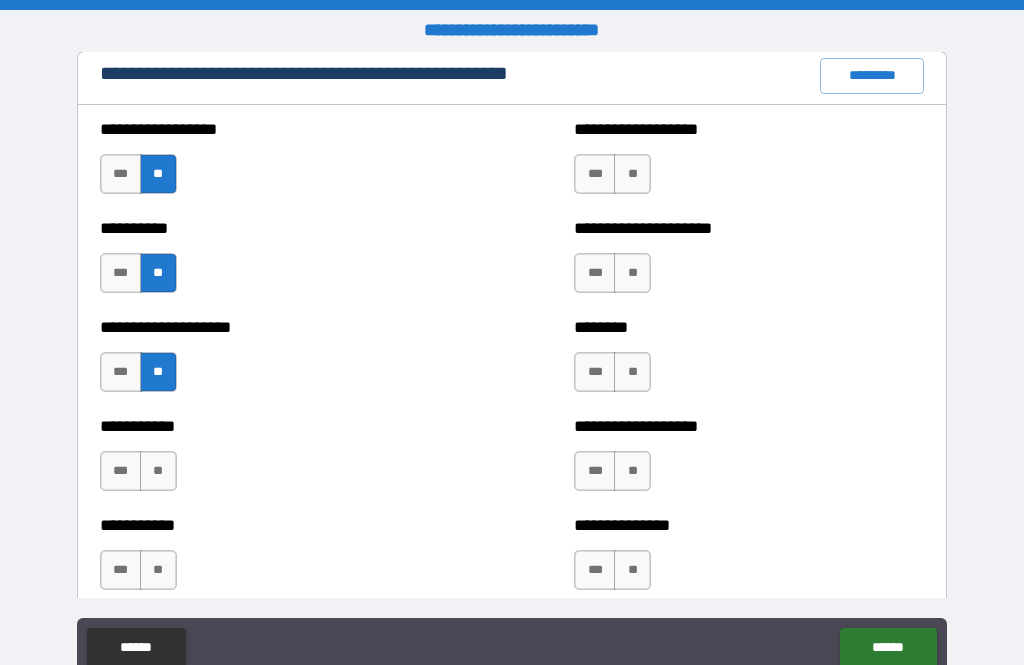 click on "**" at bounding box center [158, 471] 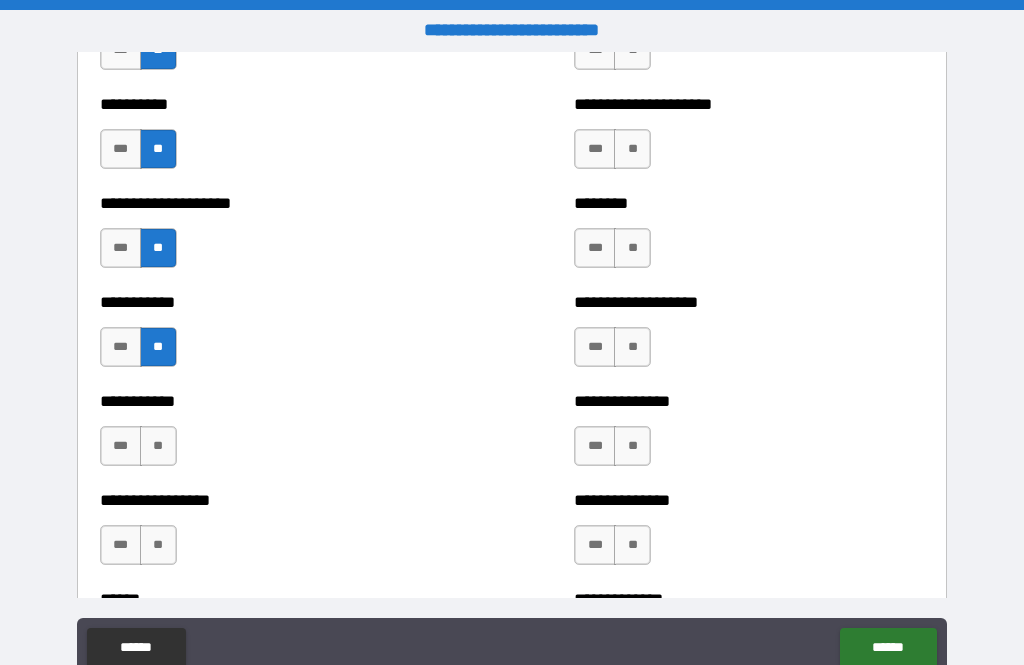 scroll, scrollTop: 2536, scrollLeft: 0, axis: vertical 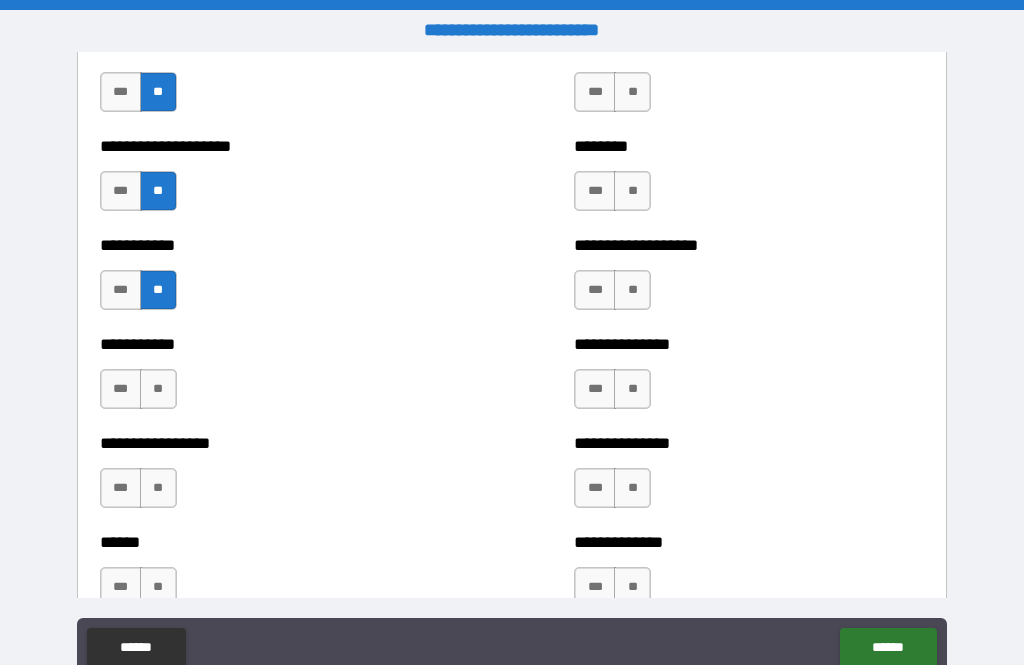 click on "**" at bounding box center [158, 389] 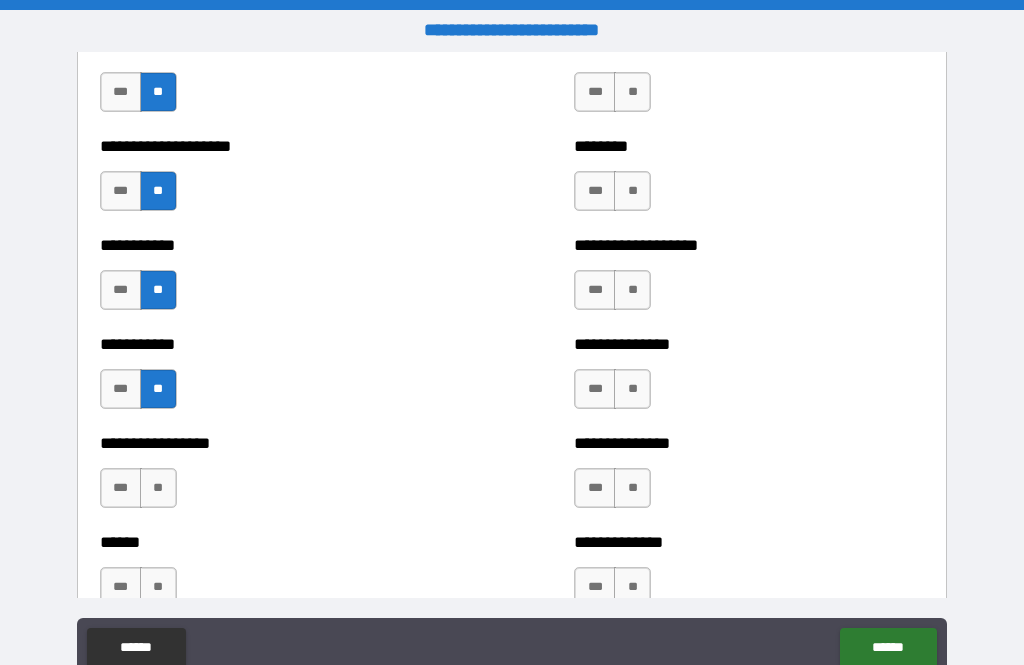 click on "**" at bounding box center (158, 488) 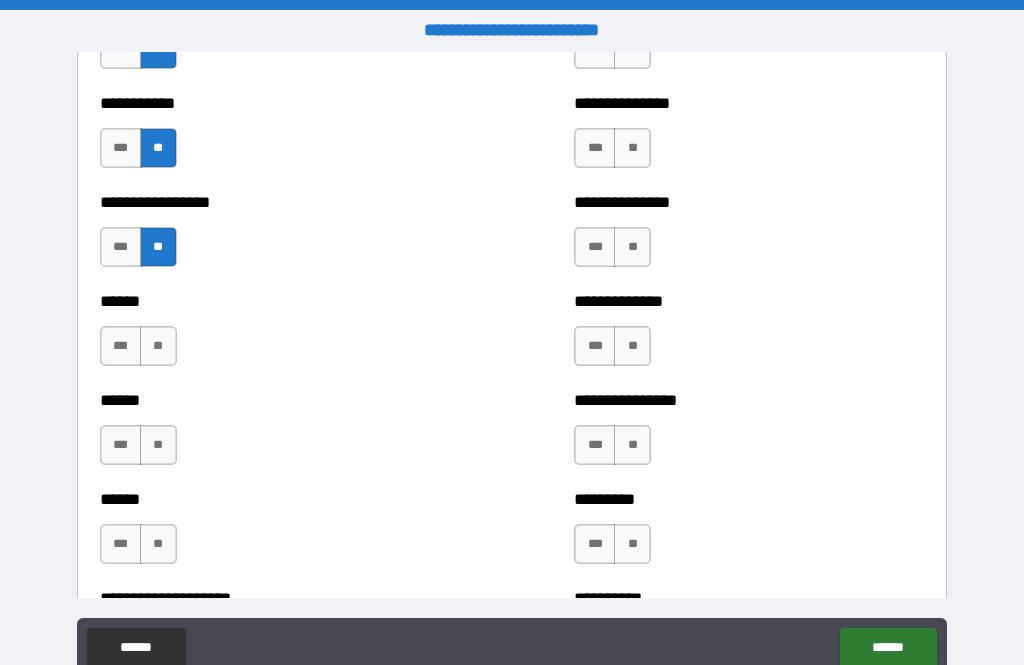 scroll, scrollTop: 2774, scrollLeft: 0, axis: vertical 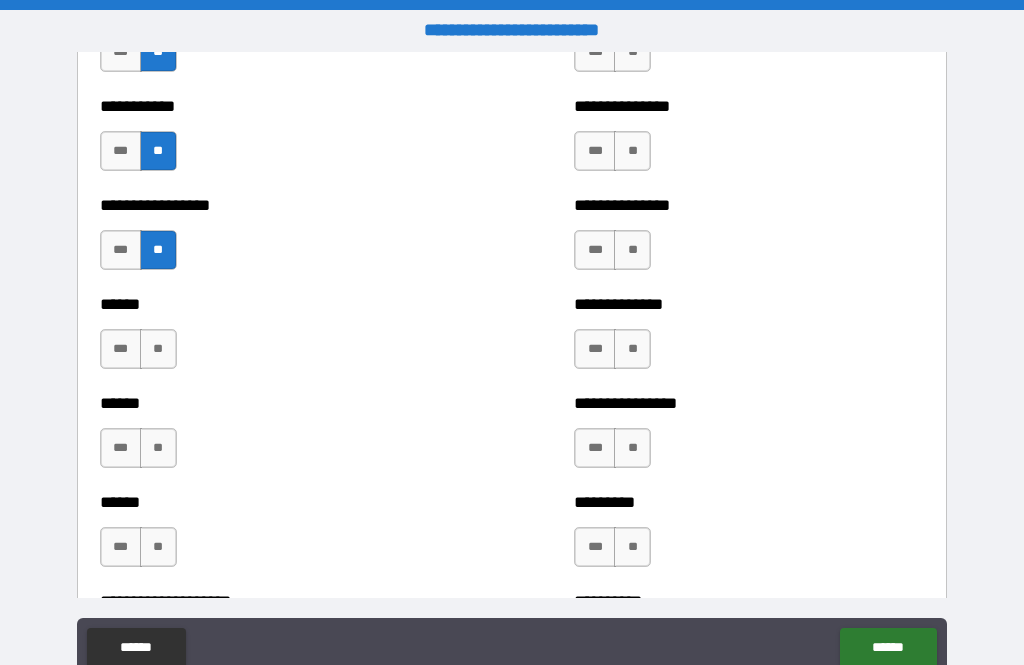click on "**" at bounding box center (158, 349) 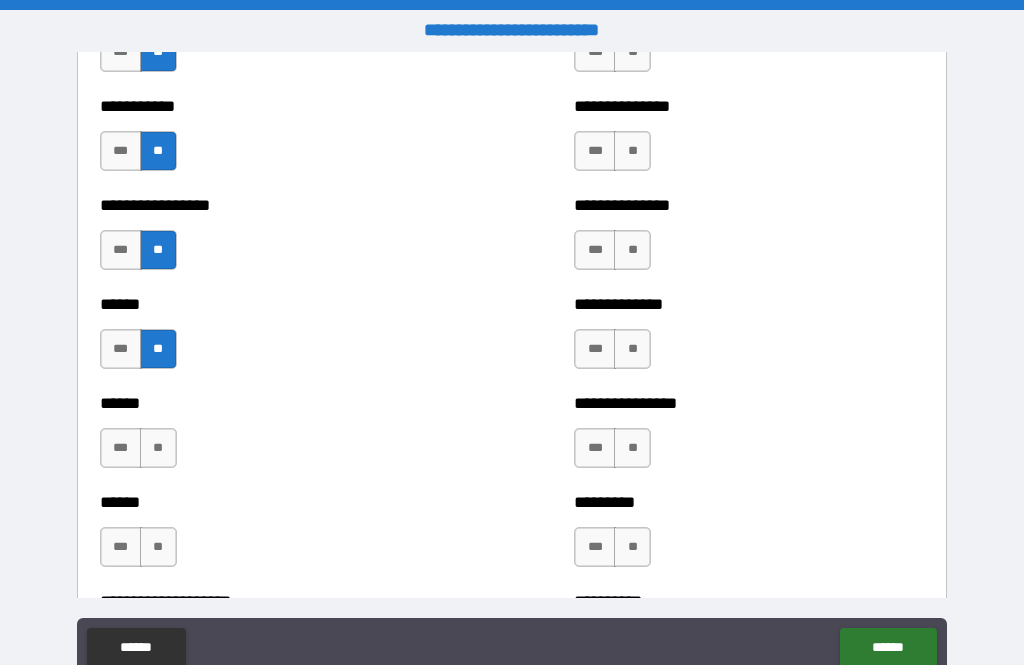click on "**" at bounding box center (158, 448) 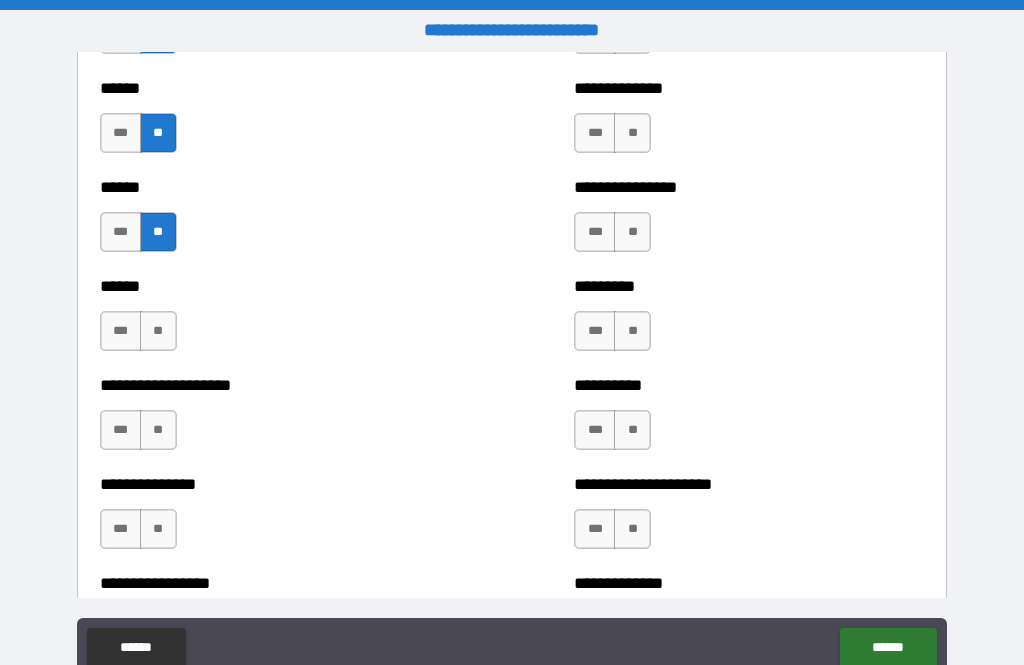 scroll, scrollTop: 2991, scrollLeft: 0, axis: vertical 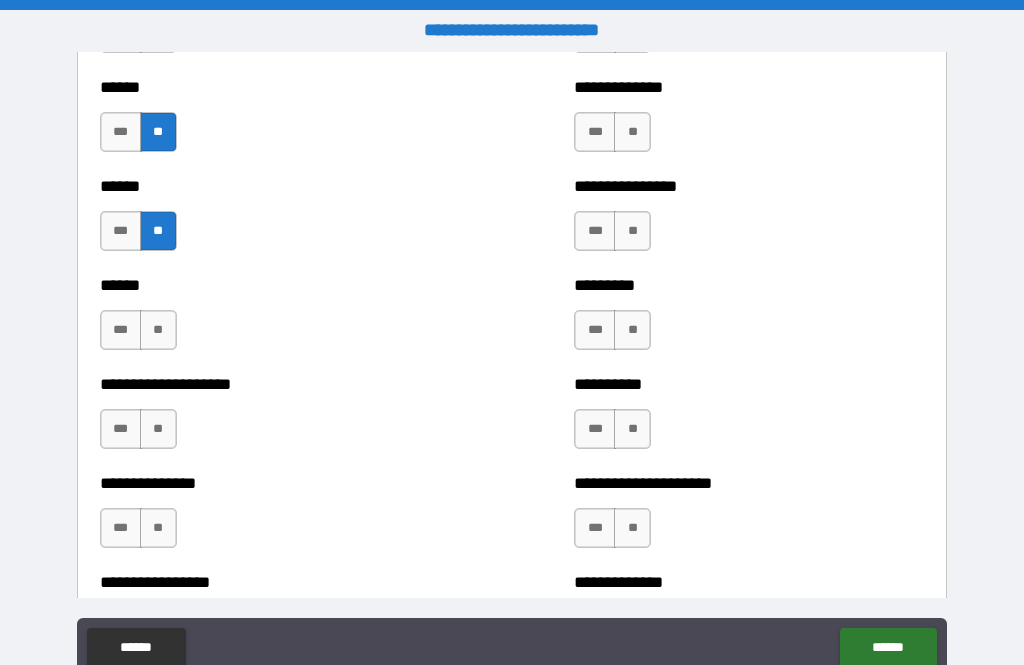 click on "**" at bounding box center [158, 330] 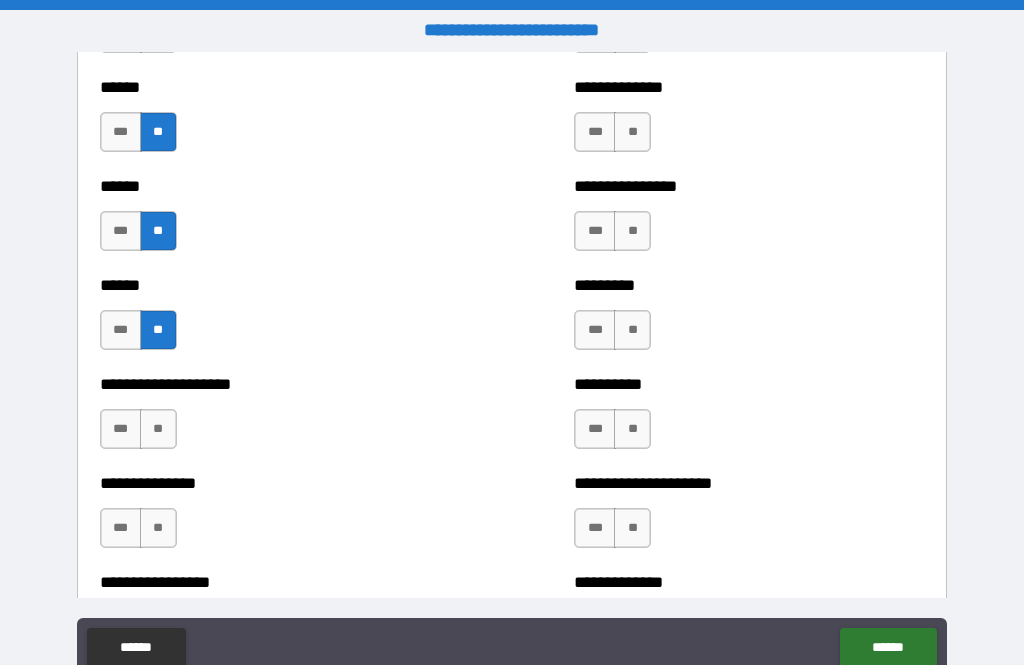 click on "**" at bounding box center [158, 429] 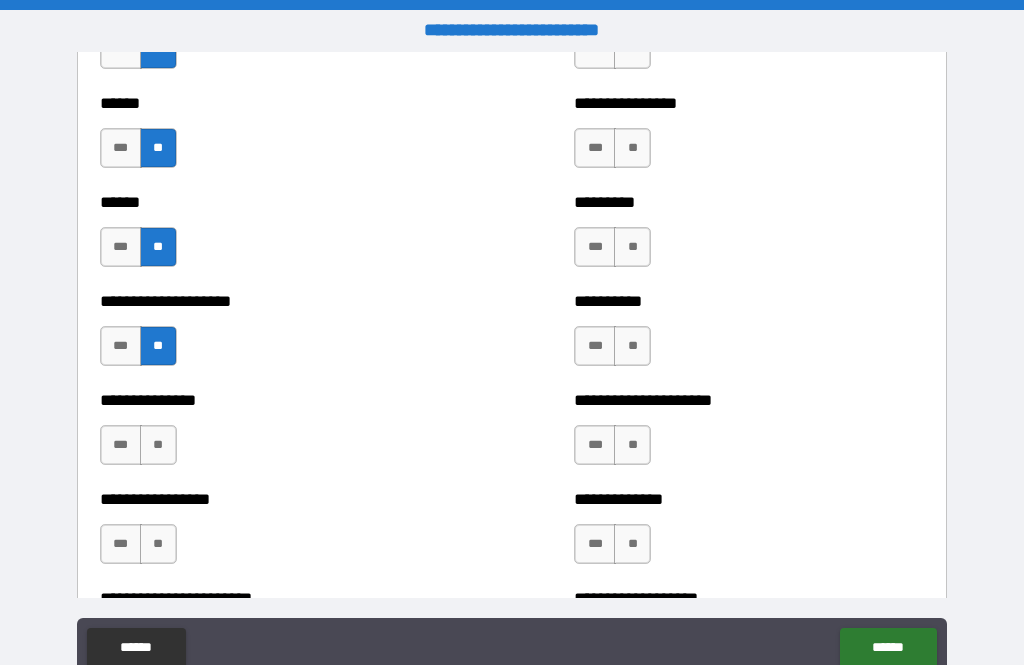 scroll, scrollTop: 3041, scrollLeft: 0, axis: vertical 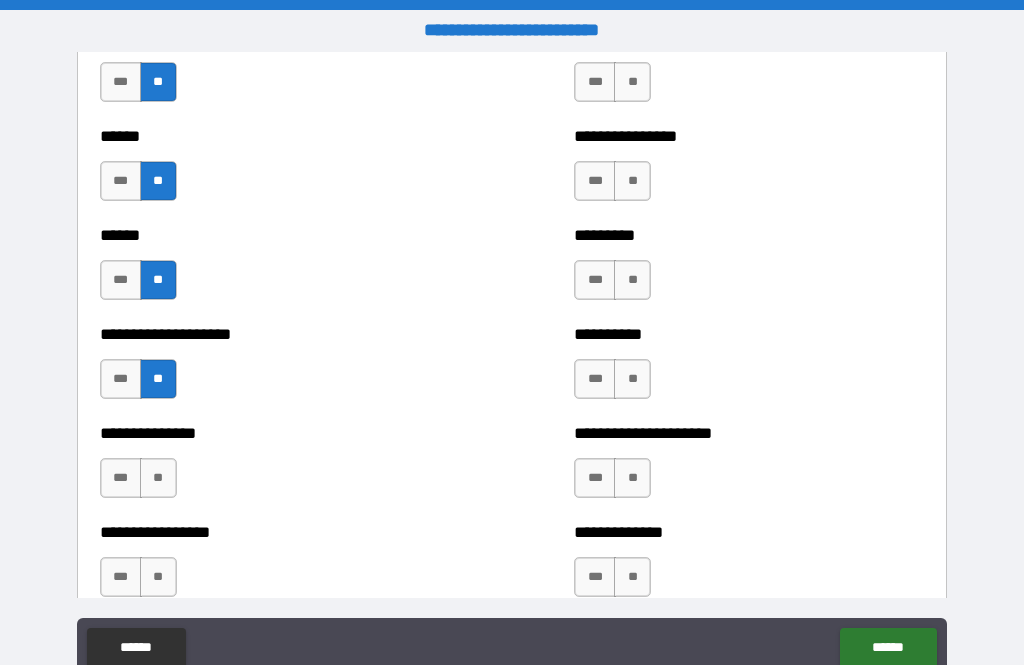 click on "**" at bounding box center (158, 478) 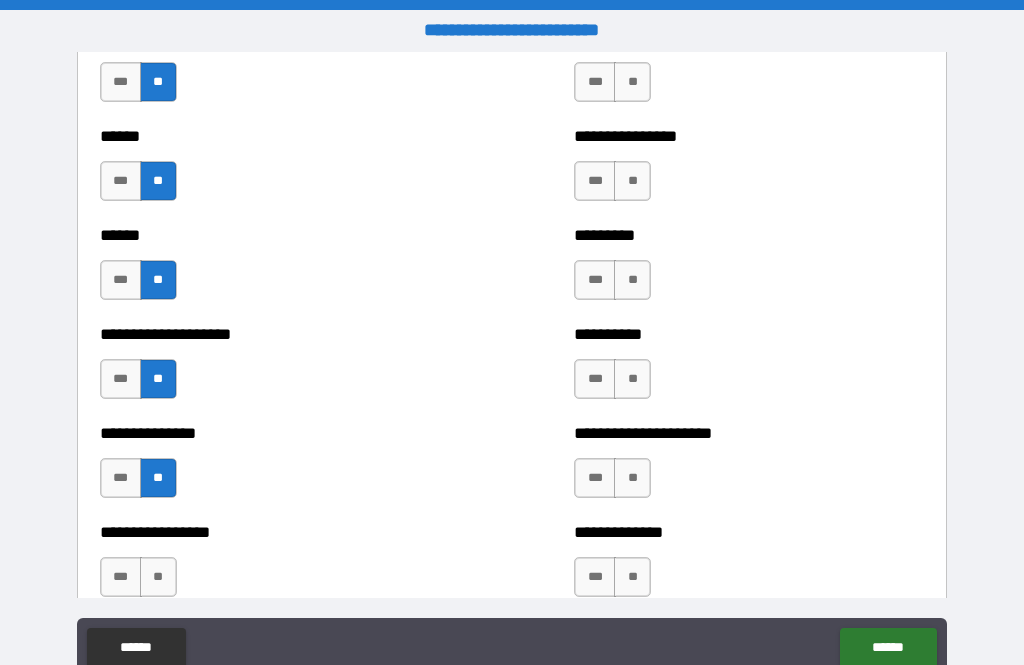 click on "**" at bounding box center [158, 577] 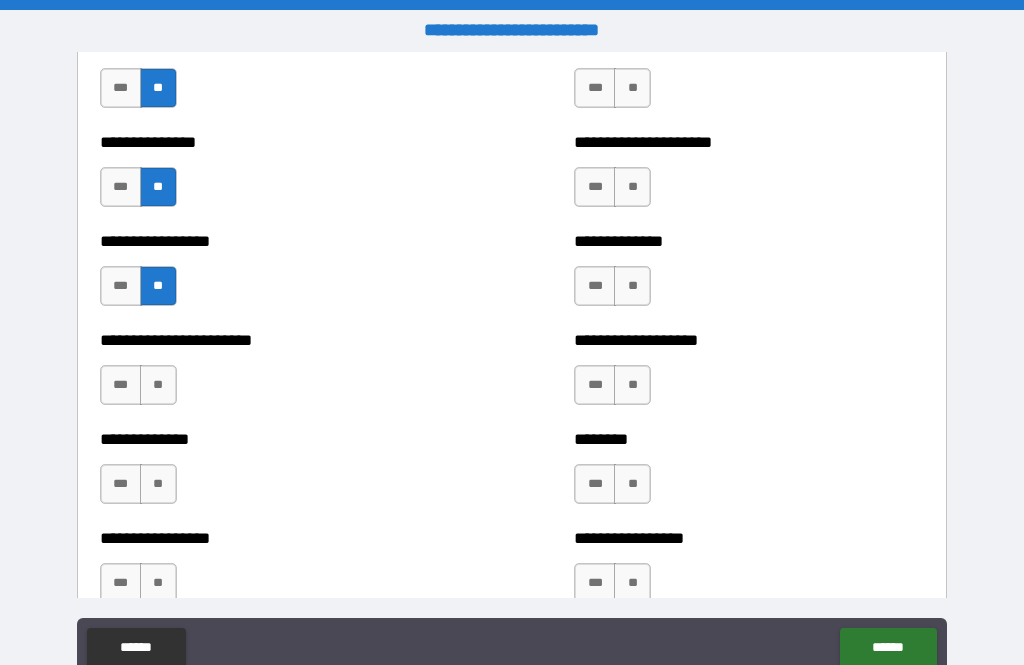 scroll, scrollTop: 3334, scrollLeft: 0, axis: vertical 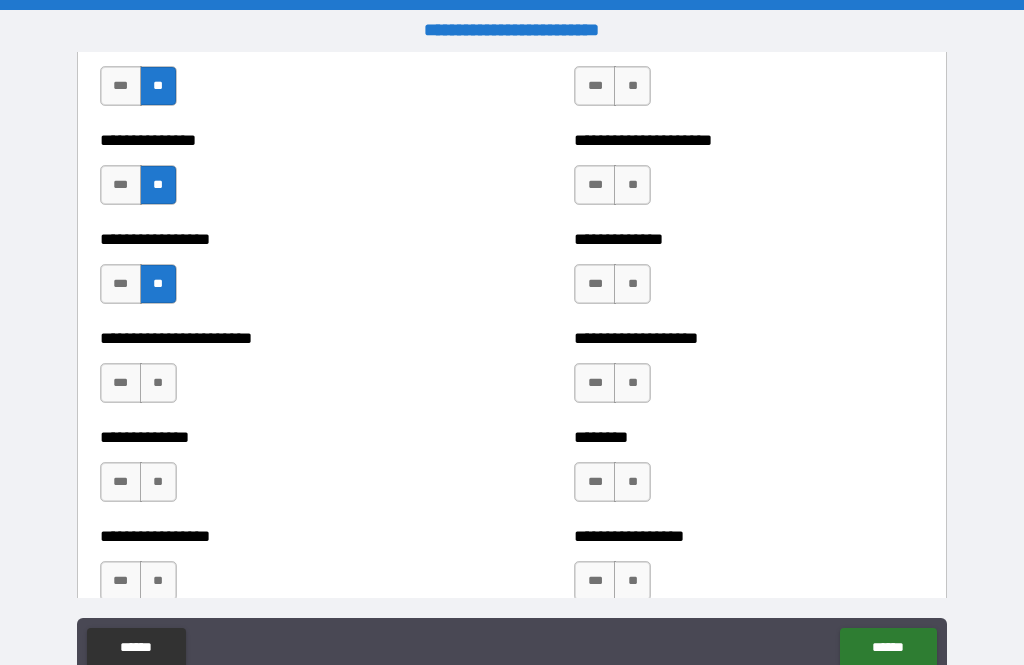 click on "**" at bounding box center (158, 383) 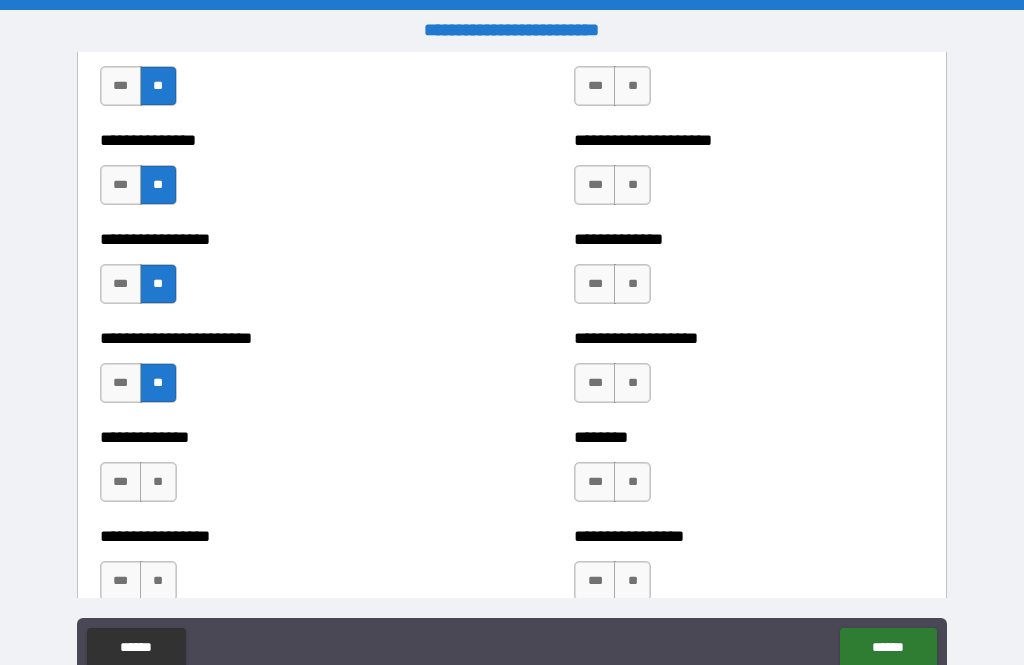 click on "**" at bounding box center (158, 482) 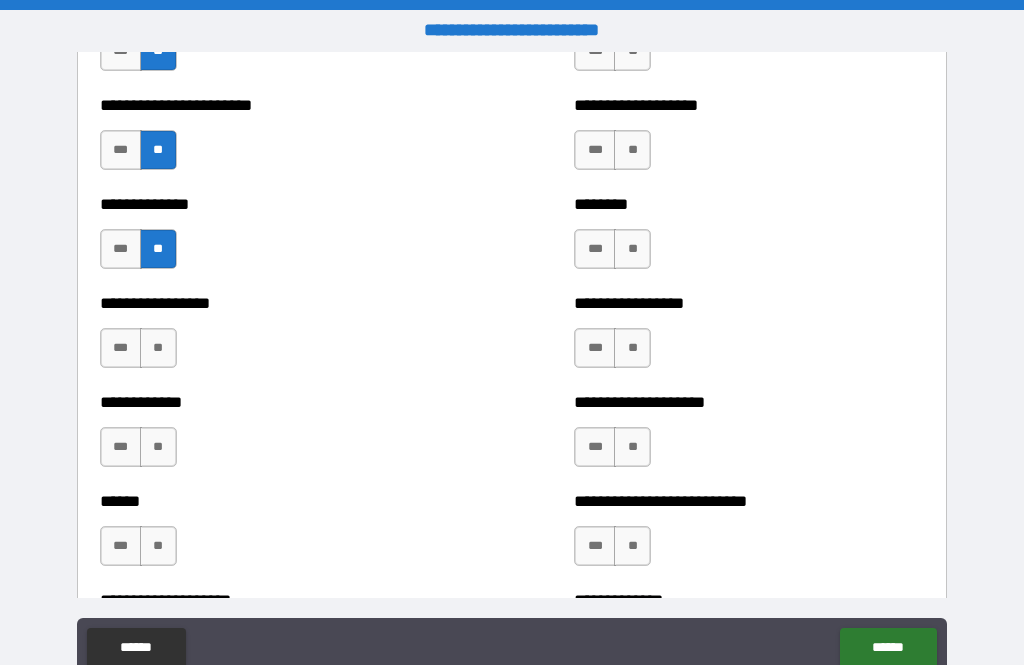 scroll, scrollTop: 3568, scrollLeft: 0, axis: vertical 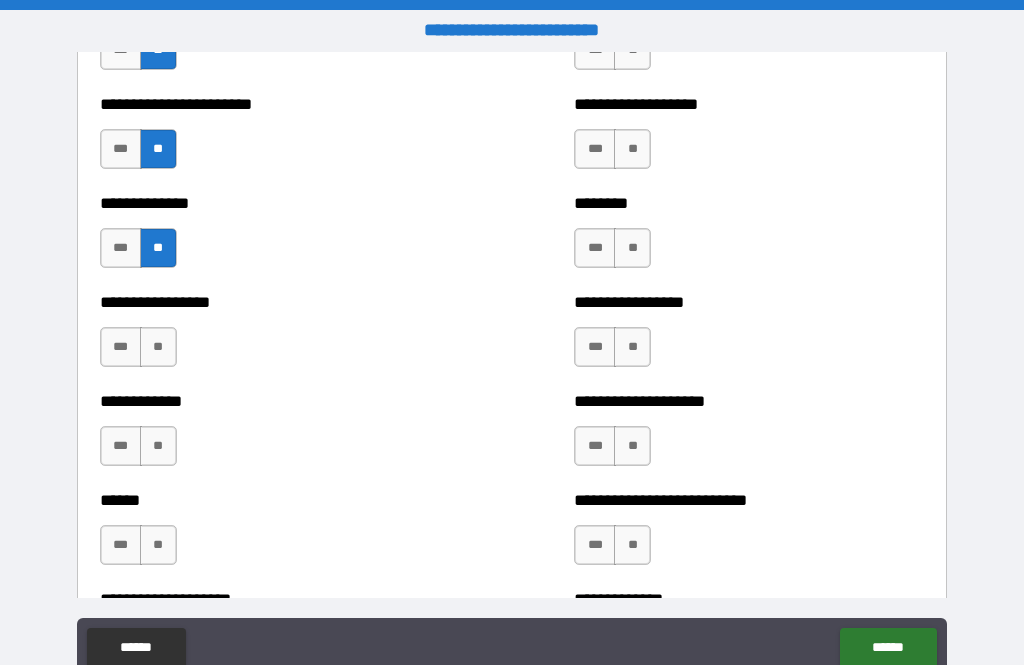 click on "**" at bounding box center (158, 347) 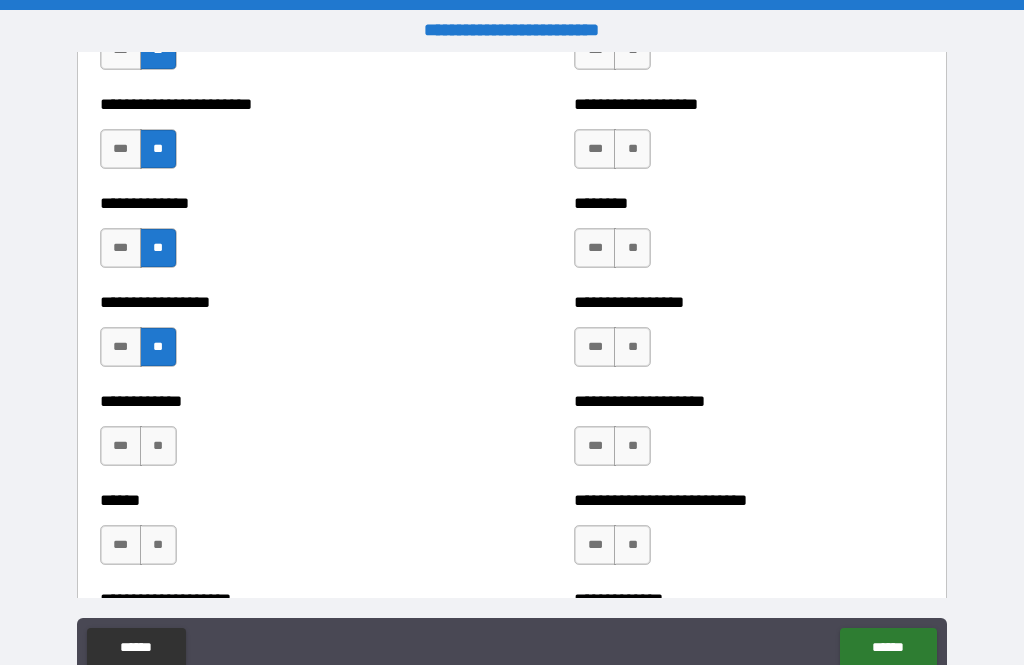 click on "**" at bounding box center [158, 446] 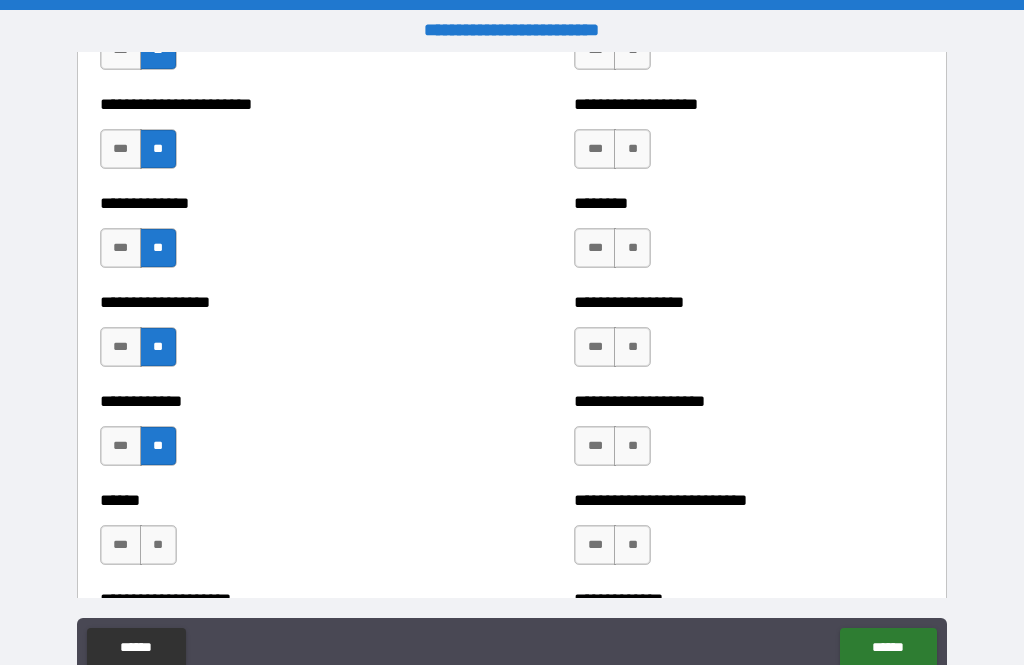 click on "**" at bounding box center [158, 545] 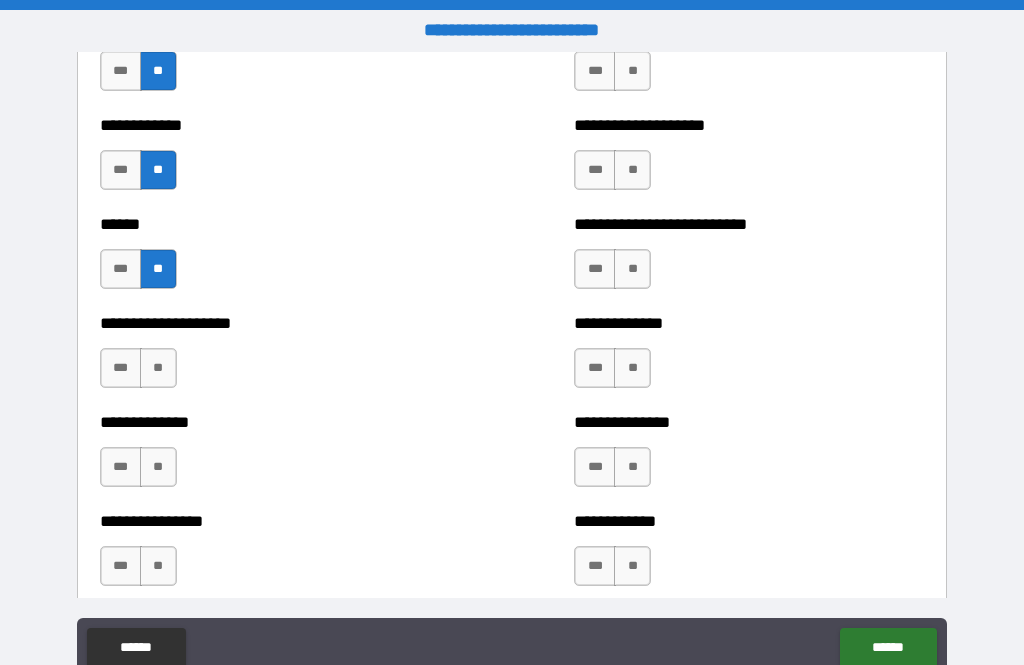 scroll, scrollTop: 3845, scrollLeft: 0, axis: vertical 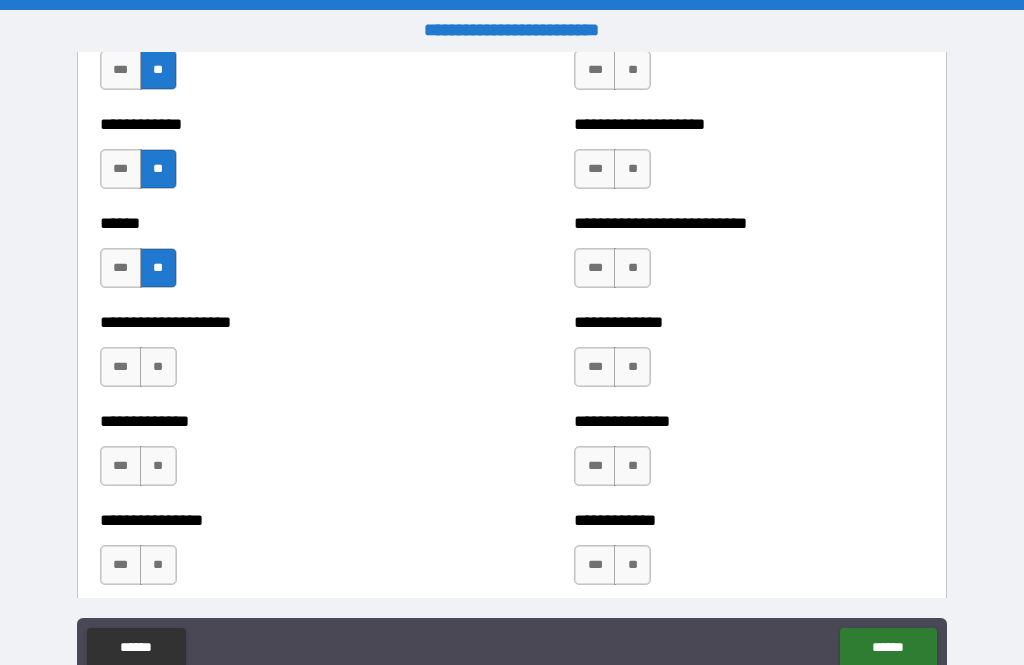 click on "**" at bounding box center (158, 367) 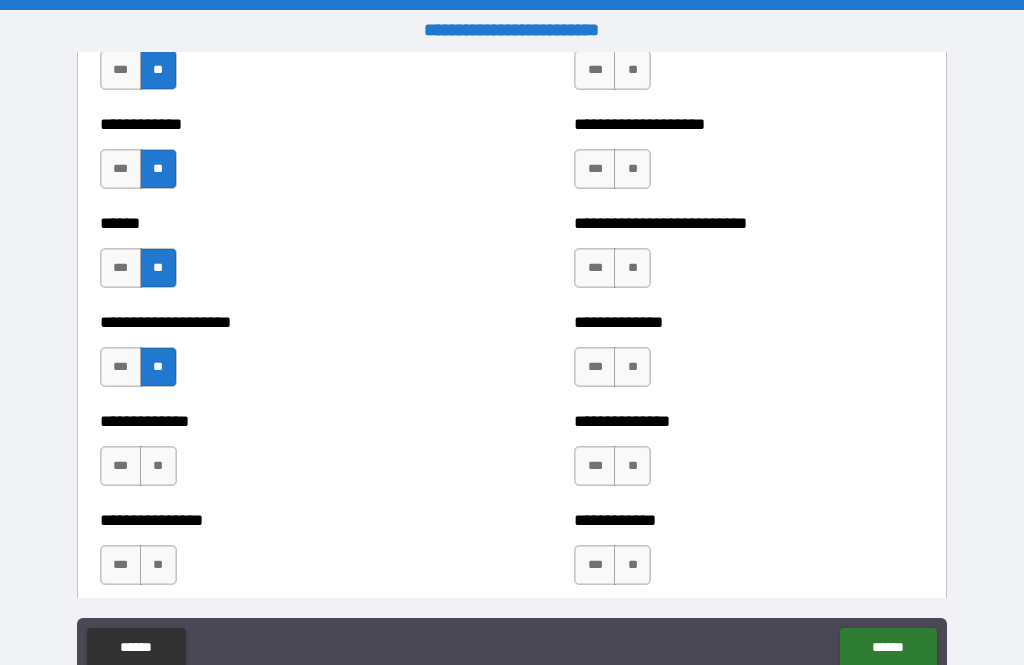 click on "**" at bounding box center [158, 466] 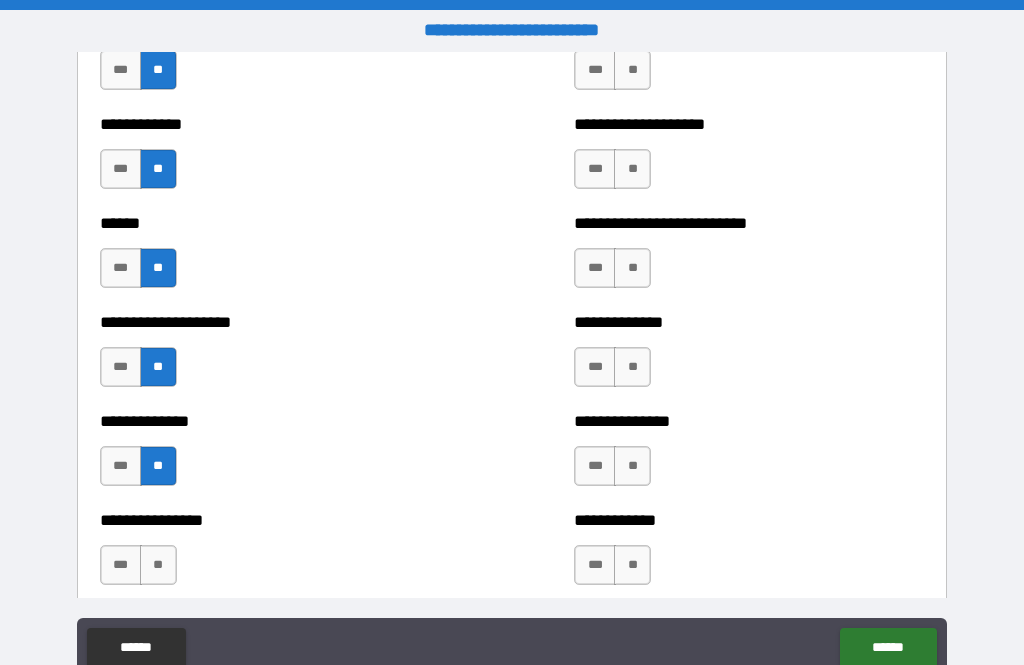 click on "**" at bounding box center (158, 565) 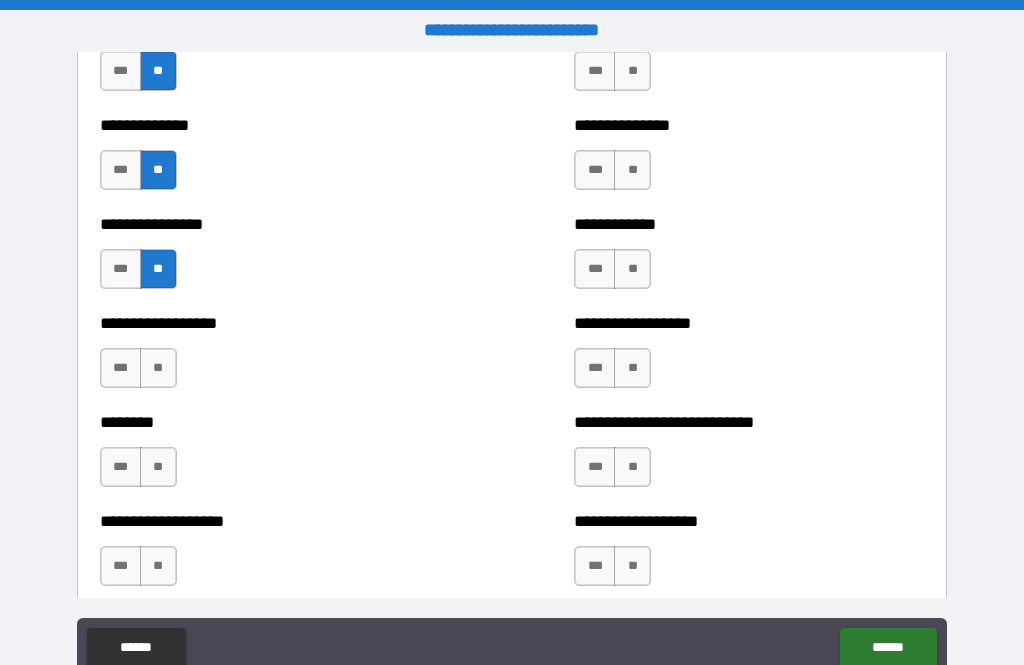 scroll, scrollTop: 4156, scrollLeft: 0, axis: vertical 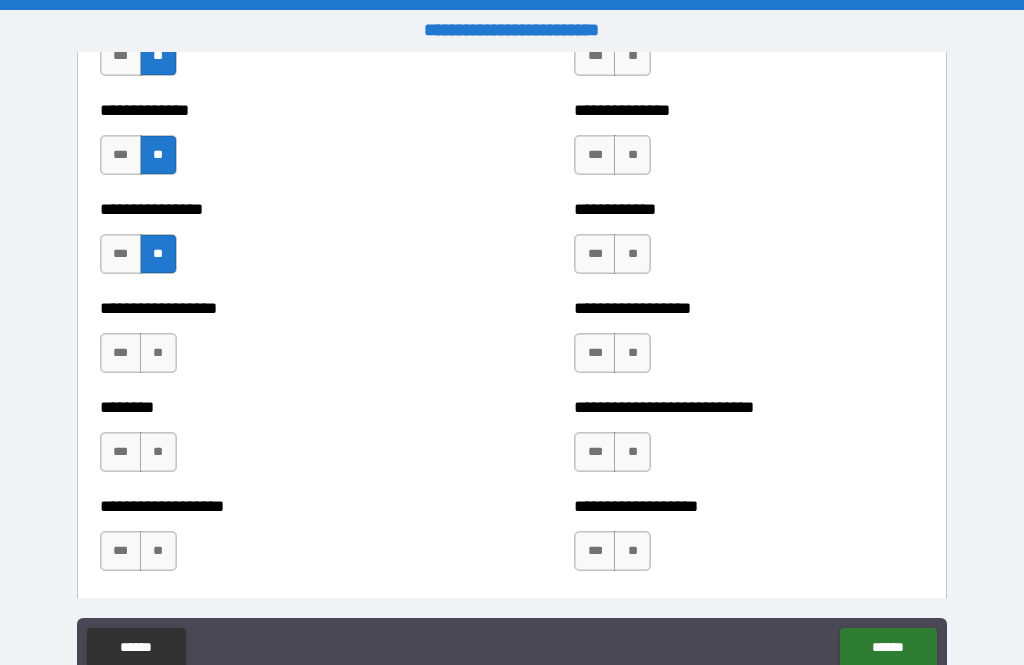 click on "**" at bounding box center (158, 353) 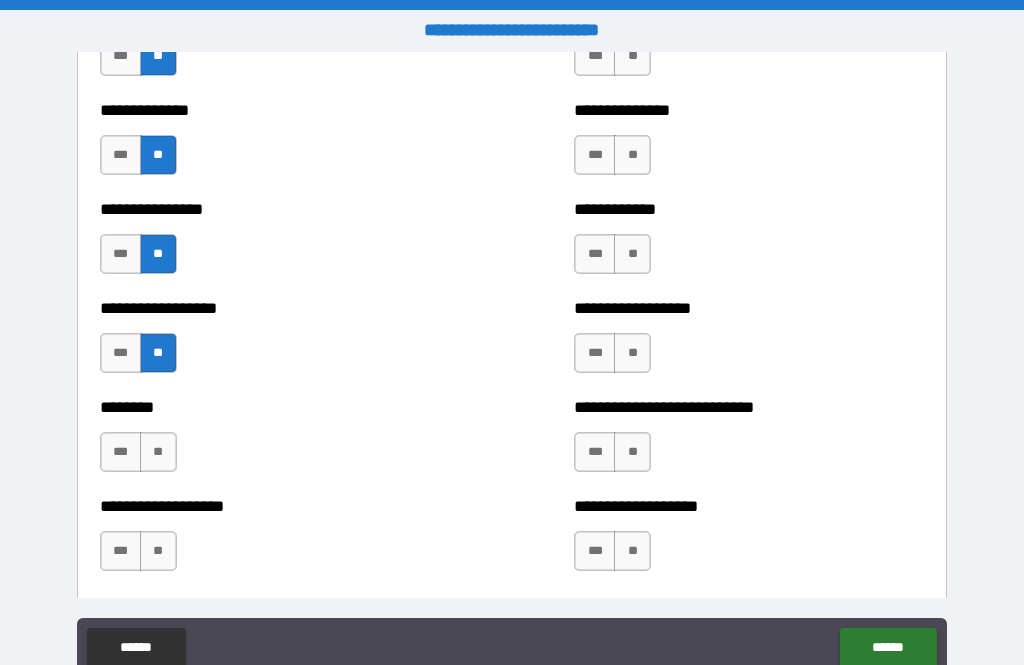 click on "**" at bounding box center (158, 452) 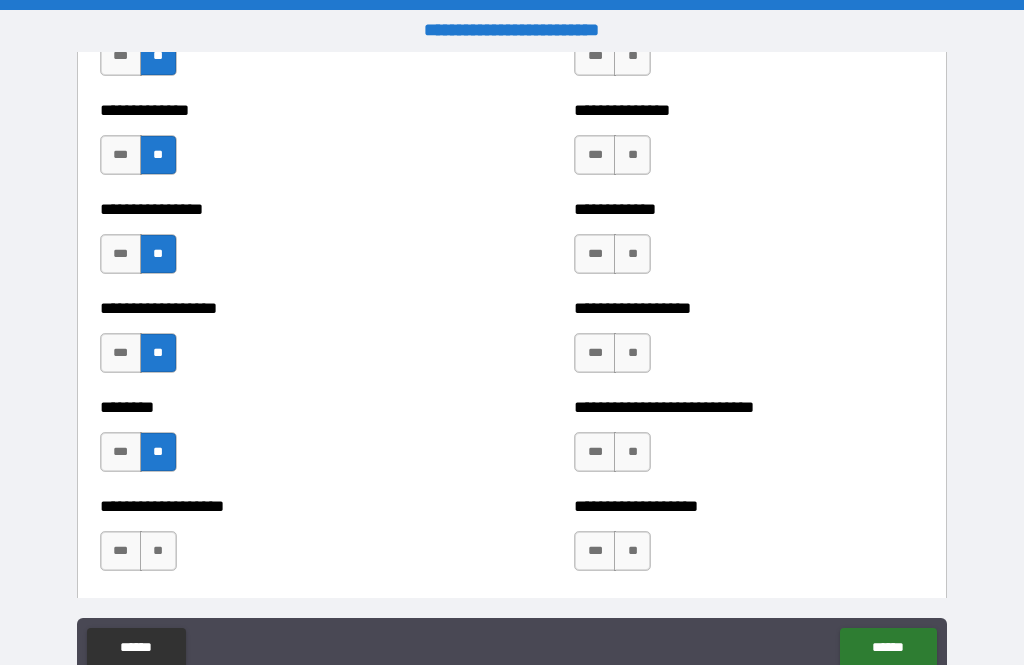 click on "**" at bounding box center [158, 551] 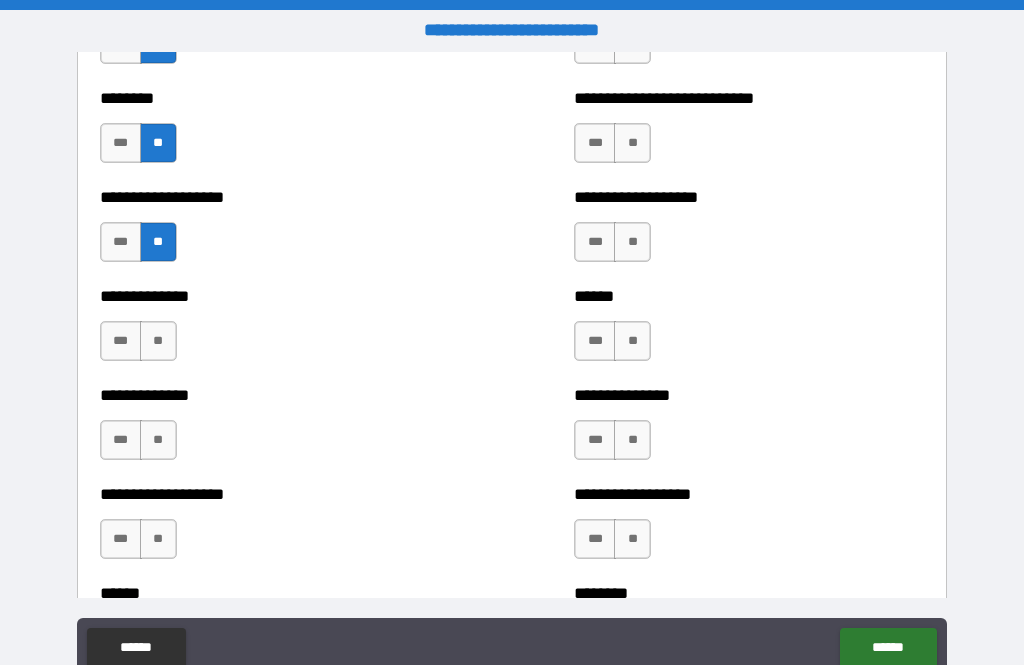 scroll, scrollTop: 4483, scrollLeft: 0, axis: vertical 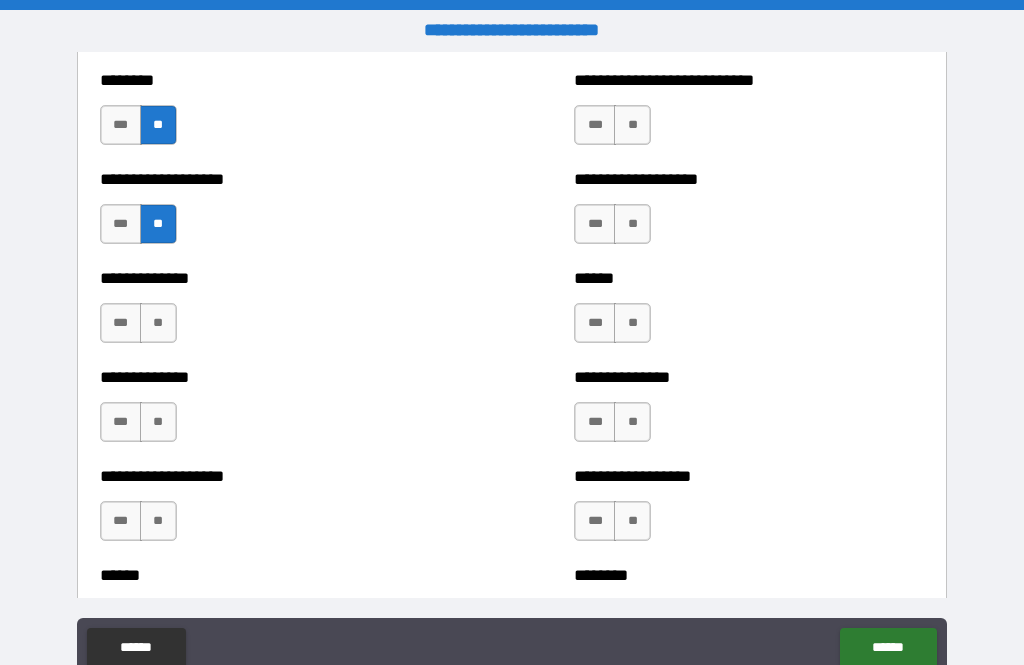 click on "**" at bounding box center (158, 323) 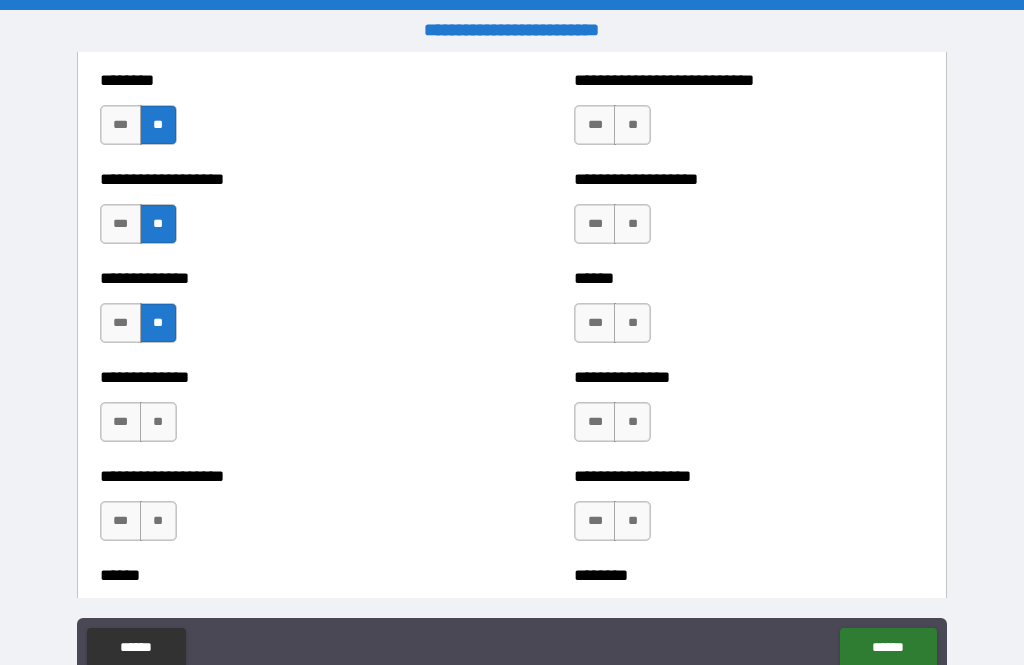 click on "**********" at bounding box center (275, 476) 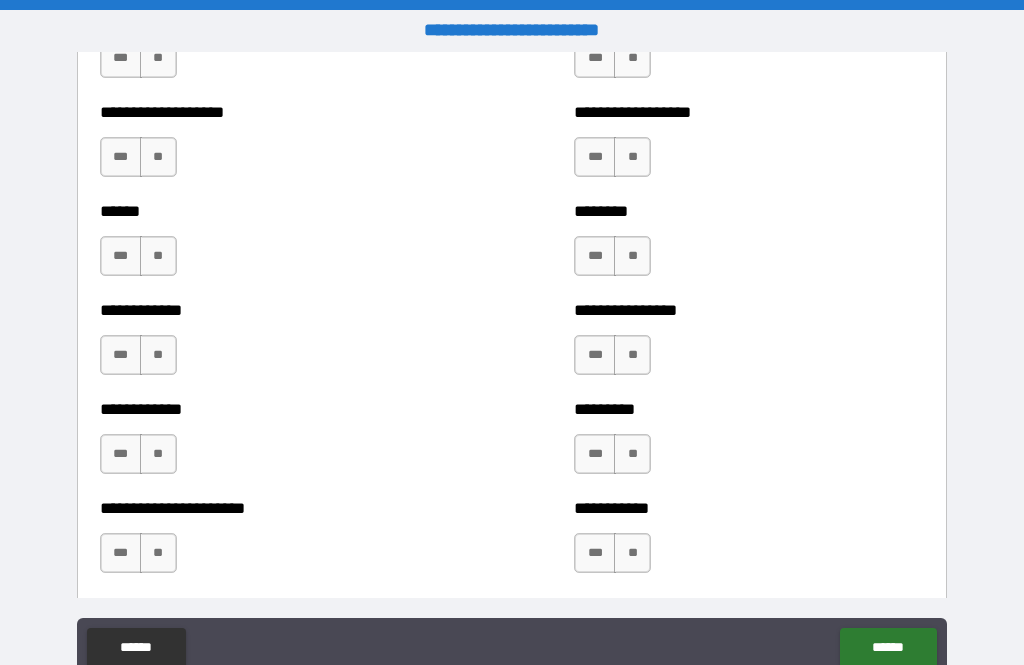scroll, scrollTop: 4843, scrollLeft: 0, axis: vertical 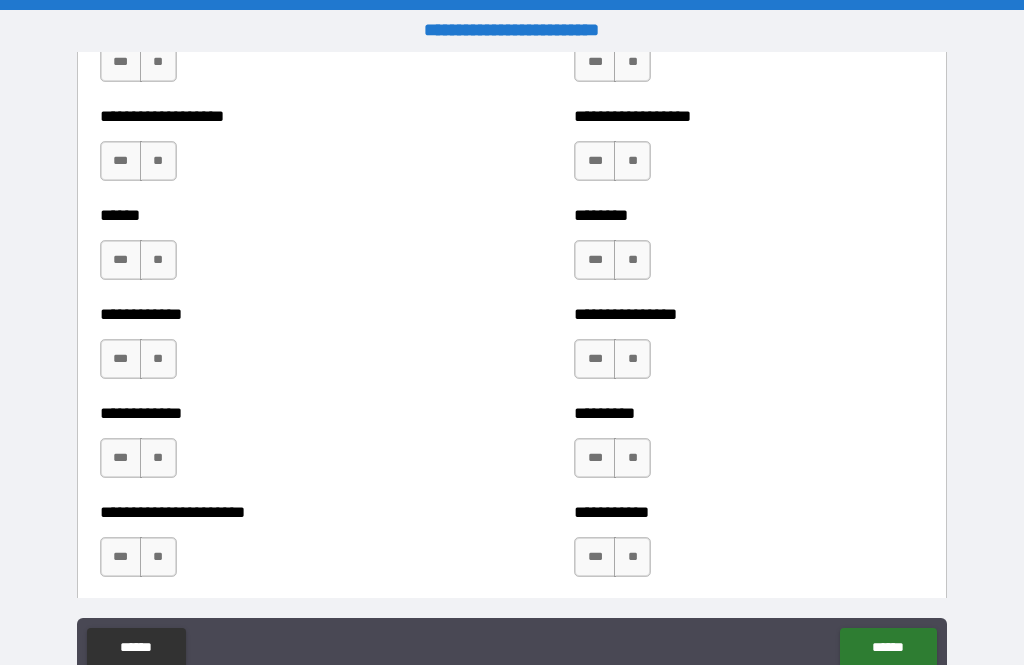 click on "**" at bounding box center [158, 359] 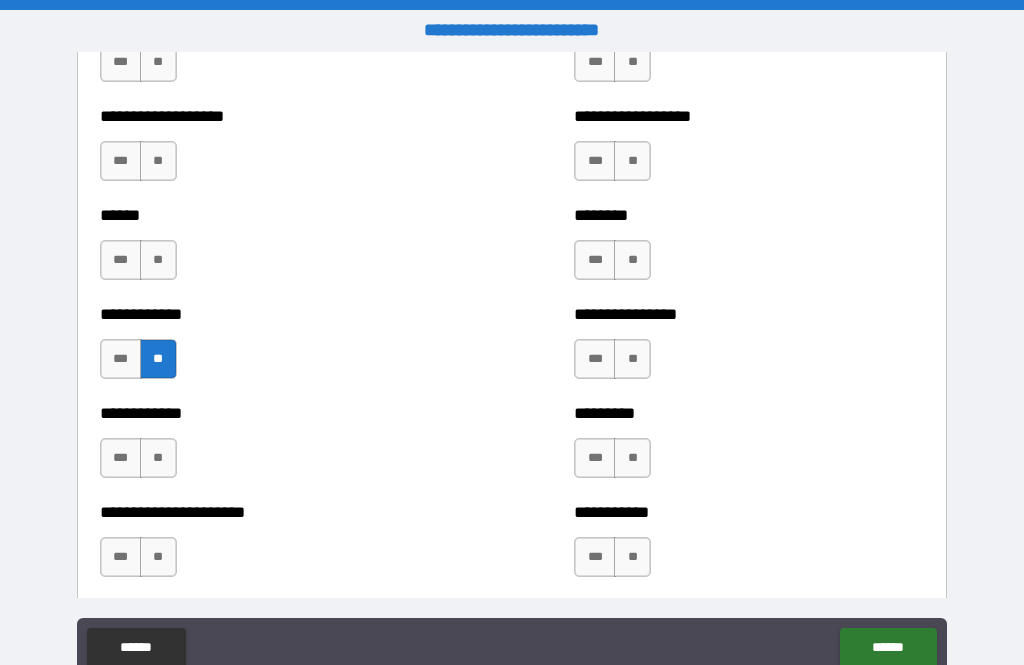 click on "**" at bounding box center [158, 260] 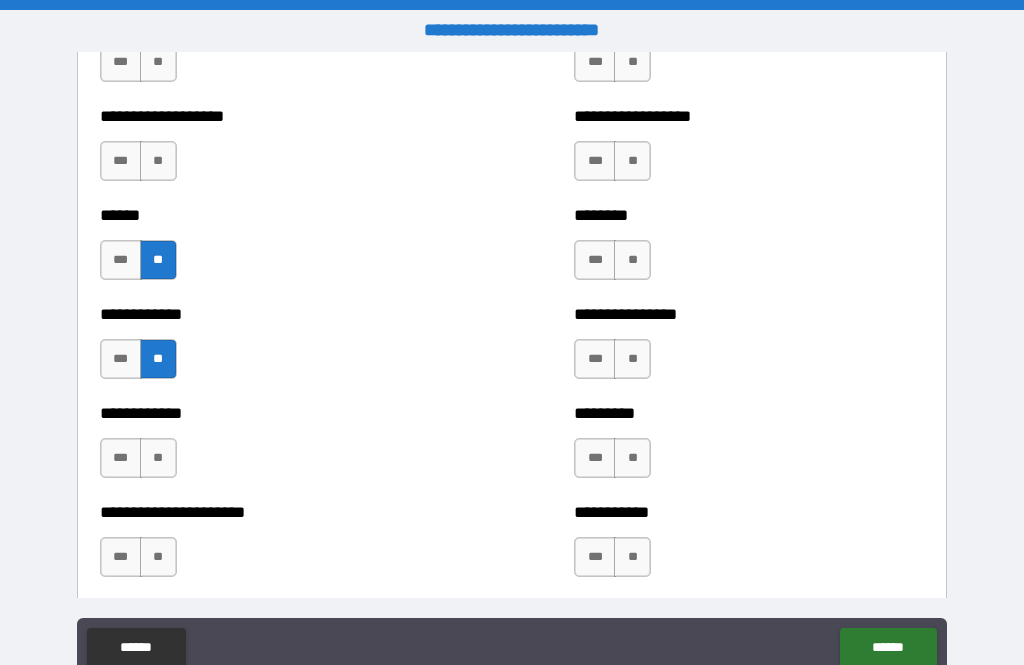 click on "**" at bounding box center [158, 161] 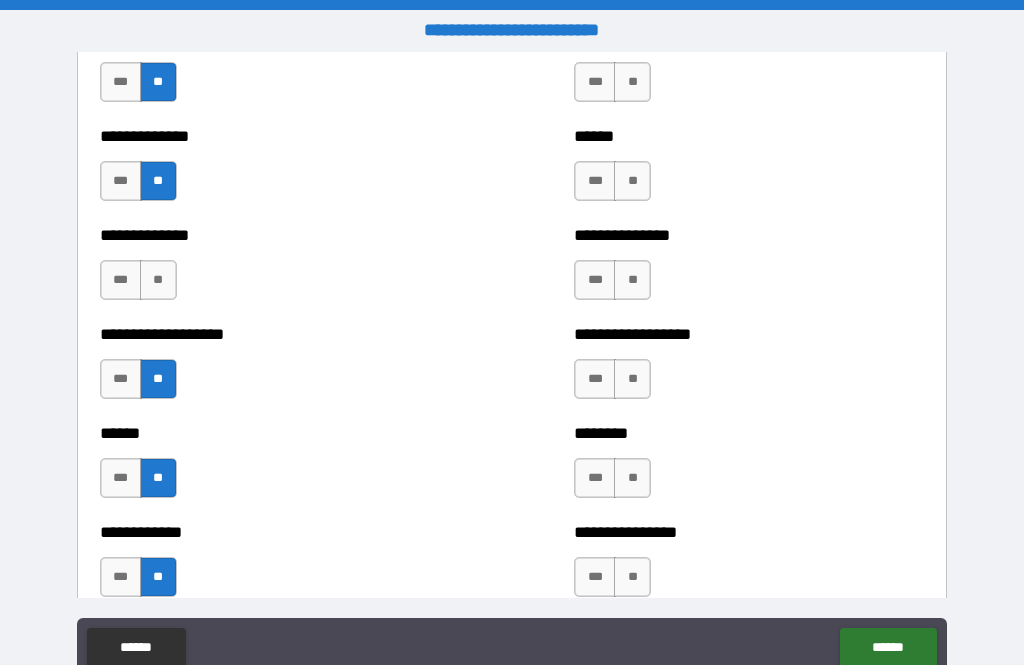 click on "**" at bounding box center (158, 280) 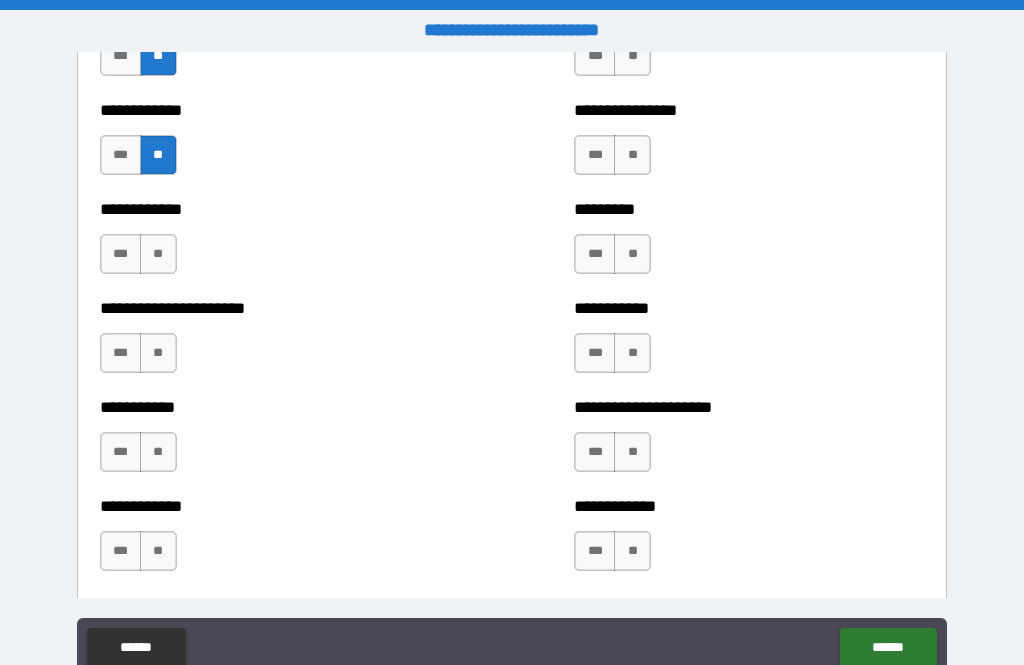 scroll, scrollTop: 5048, scrollLeft: 0, axis: vertical 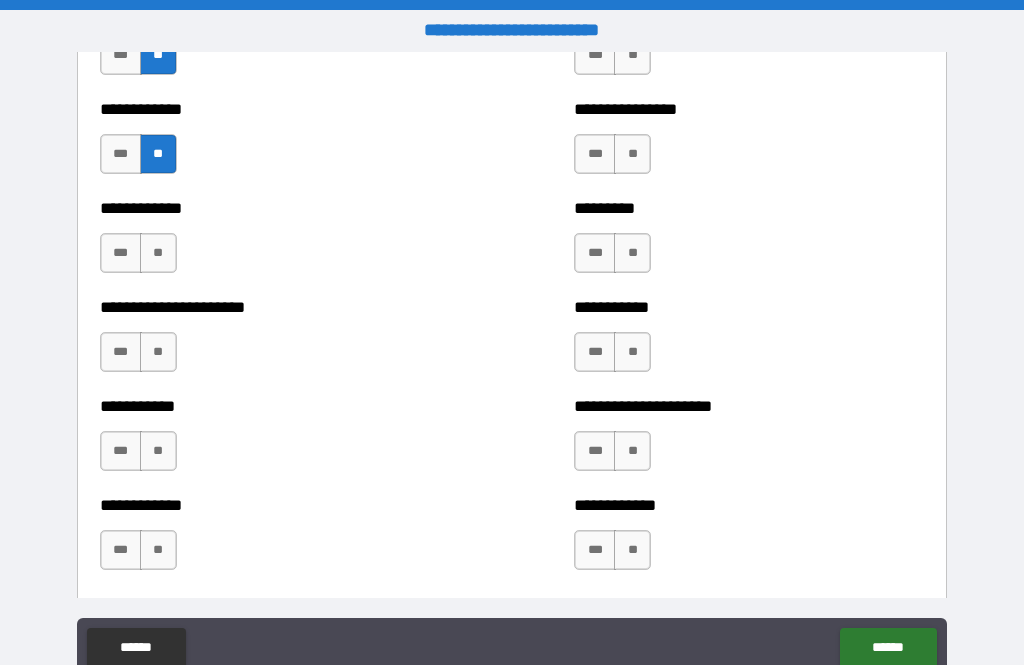 click on "**" at bounding box center [158, 253] 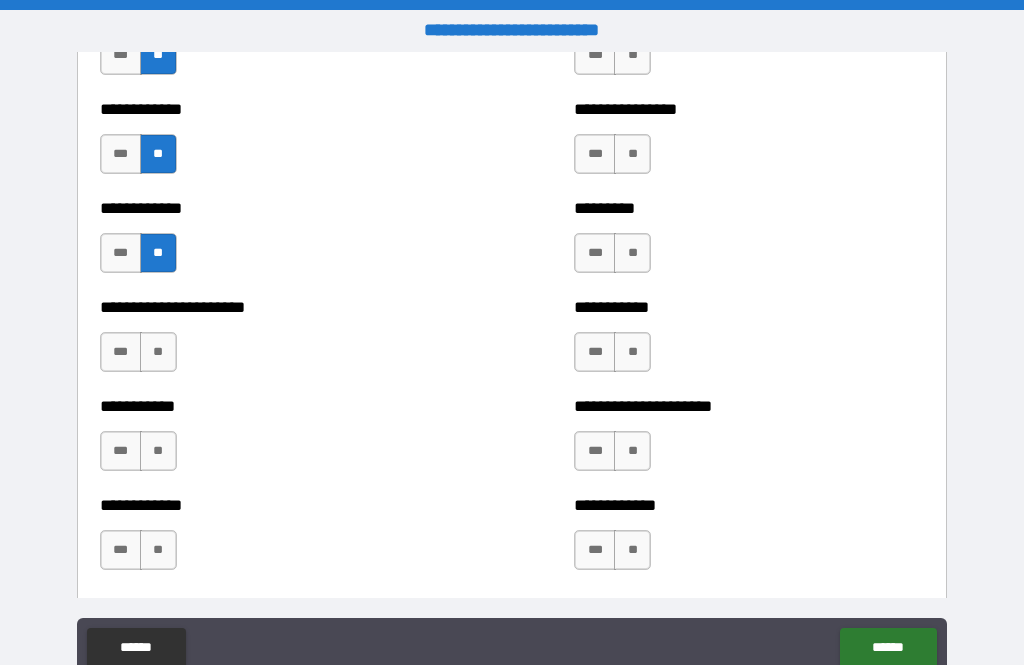 click on "**" at bounding box center (158, 352) 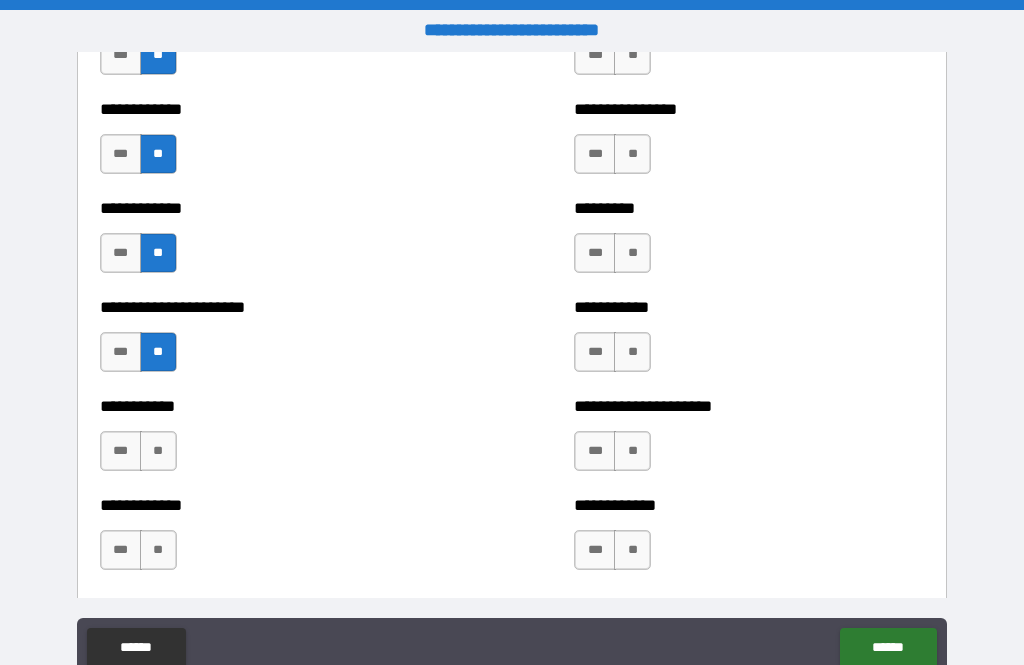 click on "**" at bounding box center [158, 451] 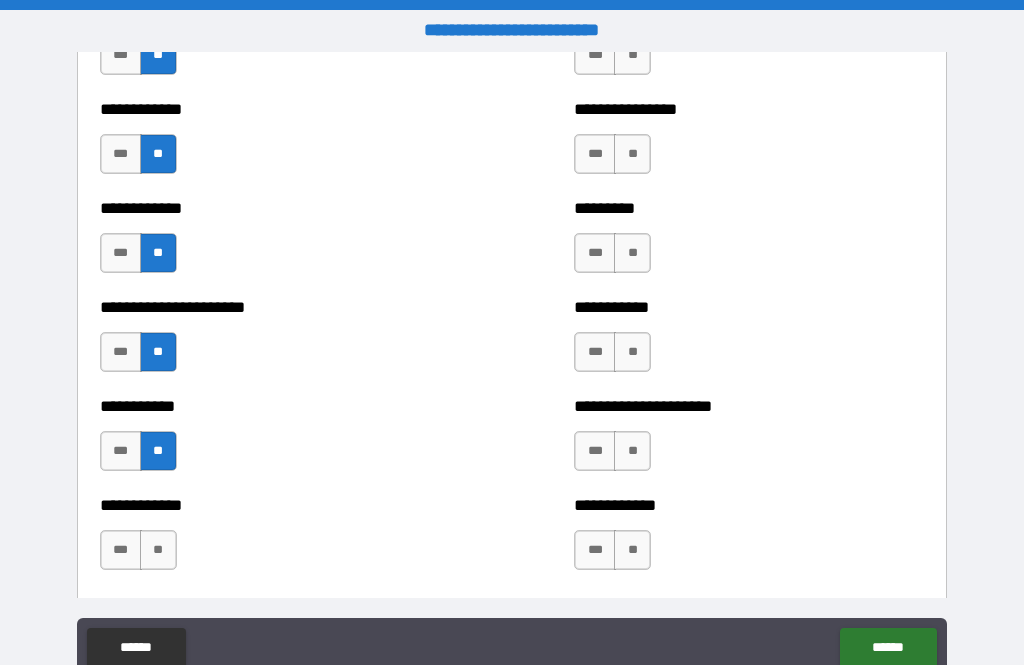 click on "**" at bounding box center (158, 550) 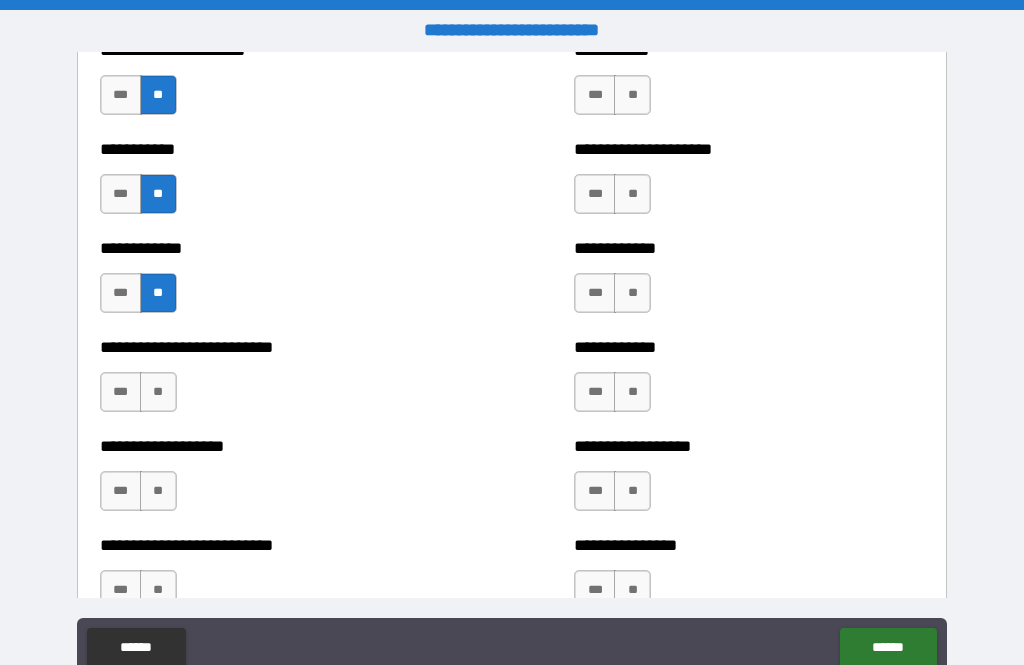 scroll, scrollTop: 5338, scrollLeft: 0, axis: vertical 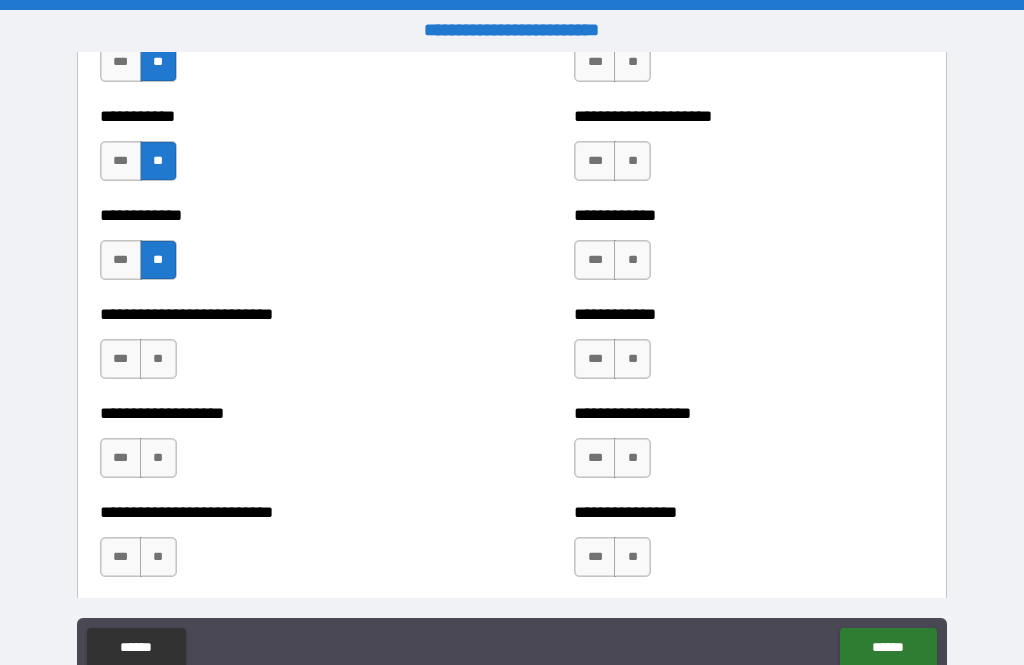 click on "**" at bounding box center [158, 359] 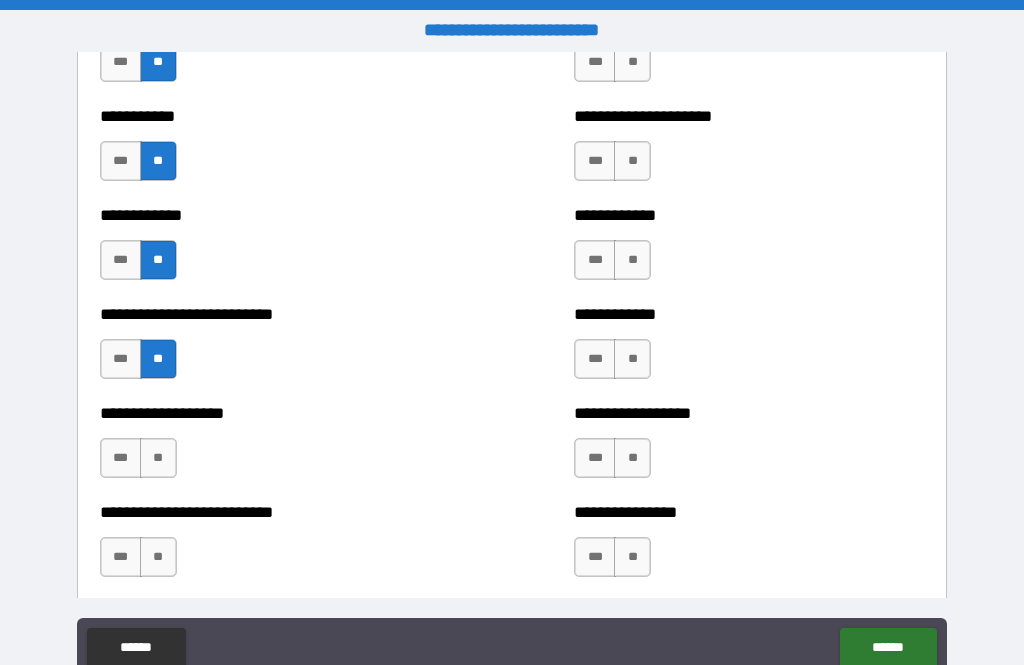 click on "**" at bounding box center [158, 458] 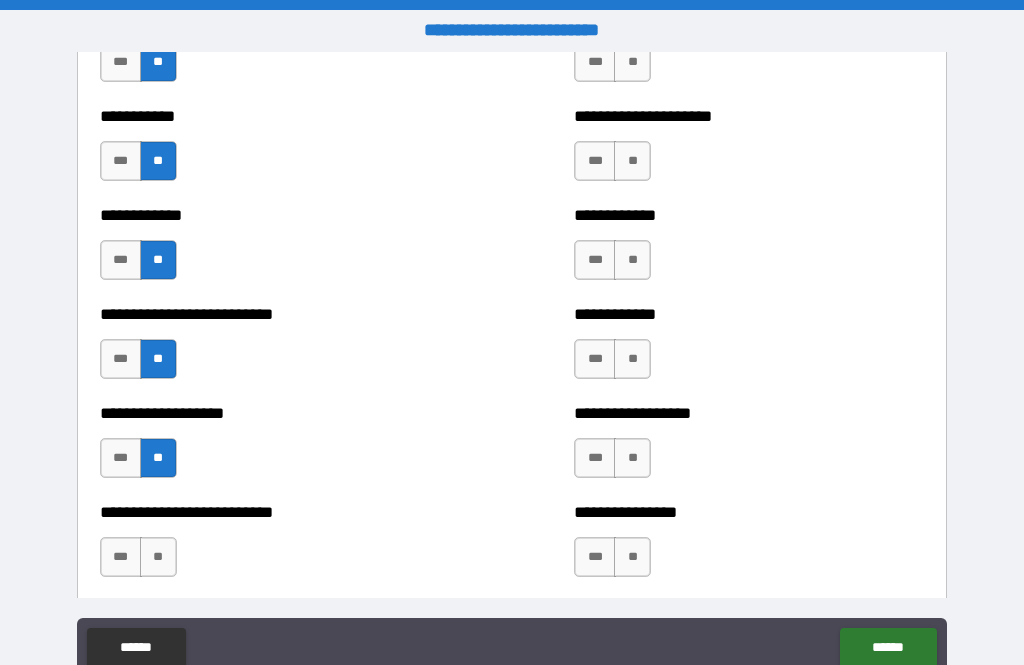 scroll, scrollTop: 5563, scrollLeft: 0, axis: vertical 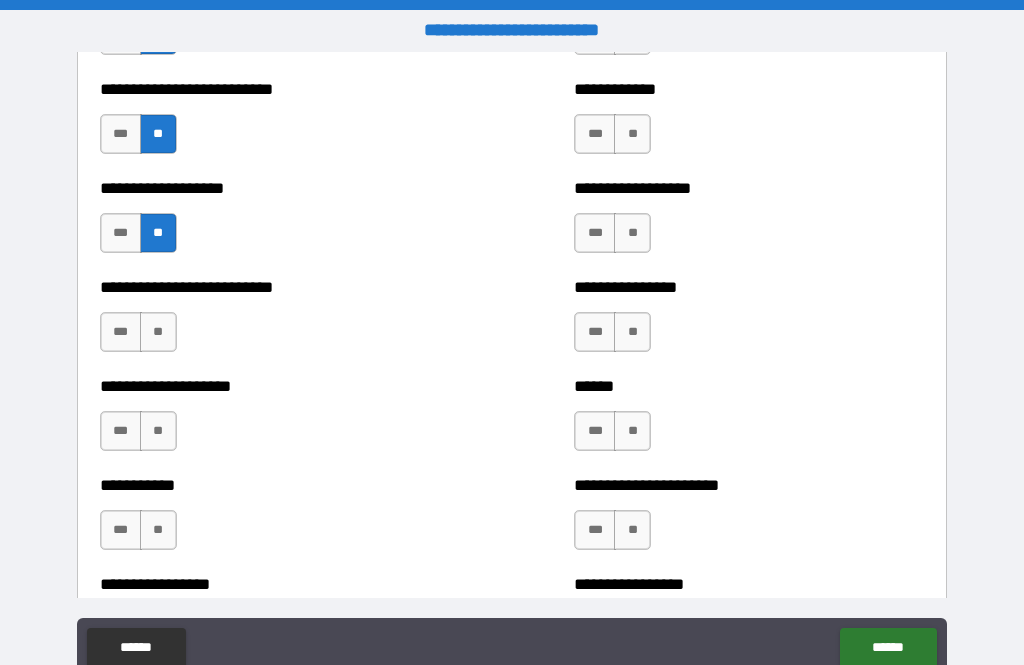 click on "**" at bounding box center [158, 332] 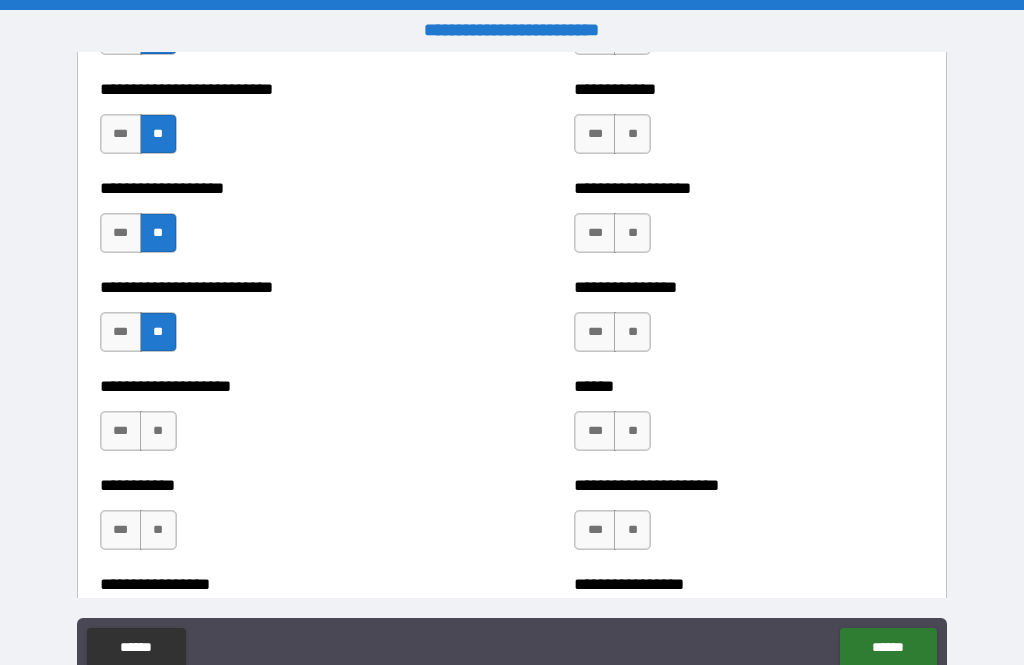 click on "**" at bounding box center [158, 431] 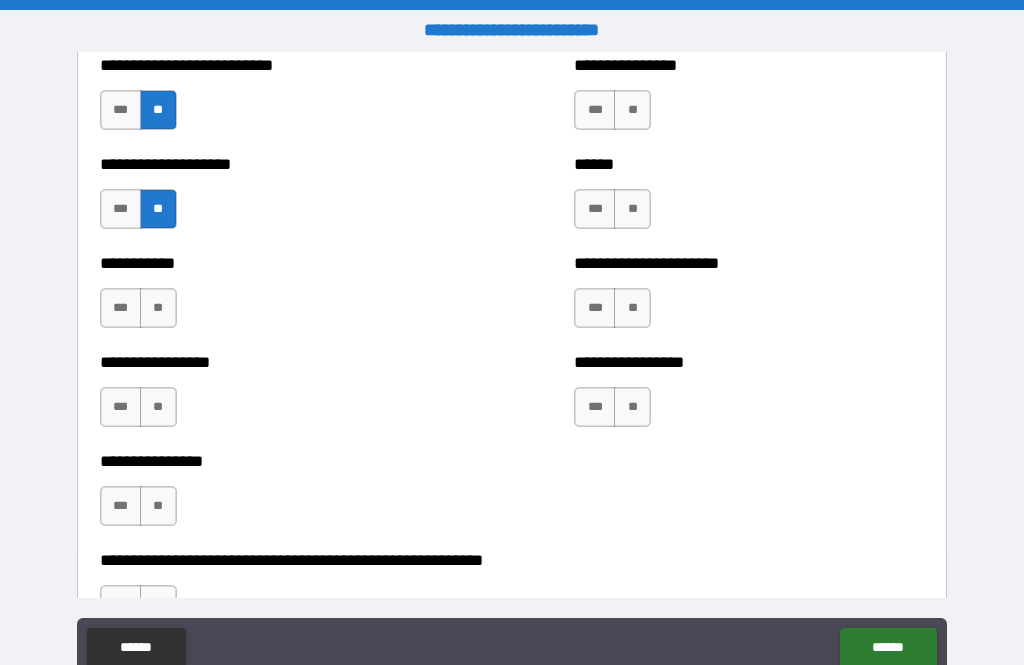 scroll, scrollTop: 5793, scrollLeft: 0, axis: vertical 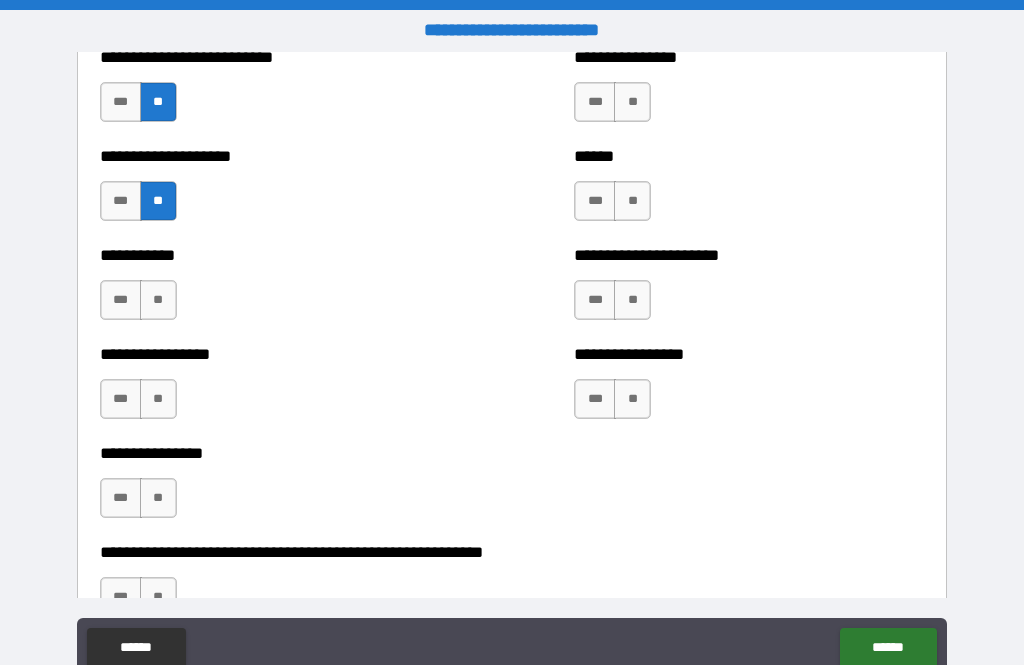 click on "**" at bounding box center (158, 300) 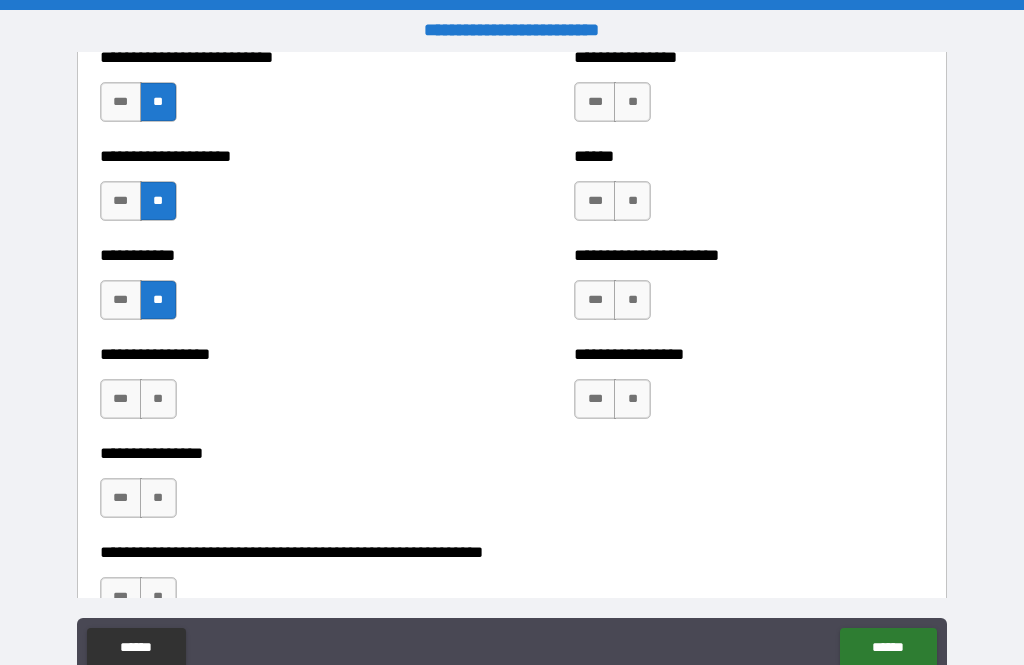 click on "**" at bounding box center (158, 399) 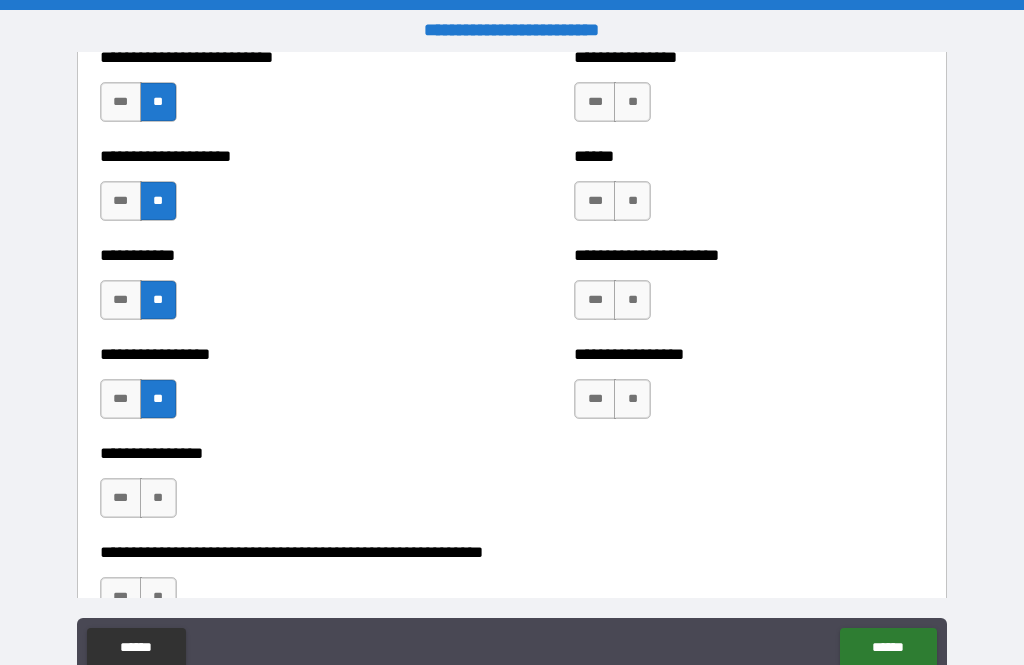 click on "**" at bounding box center [158, 498] 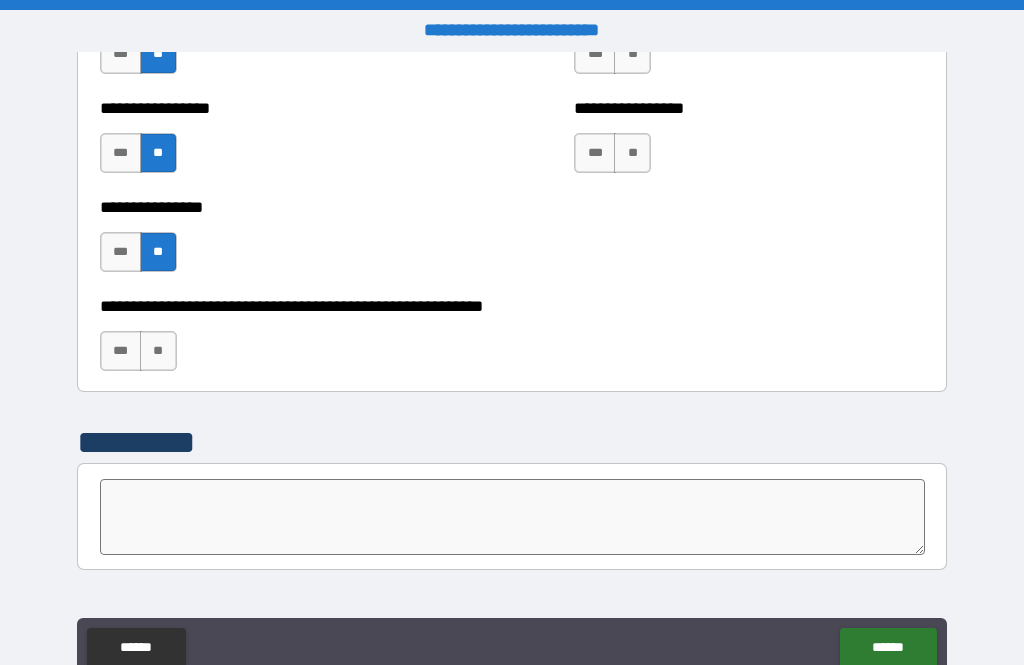 scroll, scrollTop: 6040, scrollLeft: 0, axis: vertical 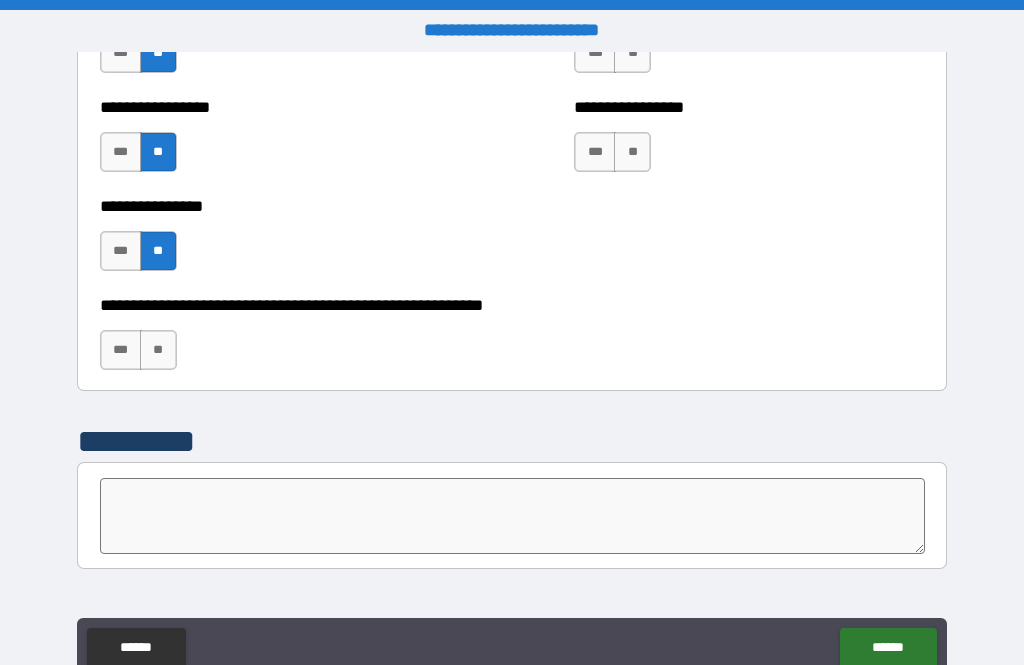 click on "**" at bounding box center (158, 350) 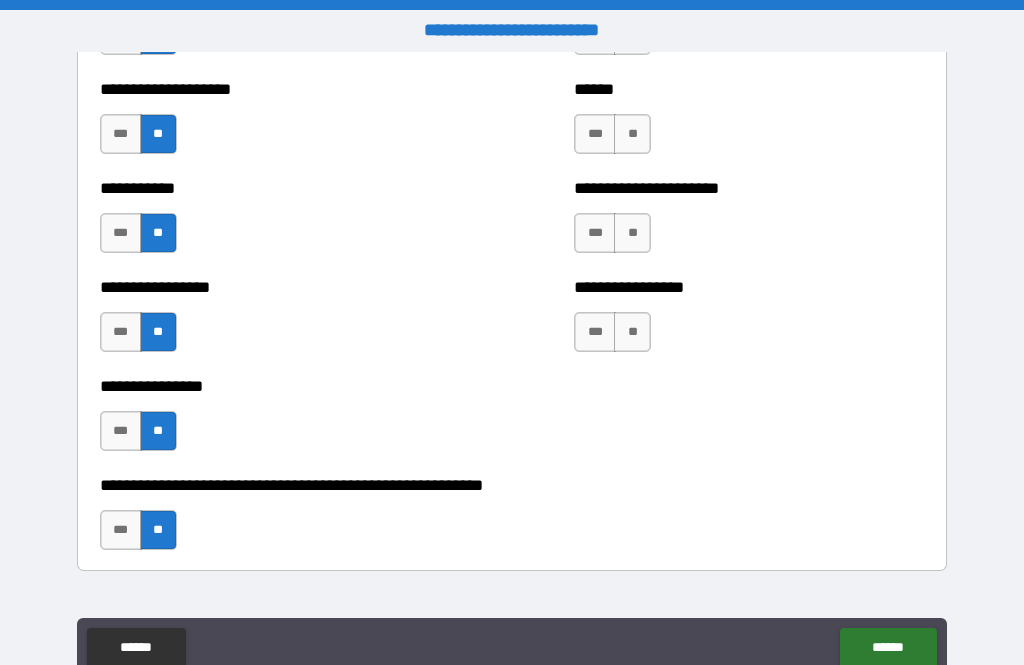 scroll, scrollTop: 5847, scrollLeft: 0, axis: vertical 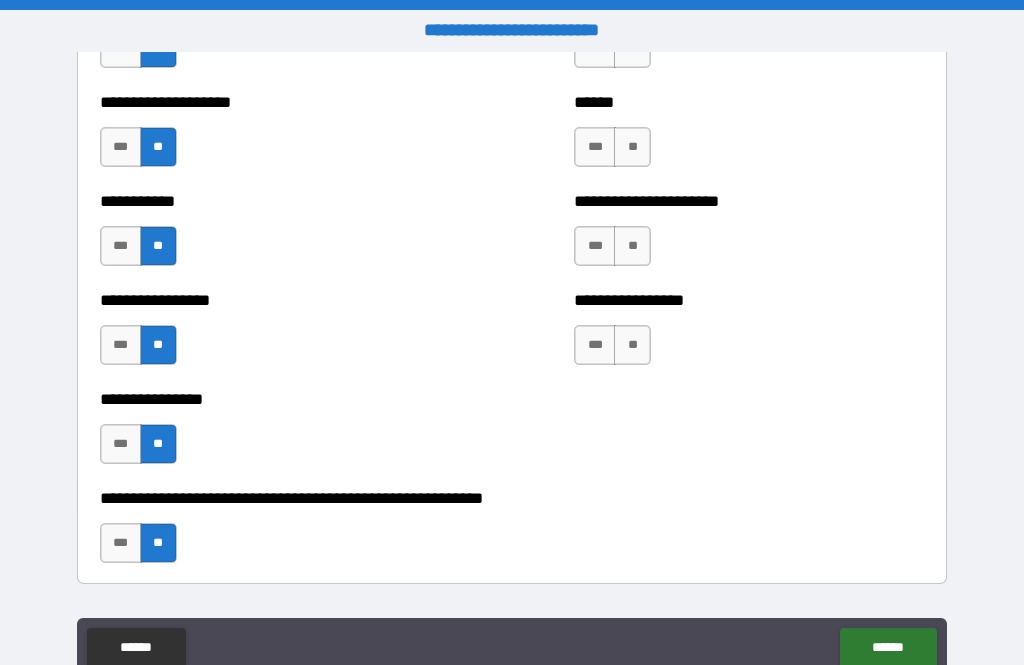 click on "**" at bounding box center [632, 345] 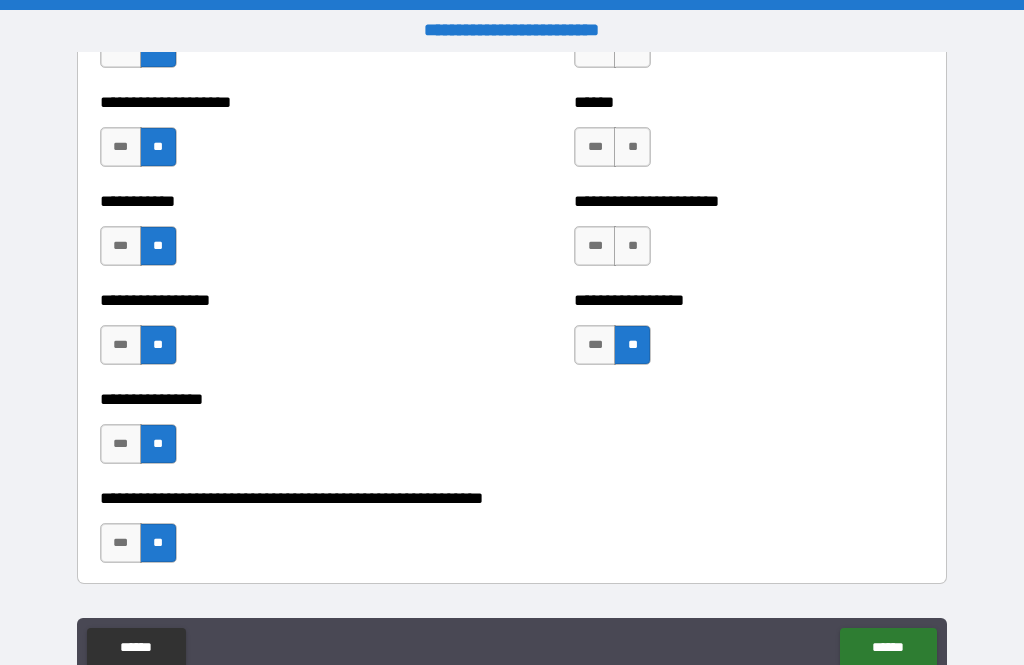 click on "**" at bounding box center [632, 246] 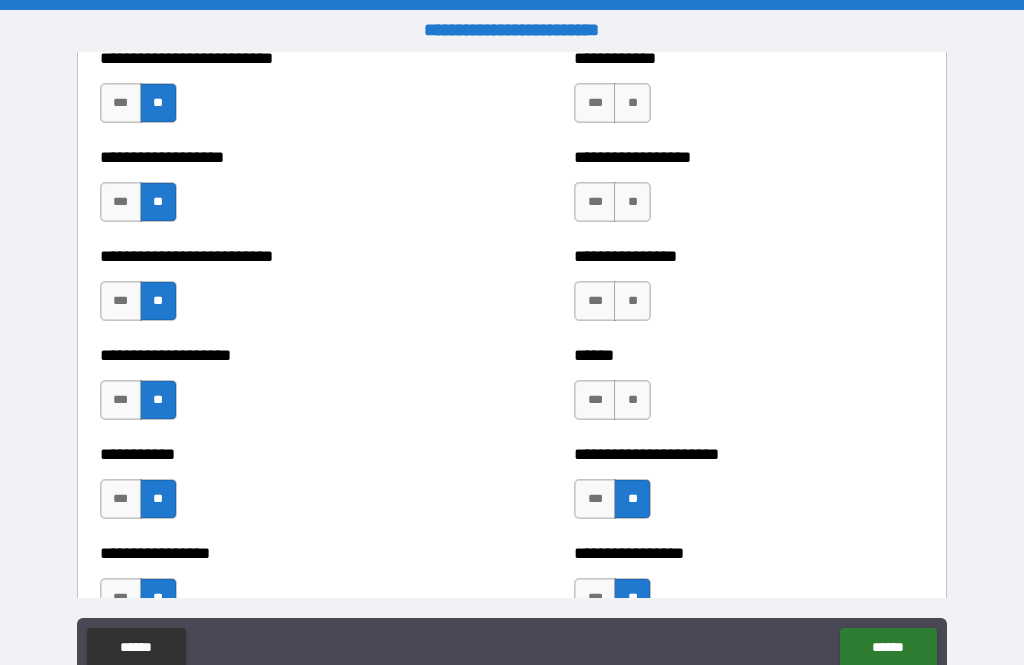 scroll, scrollTop: 5592, scrollLeft: 0, axis: vertical 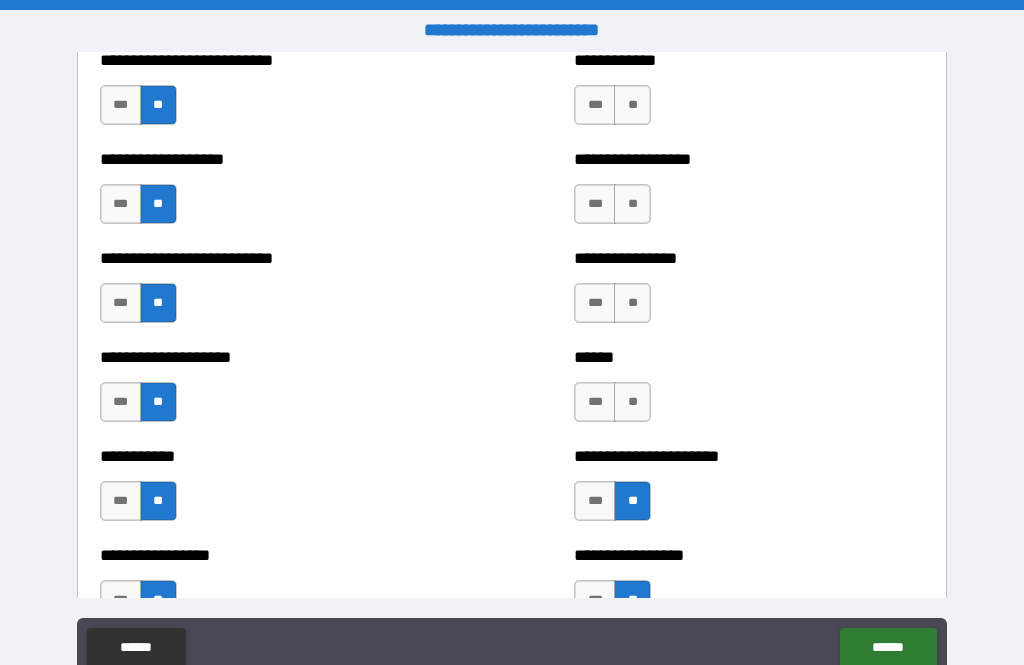 click on "**" at bounding box center (632, 402) 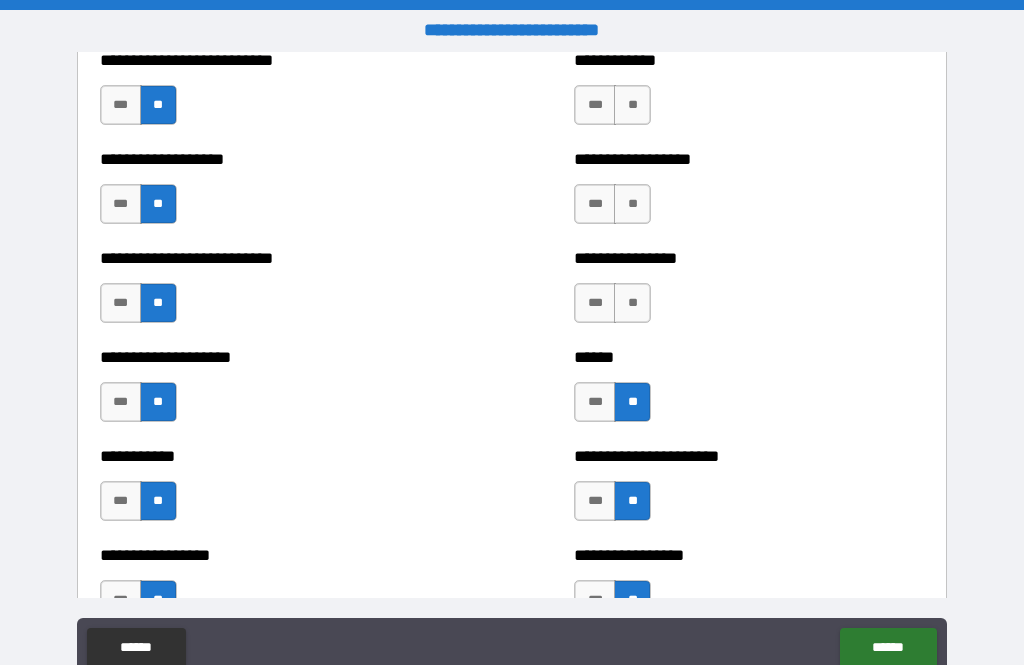 click on "**" at bounding box center [632, 303] 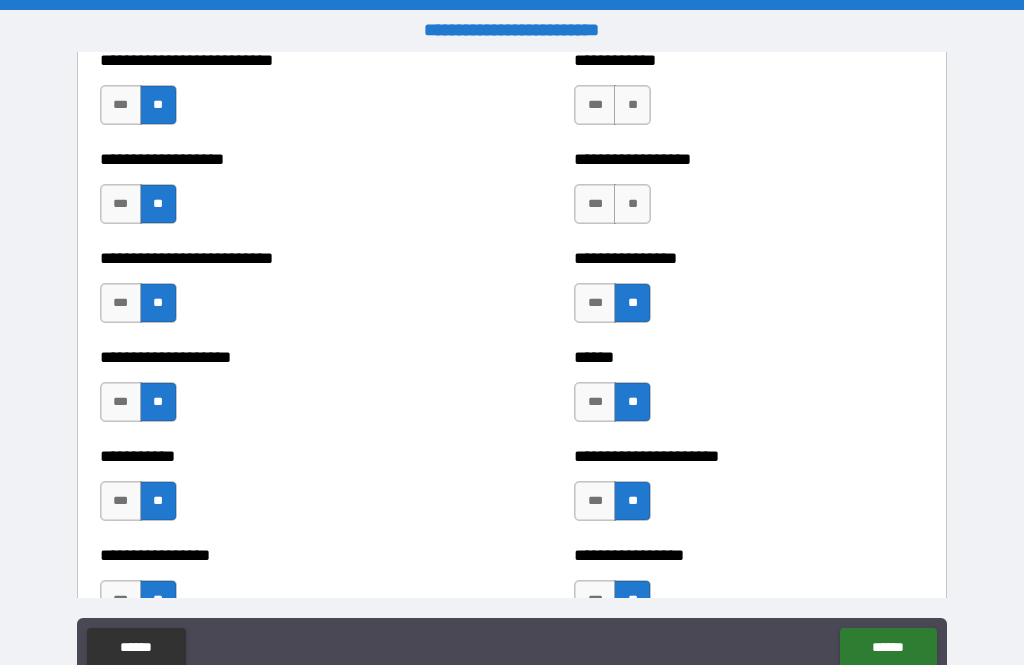 click on "**" at bounding box center (632, 204) 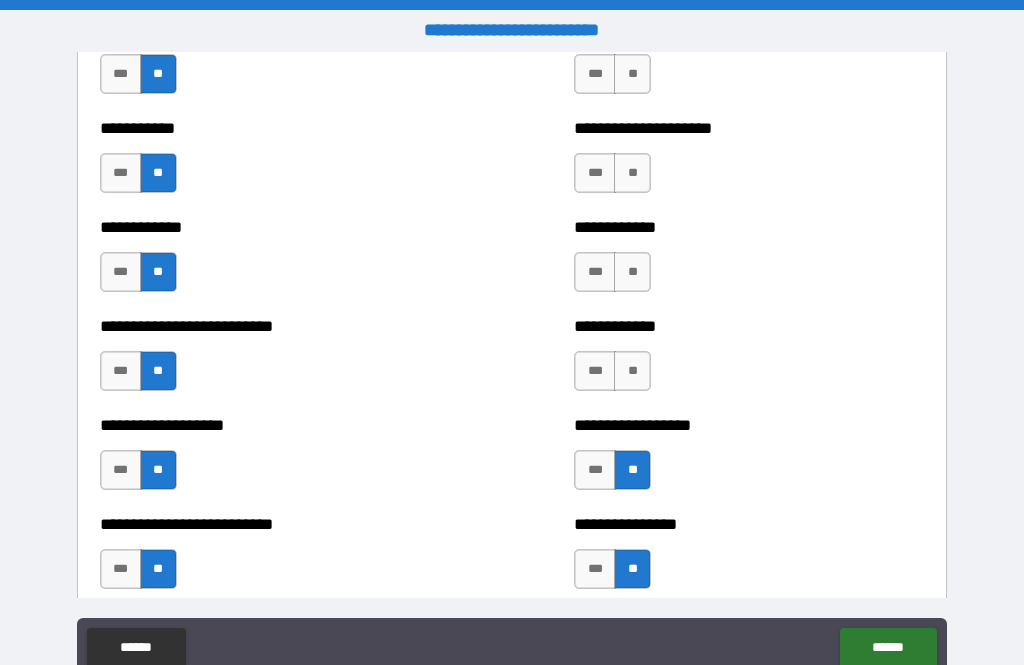 scroll, scrollTop: 5324, scrollLeft: 0, axis: vertical 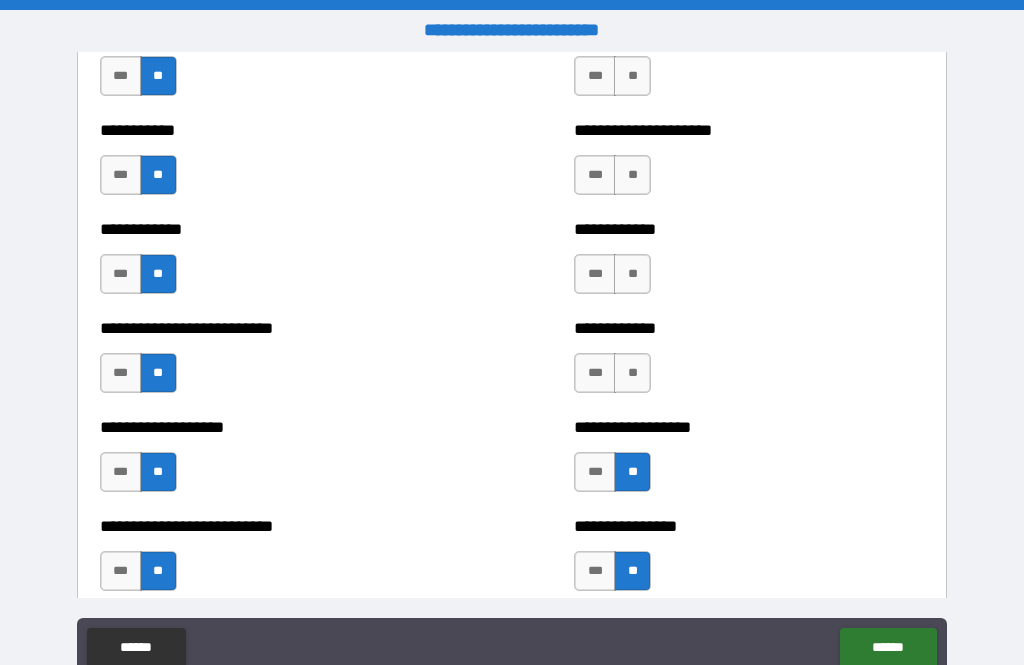 click on "**********" at bounding box center (749, 363) 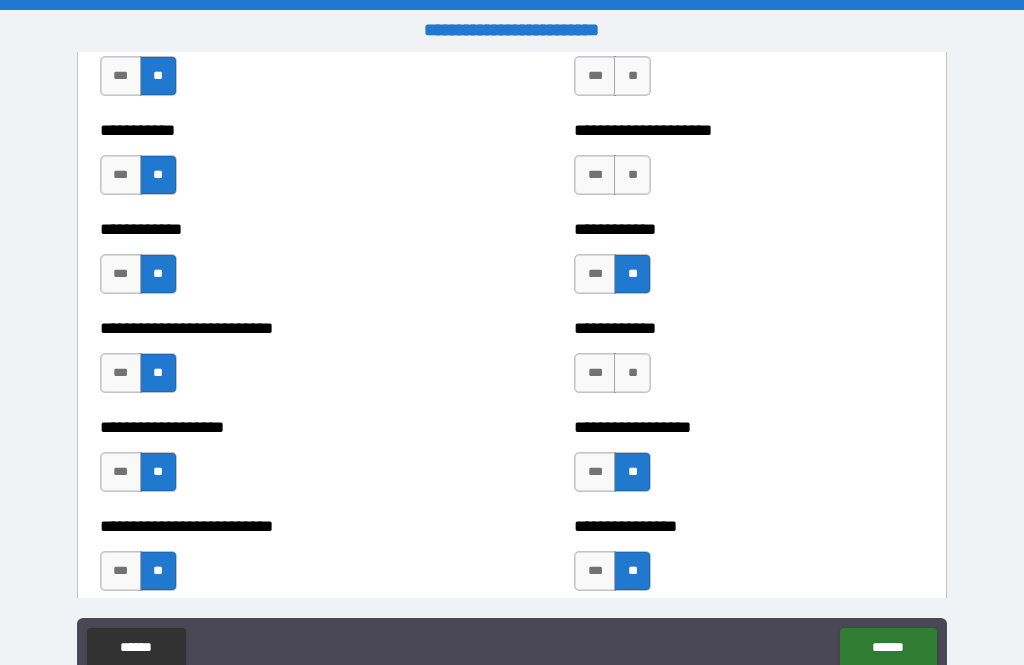 click on "**" at bounding box center (632, 175) 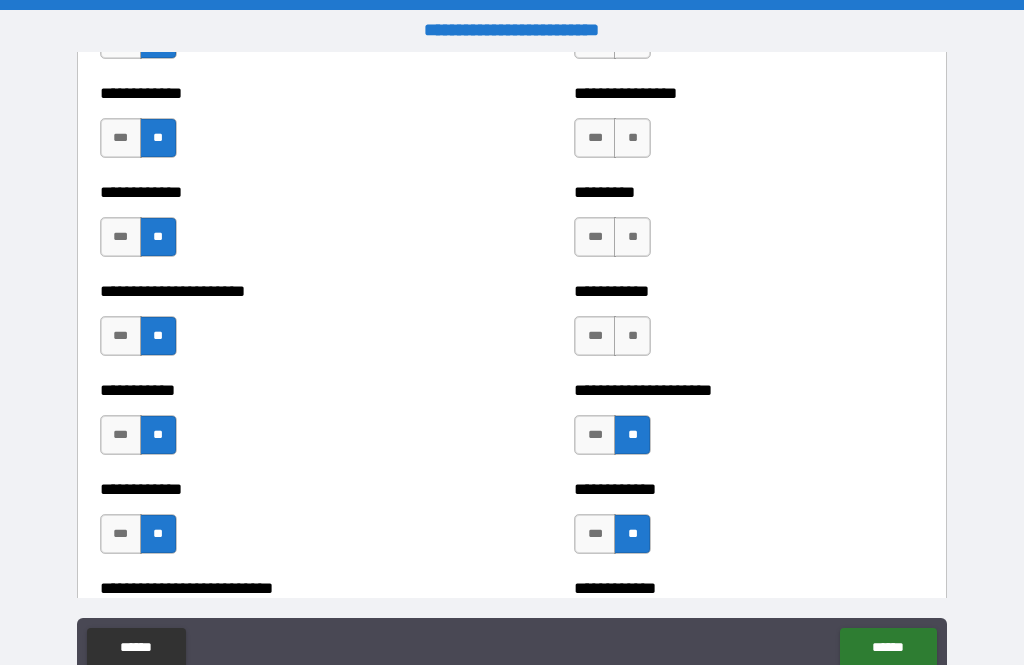 scroll, scrollTop: 5053, scrollLeft: 0, axis: vertical 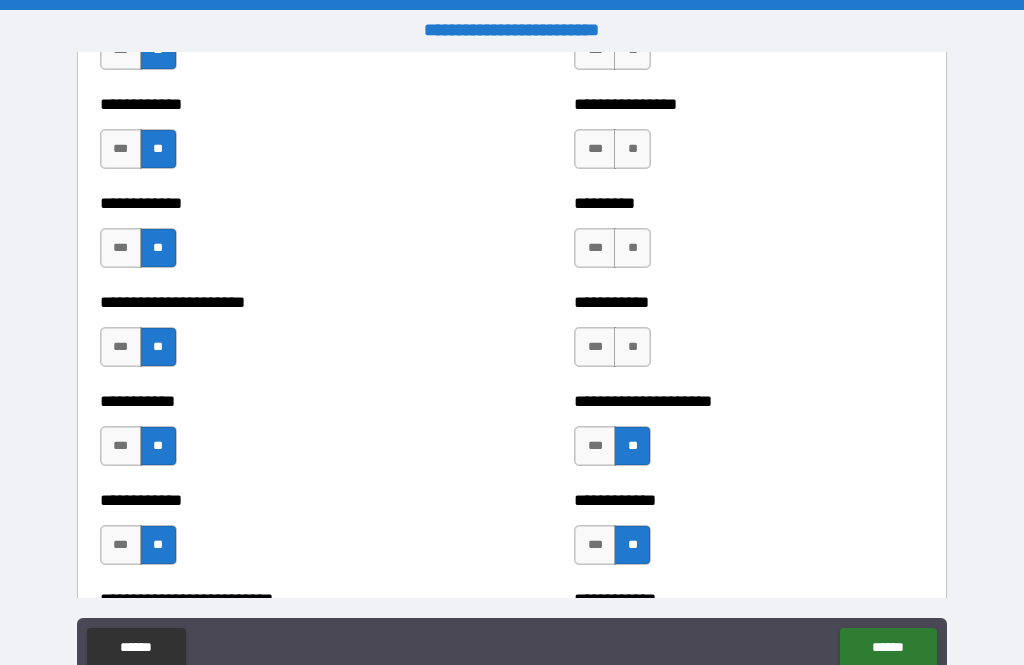 click on "**" at bounding box center [632, 347] 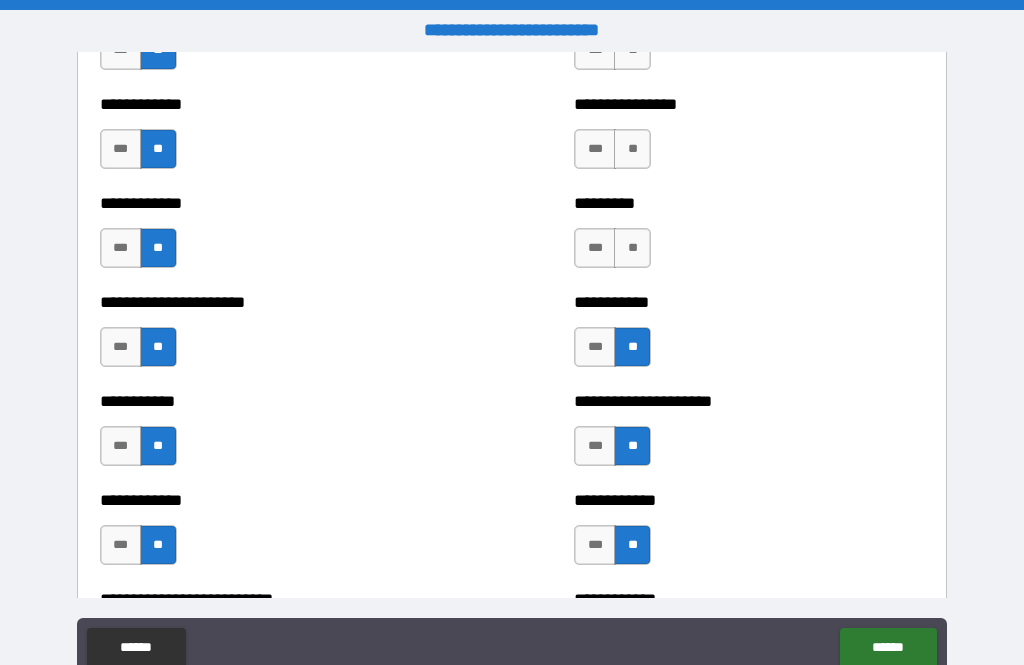 click on "**" at bounding box center (632, 248) 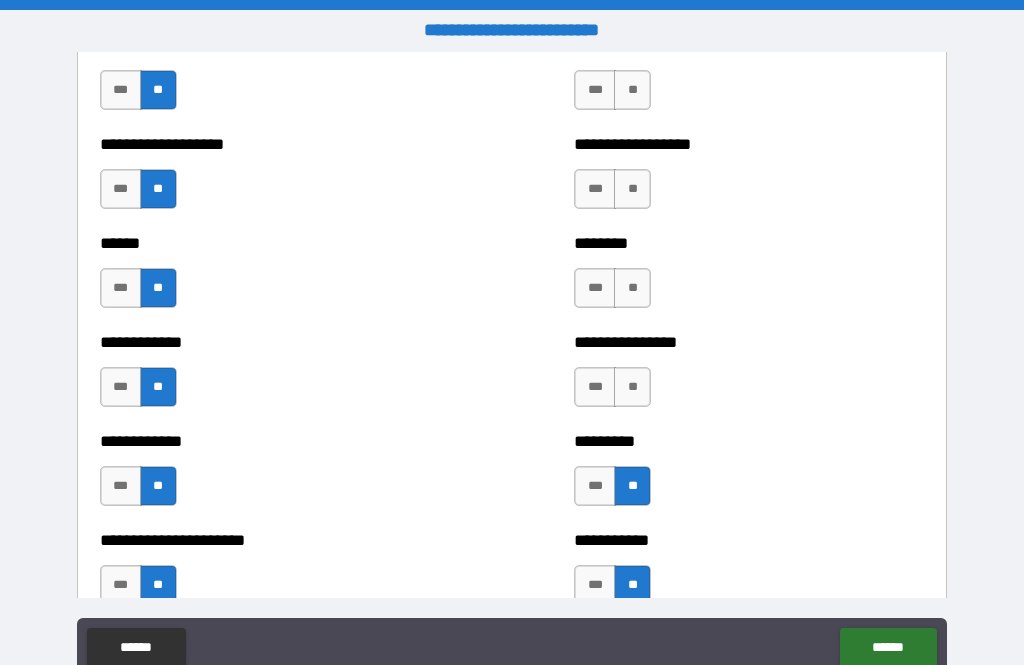scroll, scrollTop: 4812, scrollLeft: 0, axis: vertical 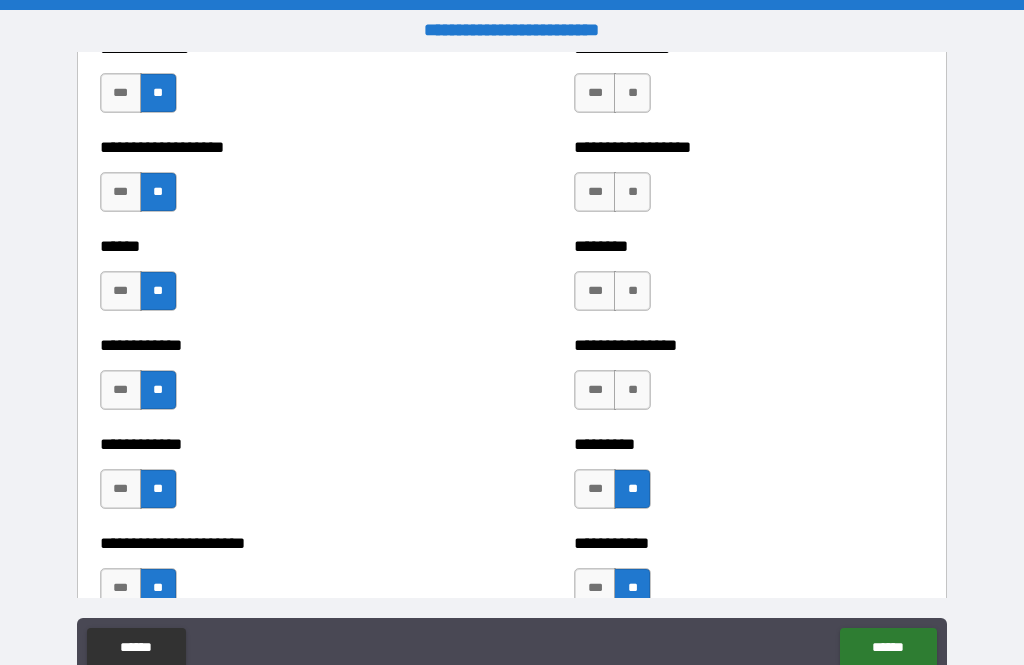 click on "**********" at bounding box center (749, 380) 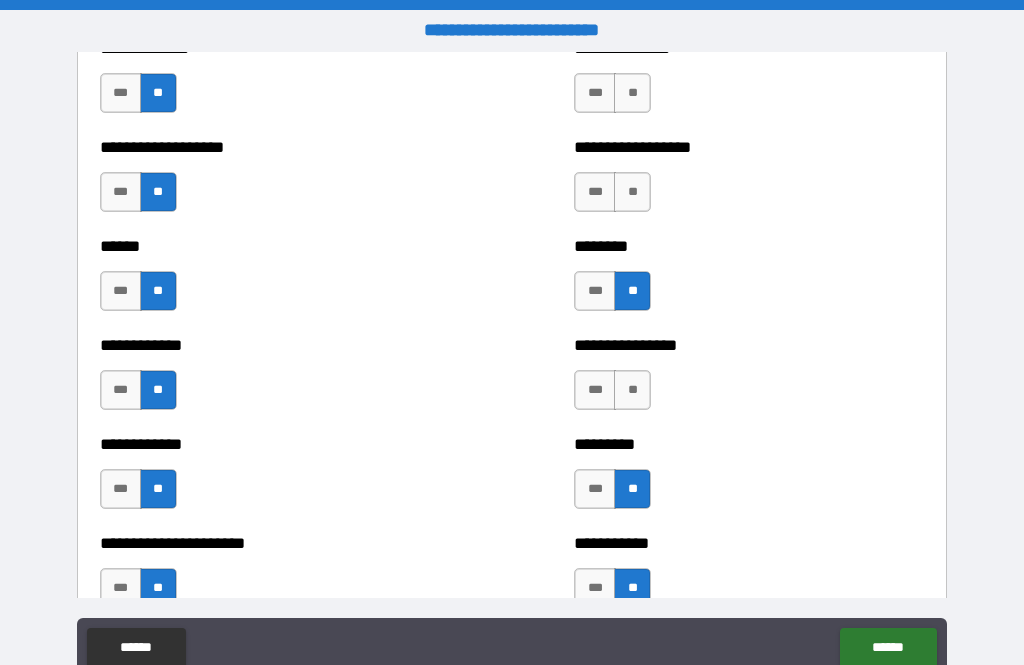 click on "**" at bounding box center (632, 192) 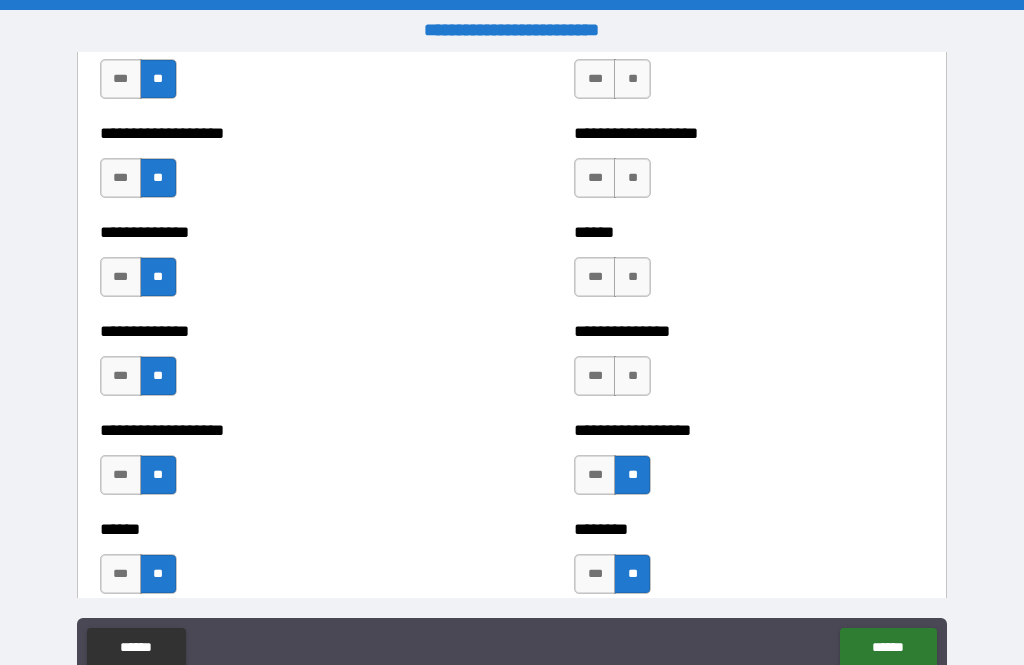 scroll, scrollTop: 4530, scrollLeft: 0, axis: vertical 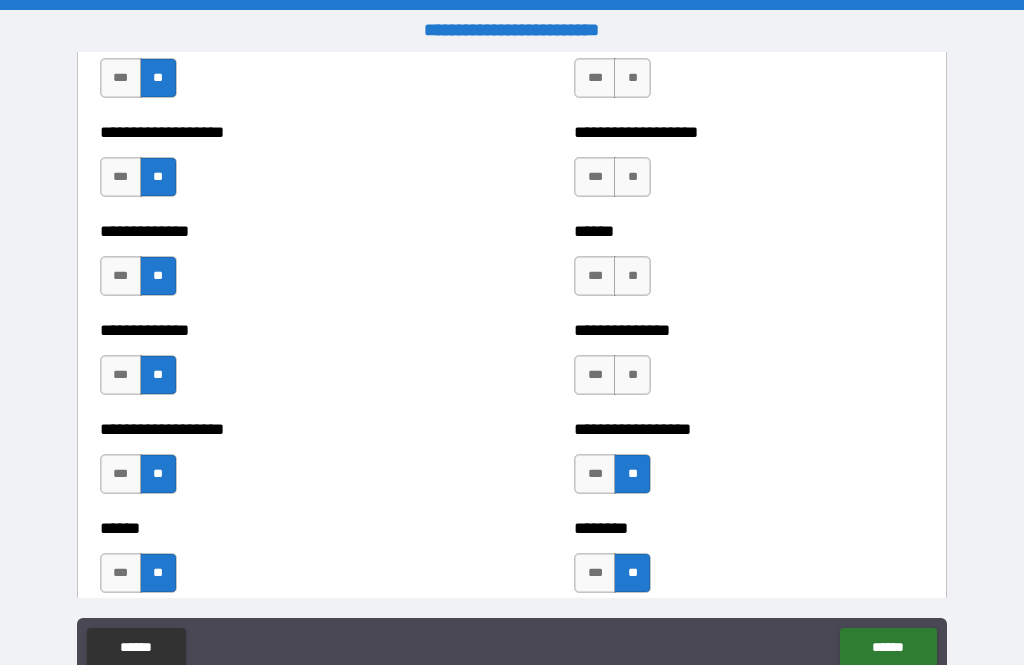 click on "**" at bounding box center [632, 375] 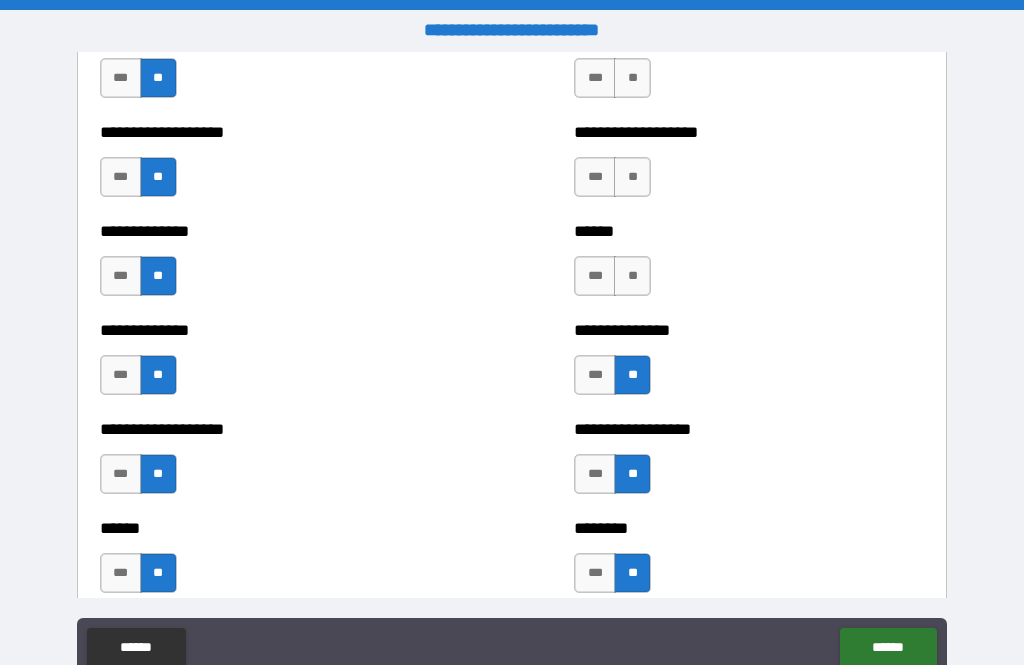click on "**" at bounding box center [632, 276] 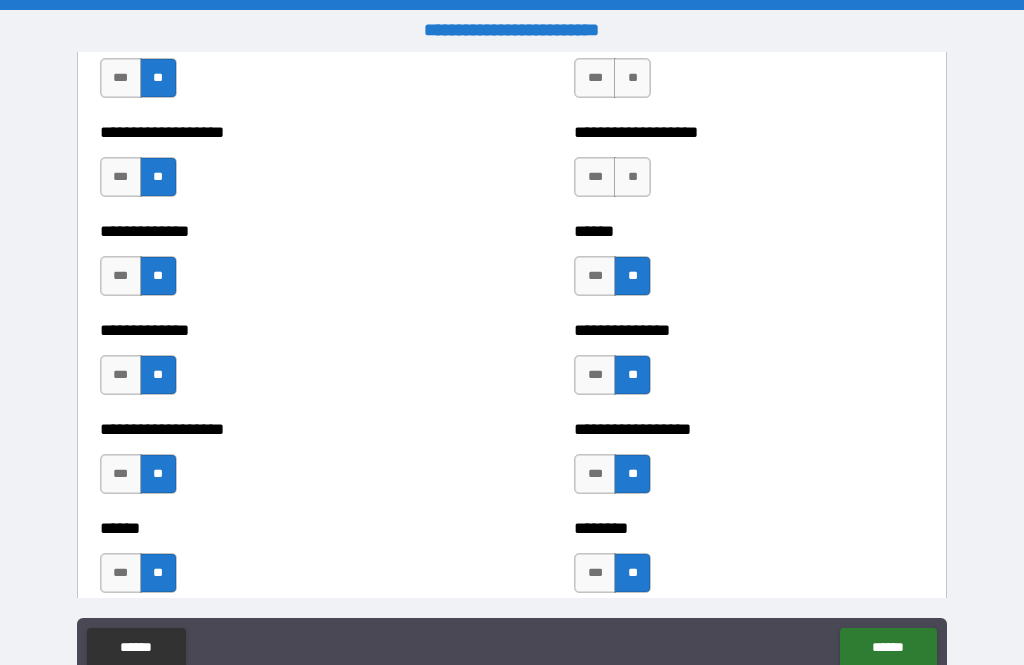 click on "**" at bounding box center (632, 177) 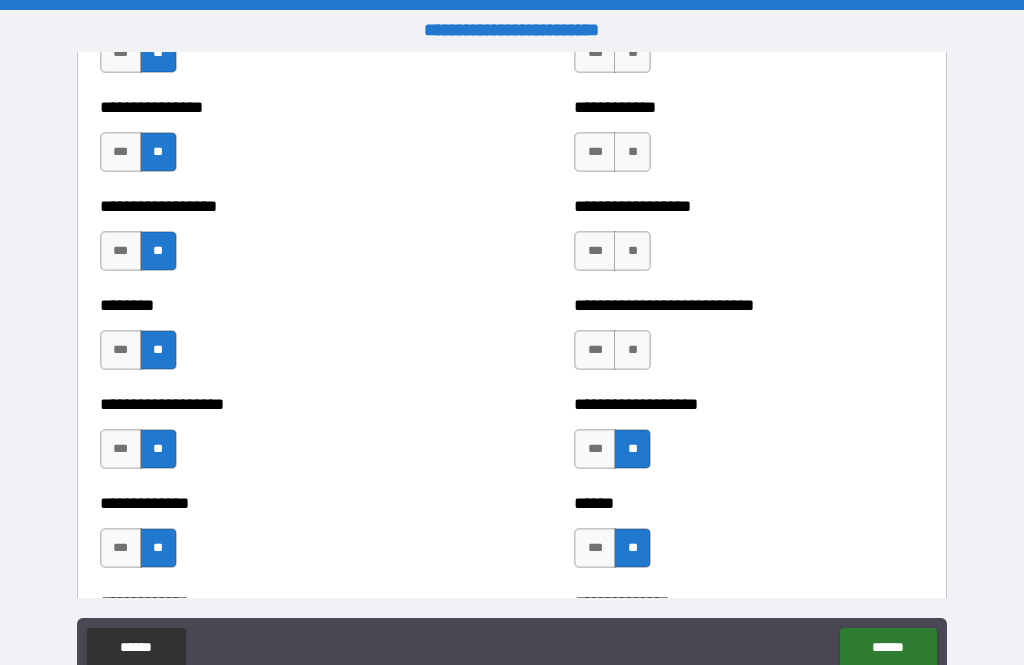 scroll, scrollTop: 4252, scrollLeft: 0, axis: vertical 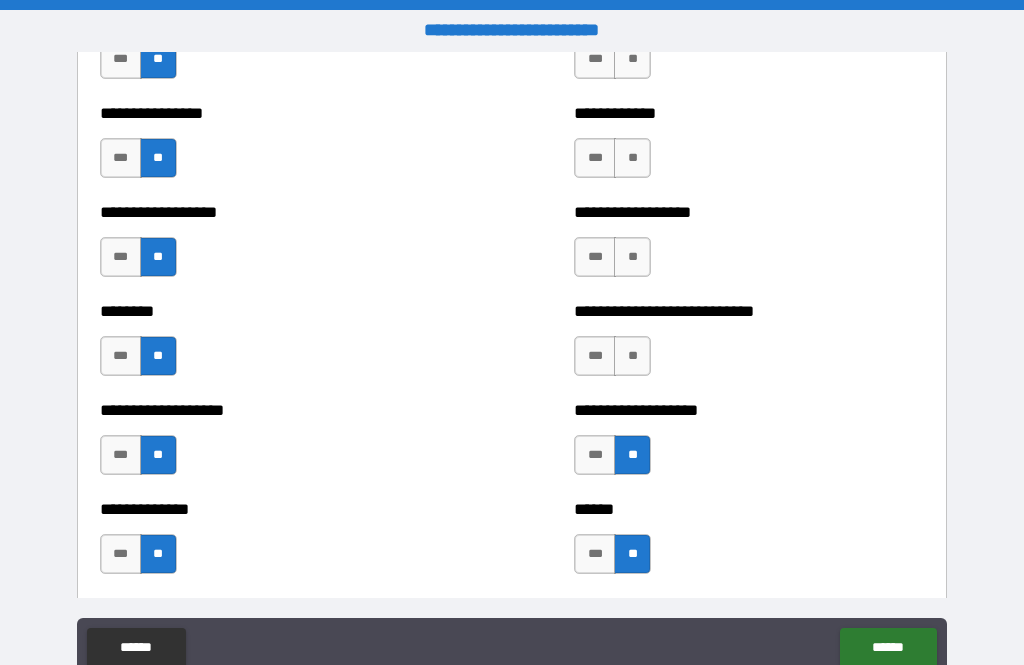 click on "**********" at bounding box center (749, 311) 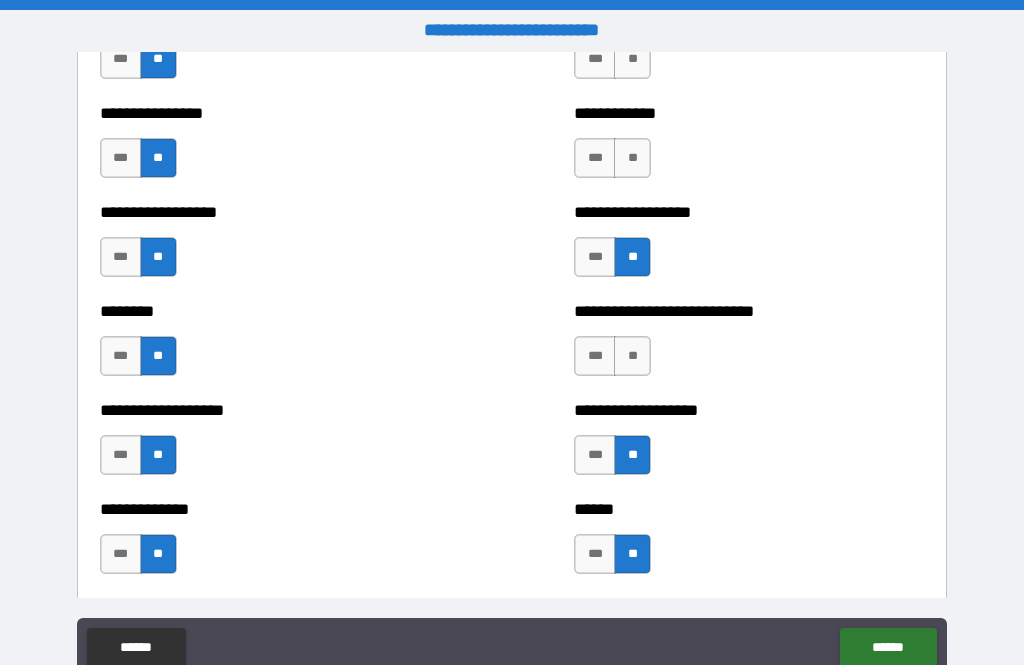 click on "**" at bounding box center [632, 158] 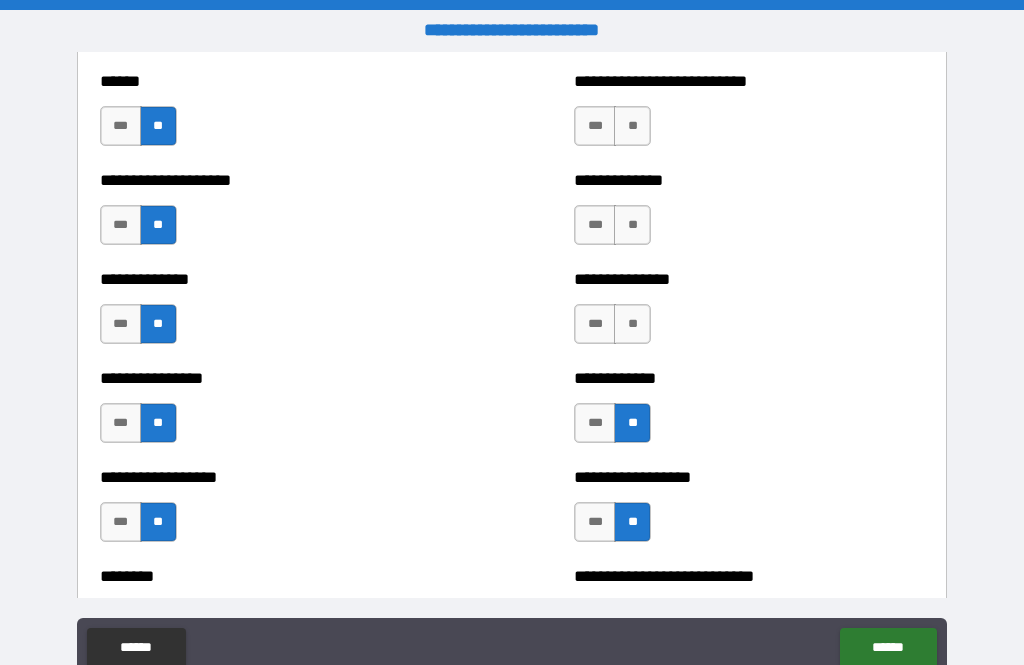 scroll, scrollTop: 3977, scrollLeft: 0, axis: vertical 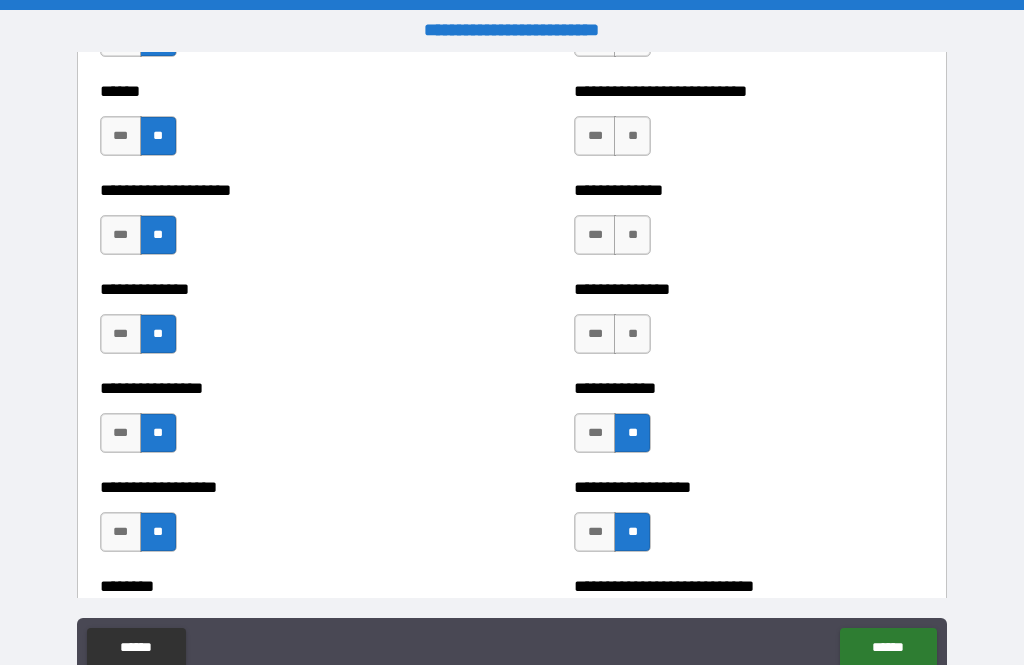 click on "**" at bounding box center [632, 334] 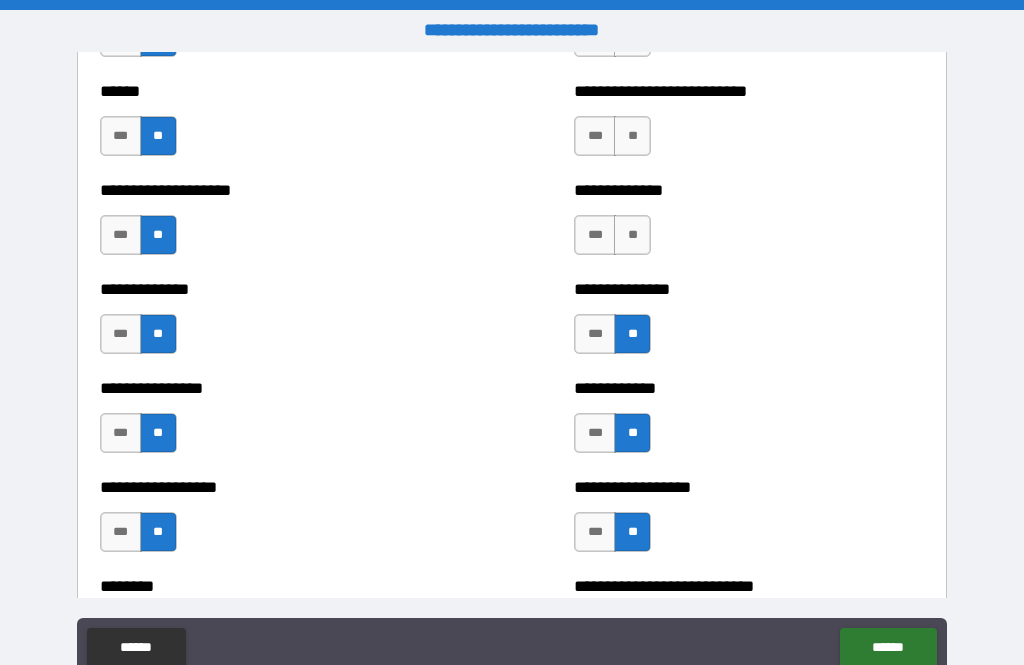 click on "**" at bounding box center (632, 235) 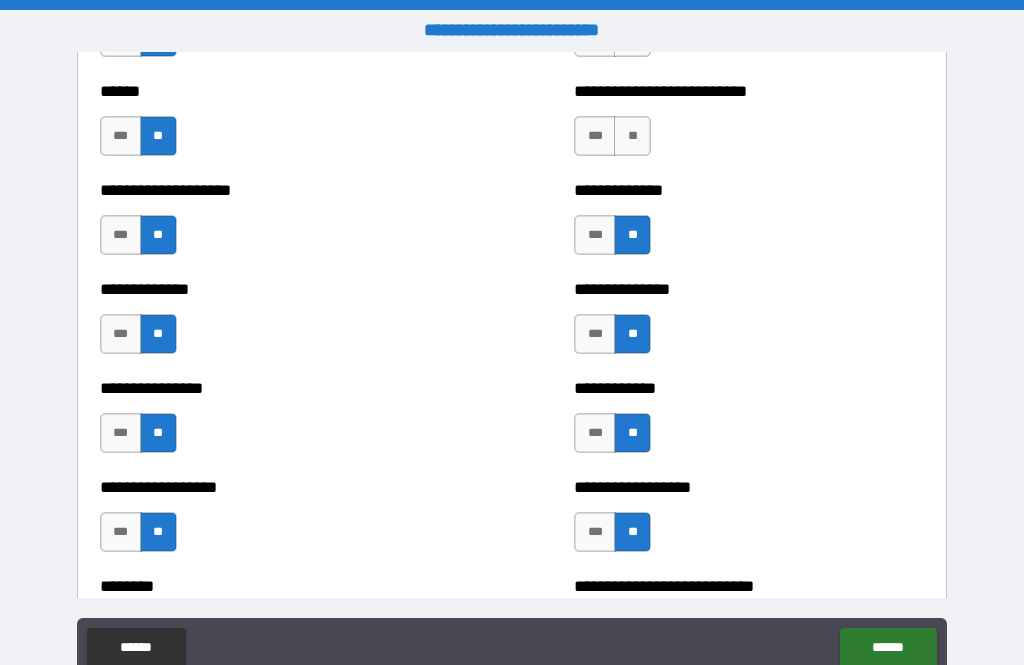 click on "**" at bounding box center (632, 136) 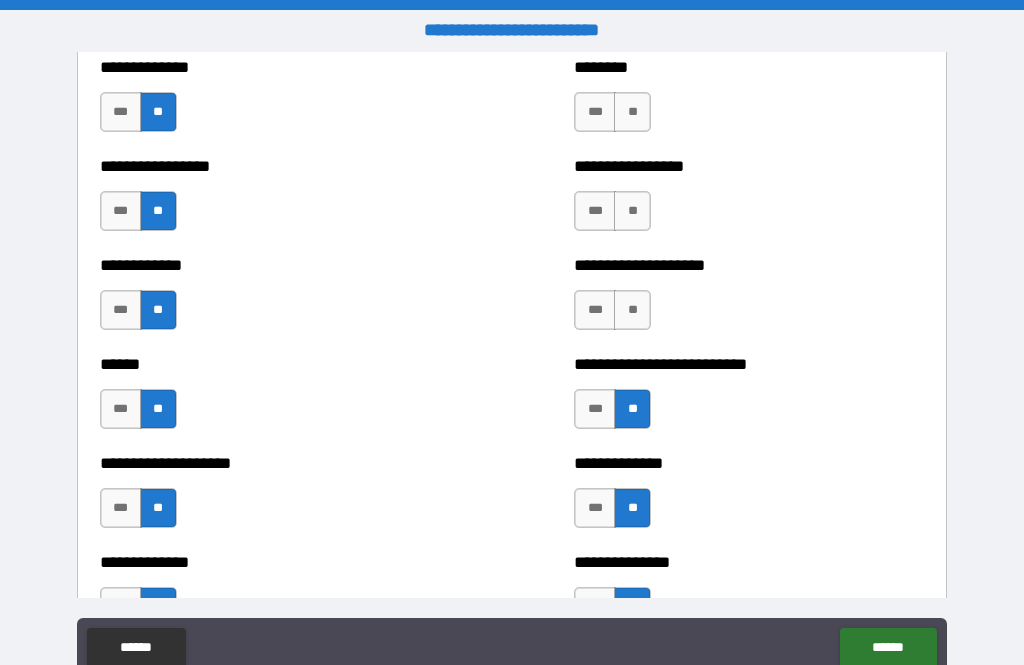 scroll, scrollTop: 3688, scrollLeft: 0, axis: vertical 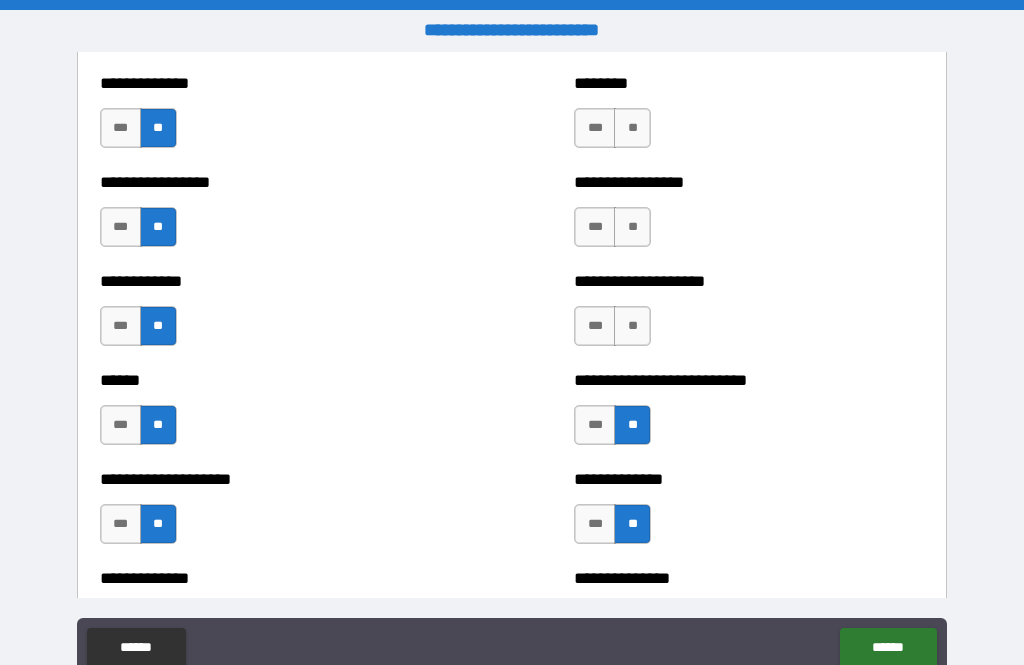 click on "**" at bounding box center [632, 326] 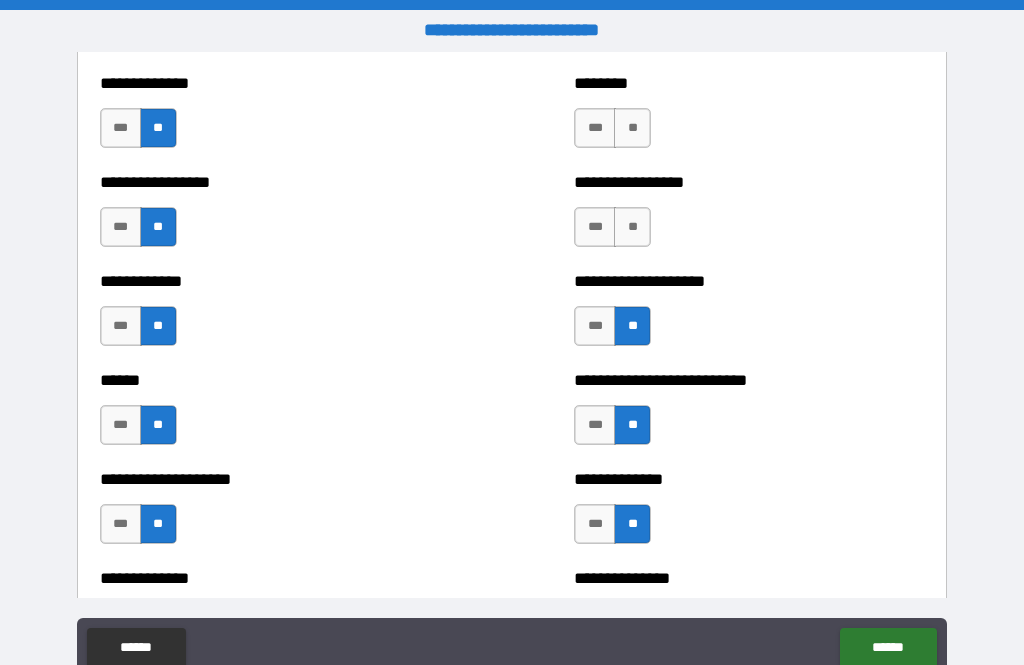 click on "**" at bounding box center (632, 227) 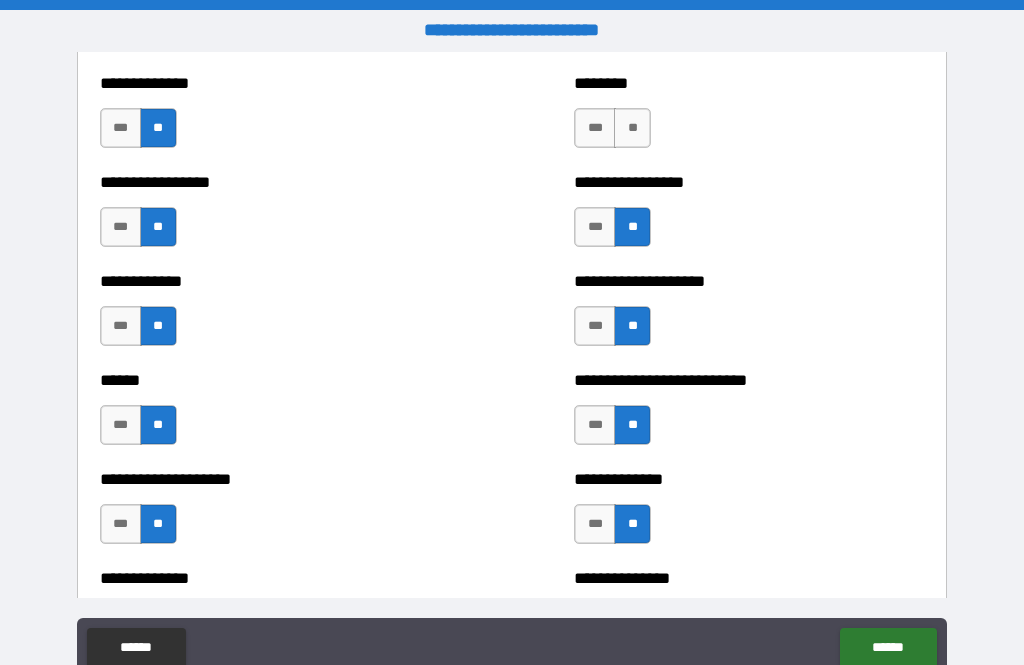 click on "**" at bounding box center (632, 128) 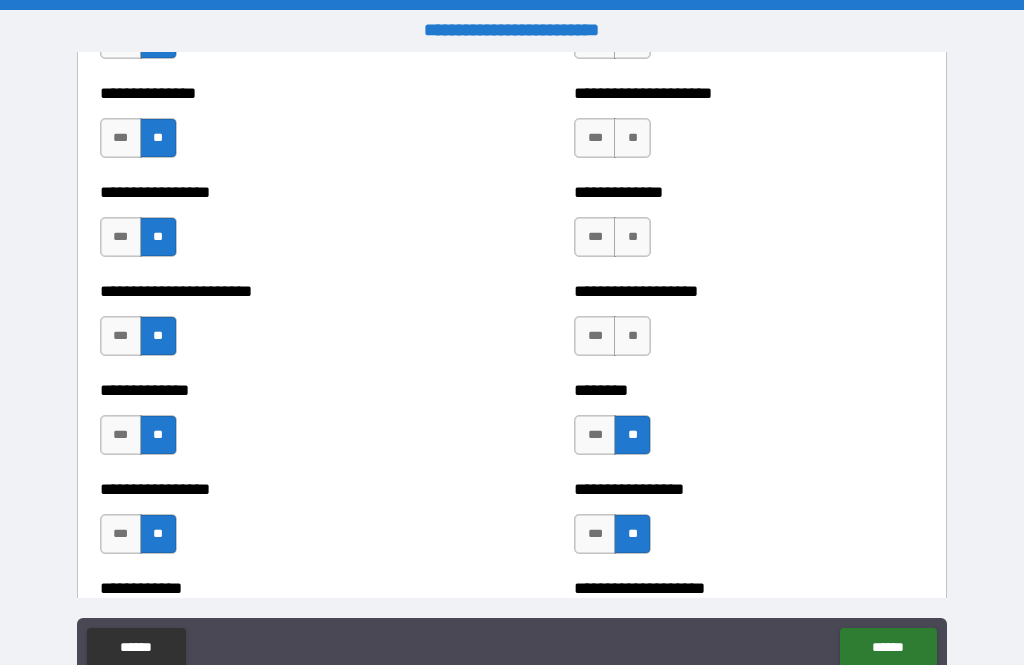 scroll, scrollTop: 3377, scrollLeft: 0, axis: vertical 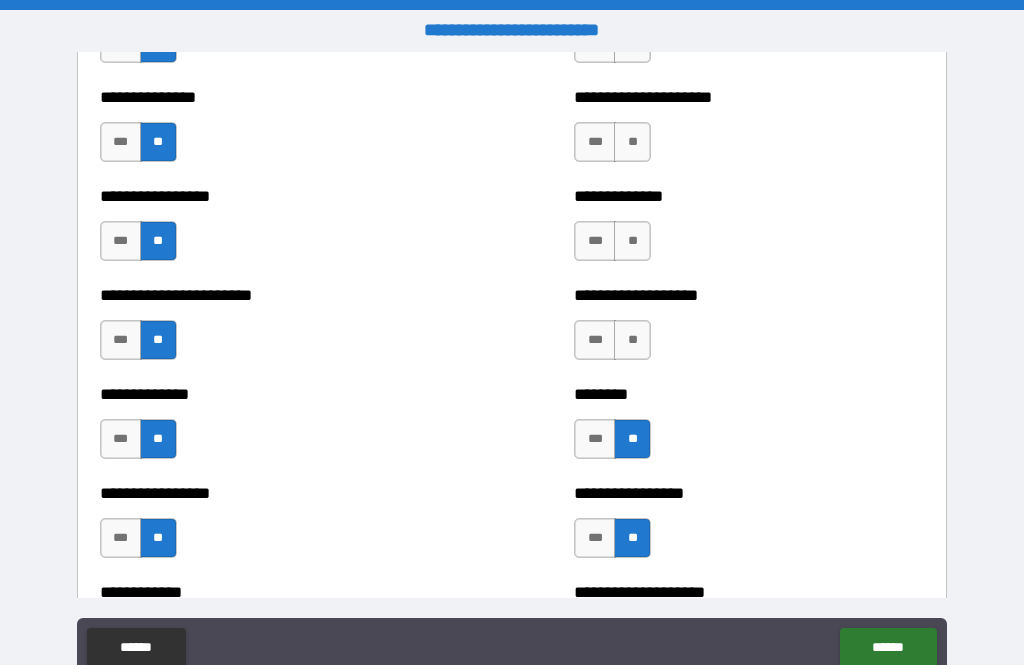 click on "**" at bounding box center [632, 340] 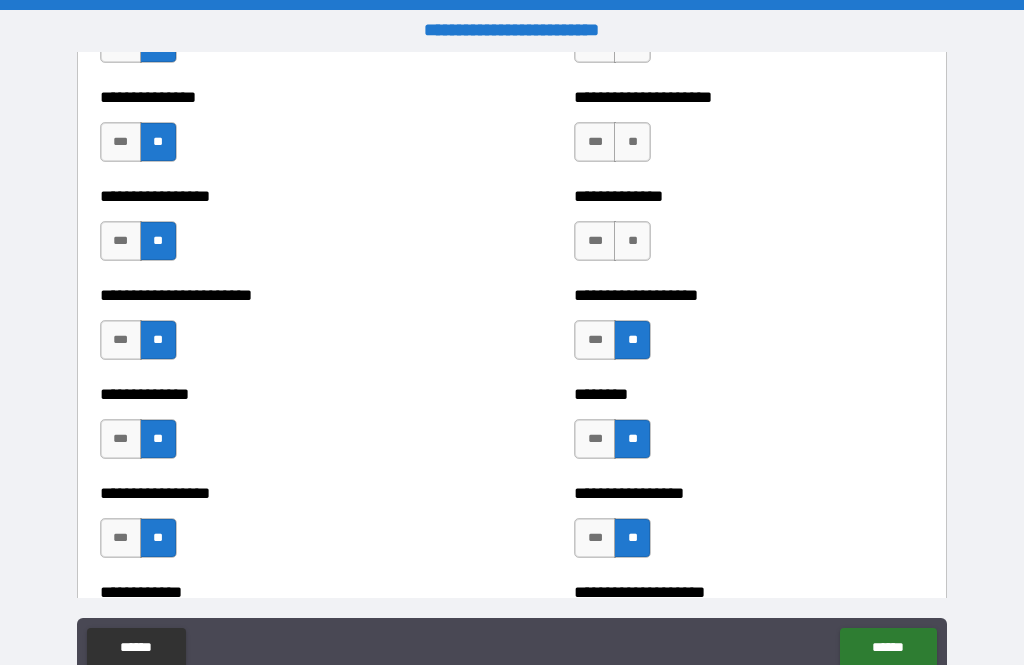 click on "**" at bounding box center (632, 241) 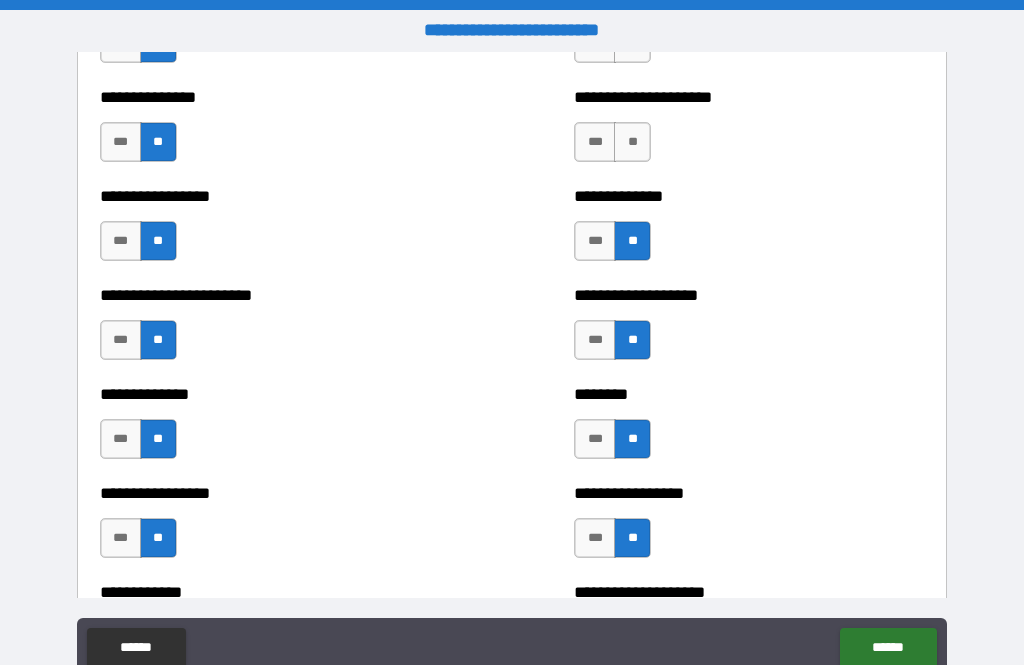 click on "**" at bounding box center [632, 142] 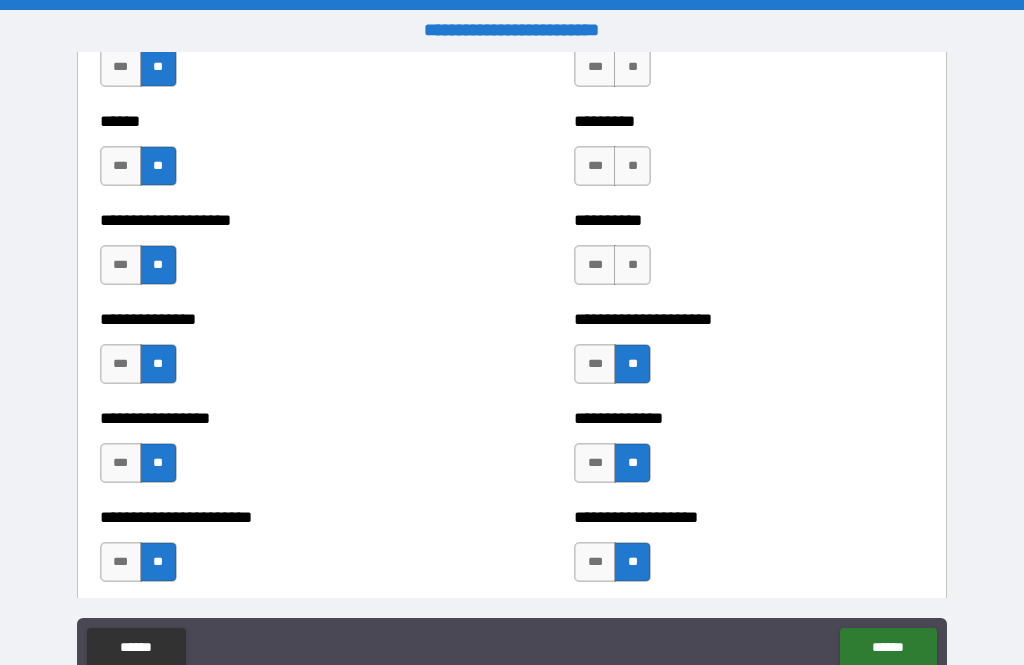 scroll, scrollTop: 3138, scrollLeft: 0, axis: vertical 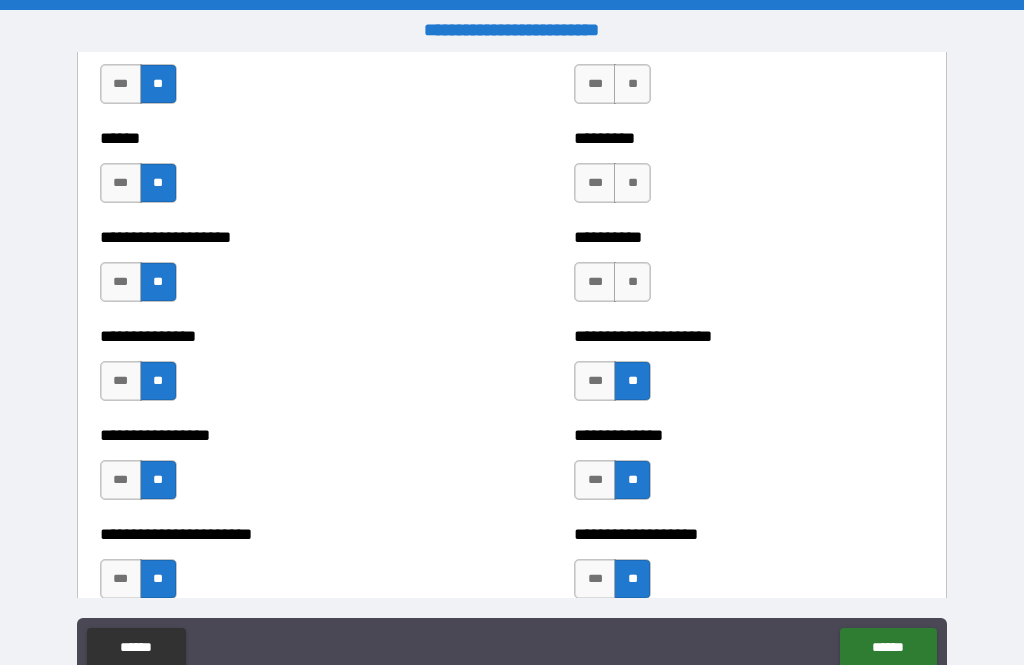 click on "**" at bounding box center [632, 282] 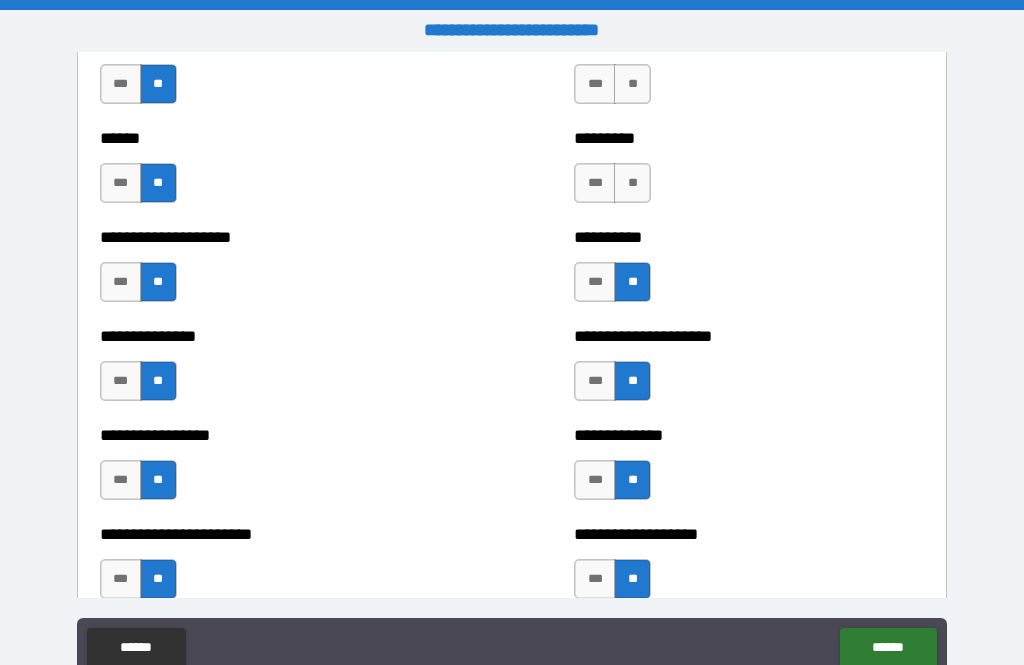 click on "**" at bounding box center [632, 183] 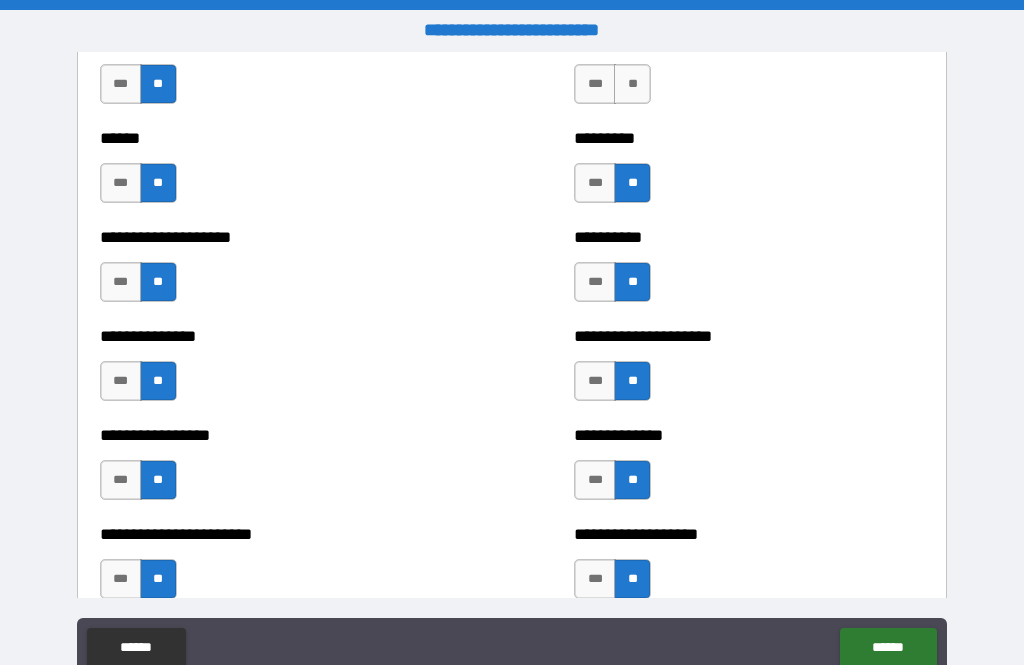 click on "**" at bounding box center [632, 84] 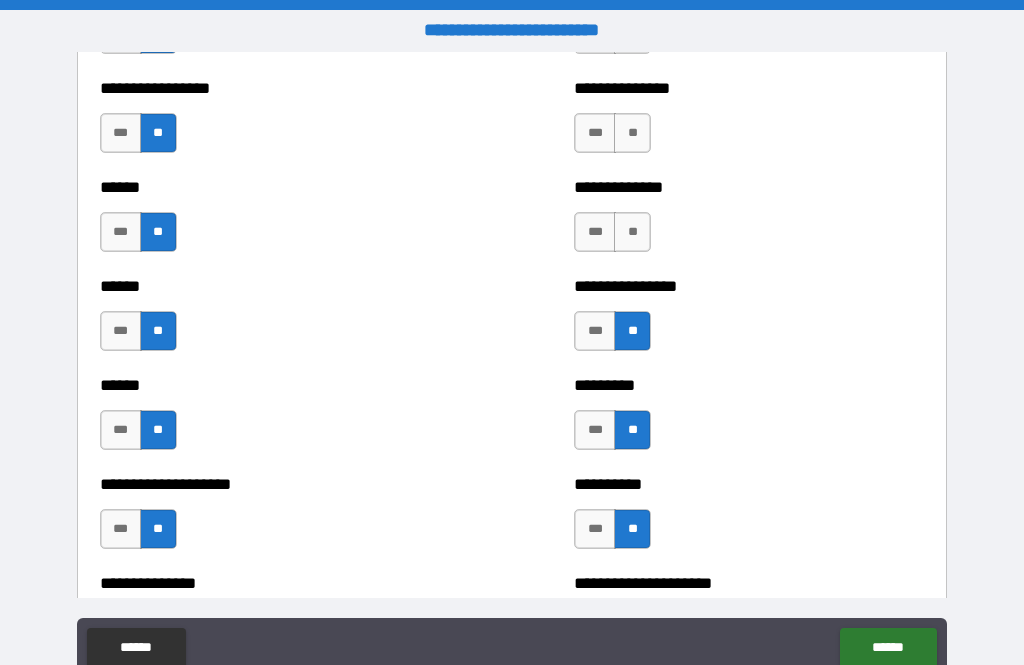 scroll, scrollTop: 2892, scrollLeft: 0, axis: vertical 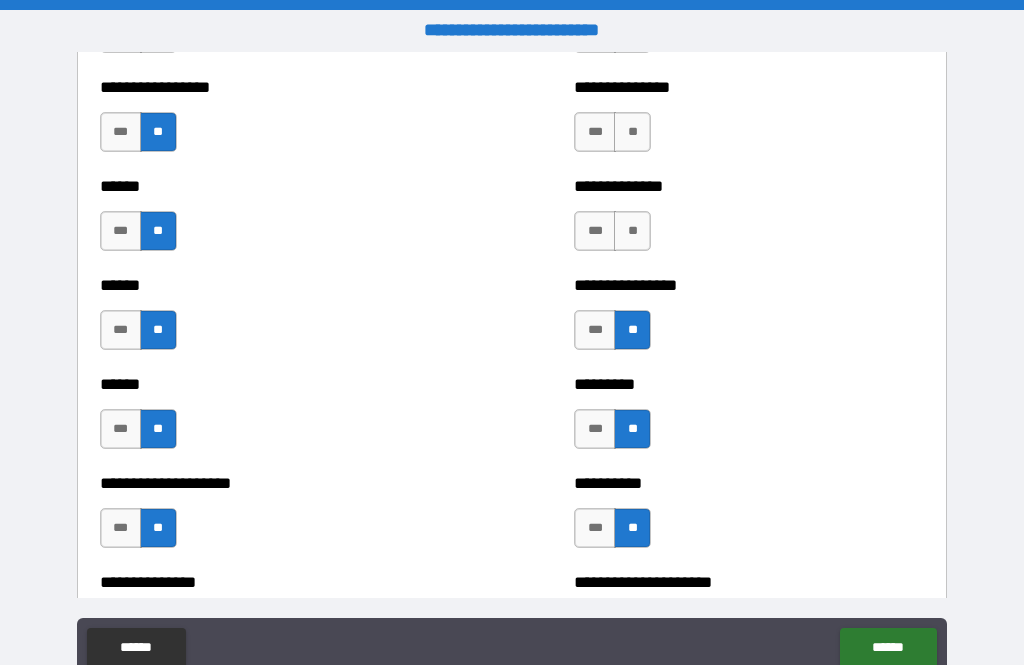 click on "**" at bounding box center [632, 231] 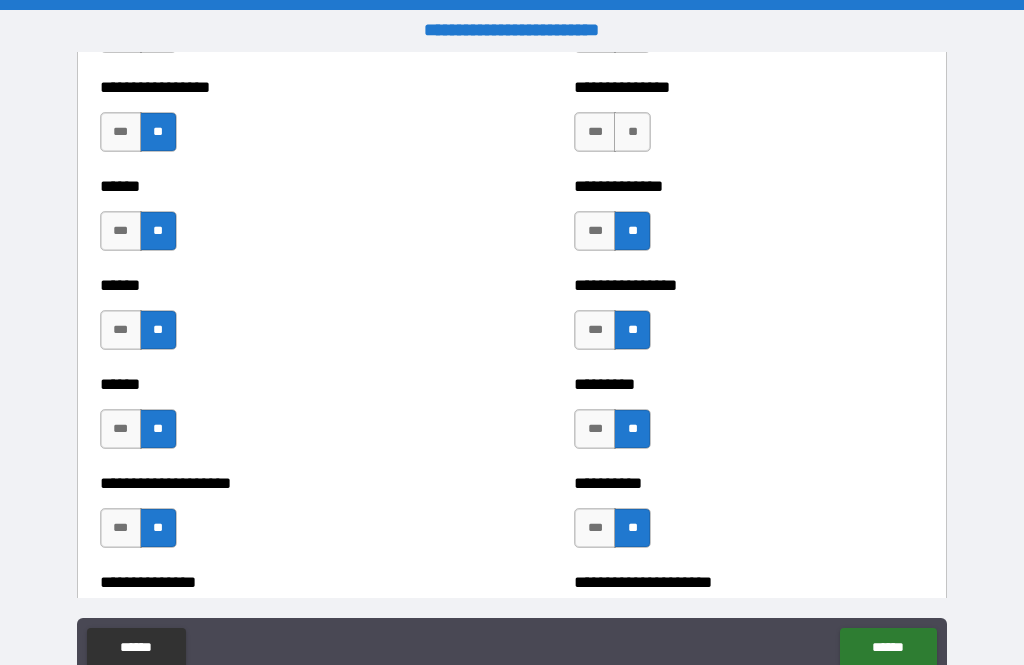 click on "**" at bounding box center (632, 132) 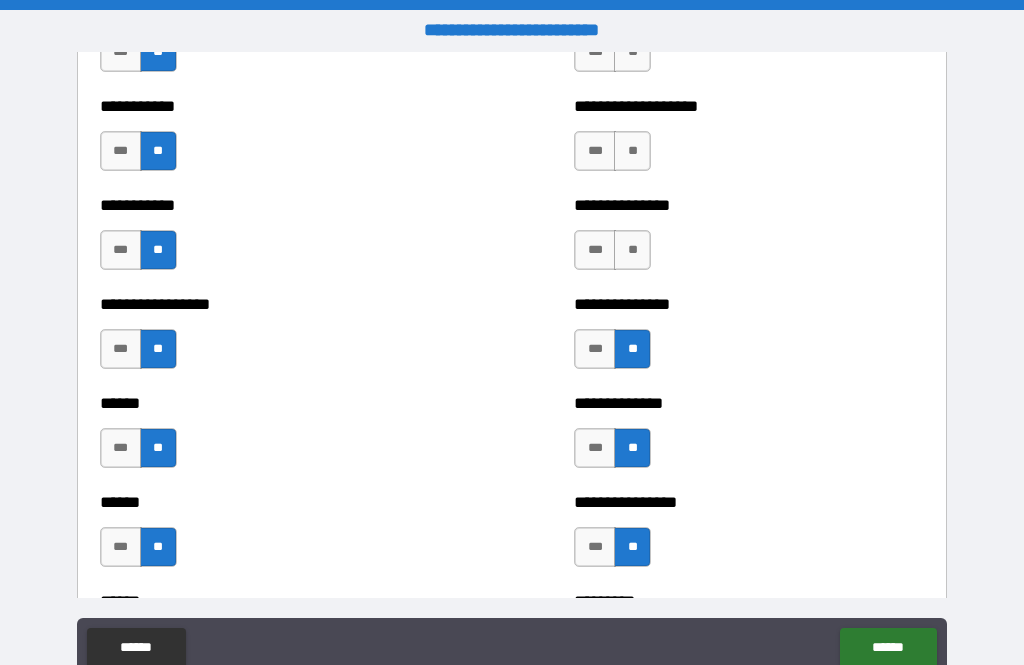 scroll, scrollTop: 2666, scrollLeft: 0, axis: vertical 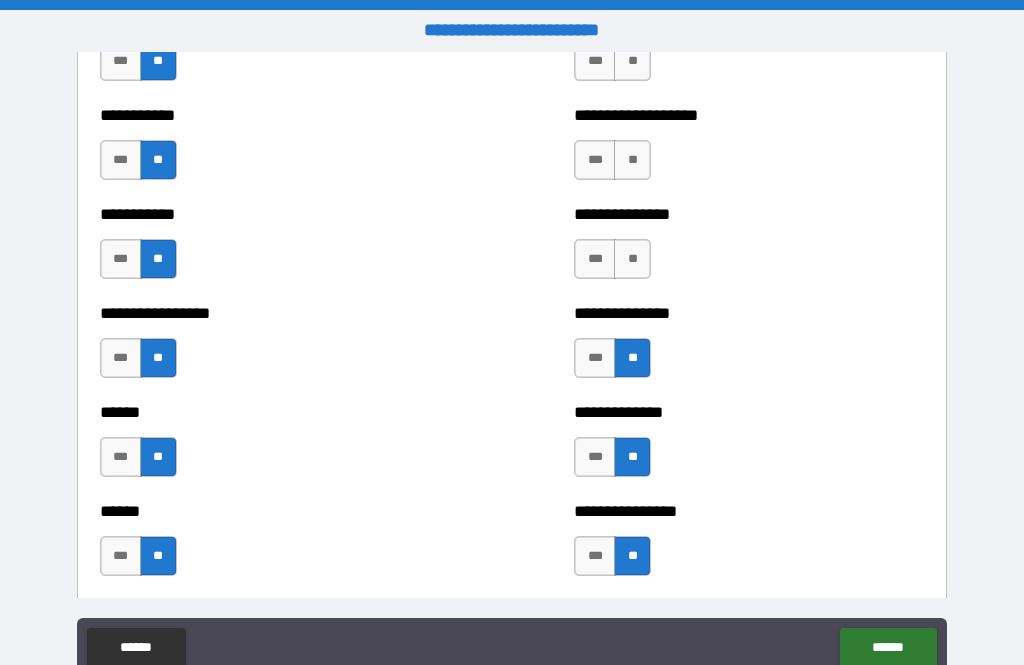 click on "**" at bounding box center [632, 259] 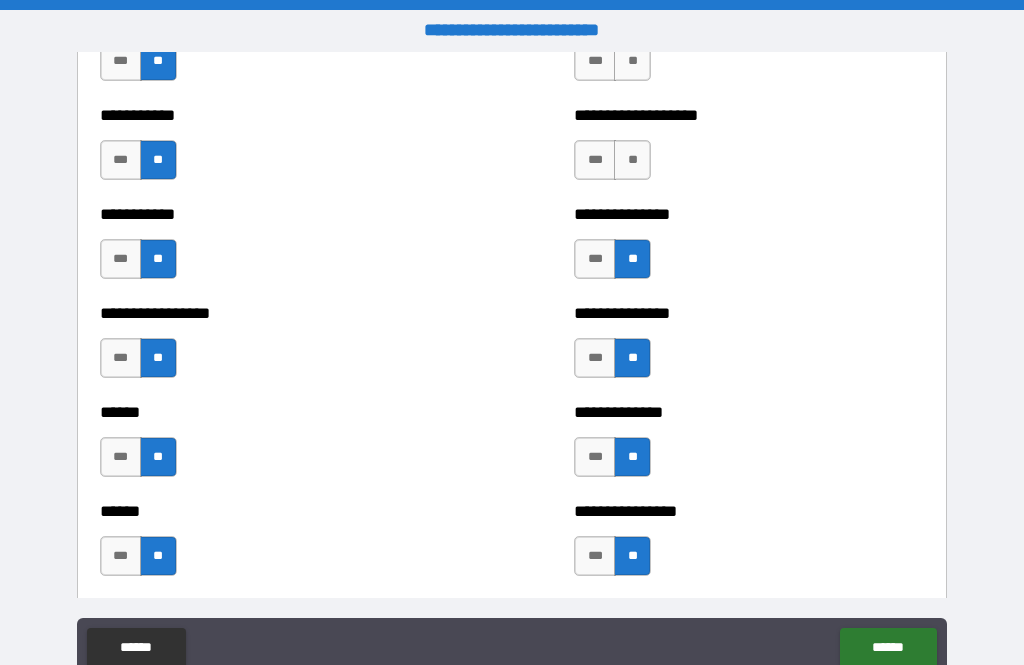 click on "**" at bounding box center [632, 160] 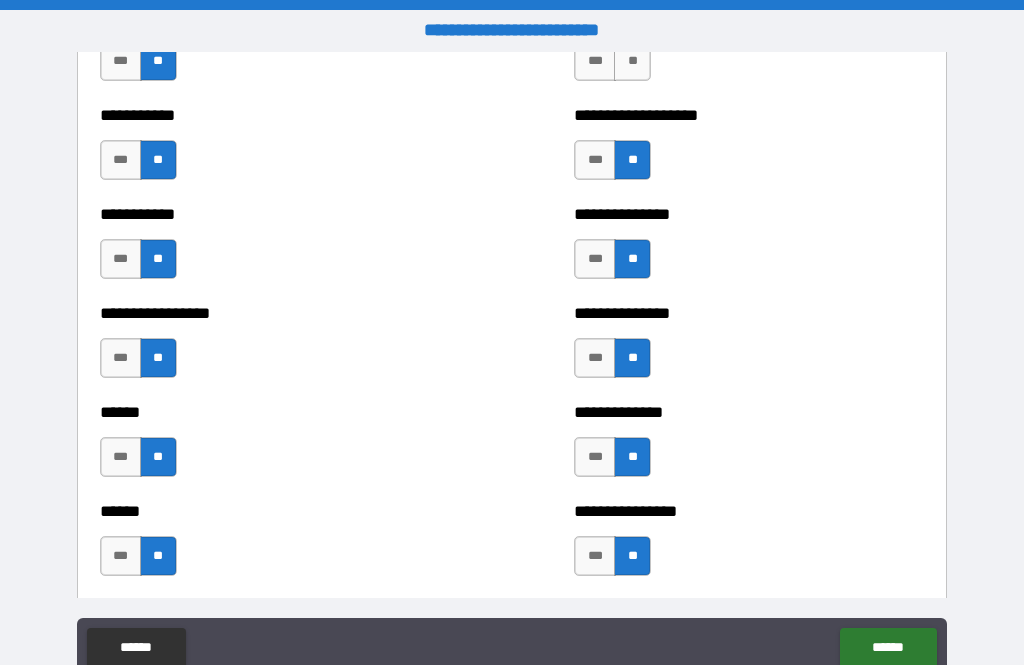 click on "**" at bounding box center (632, 61) 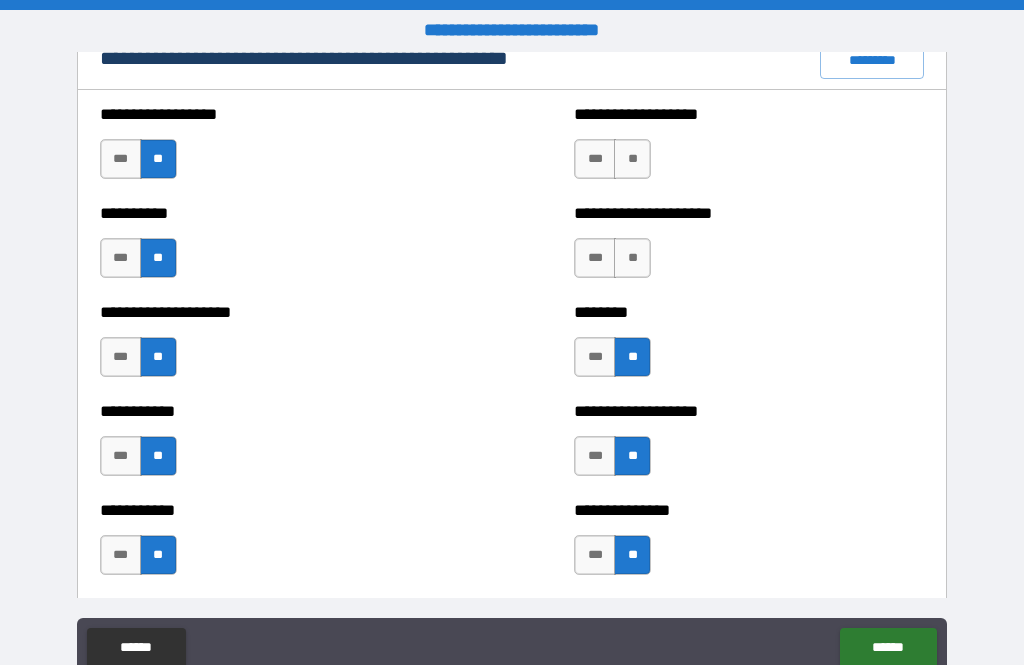 scroll 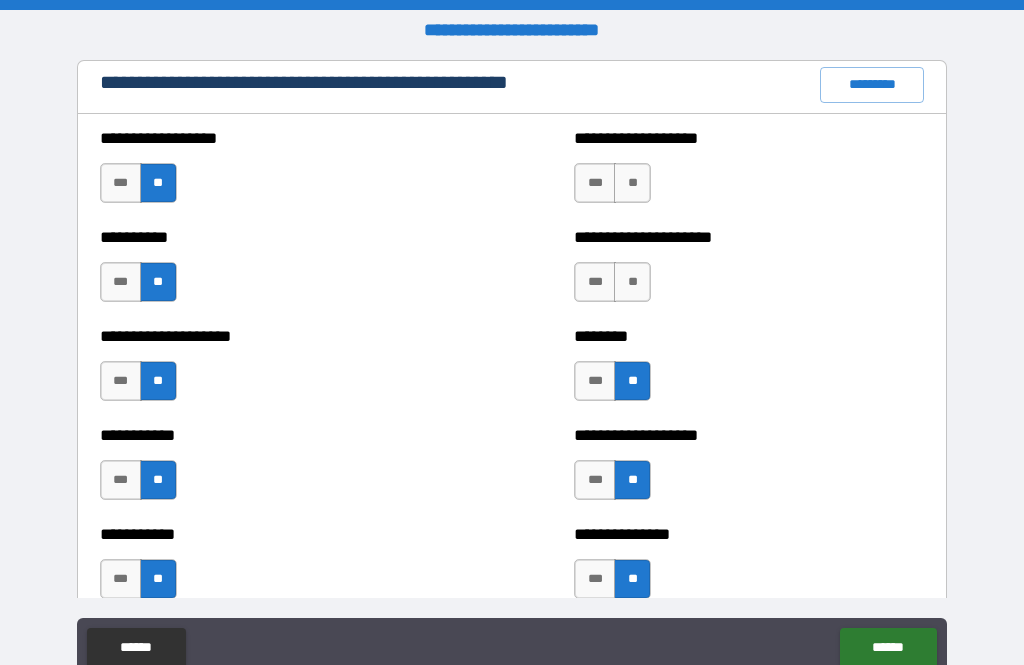 click on "**" at bounding box center (632, 282) 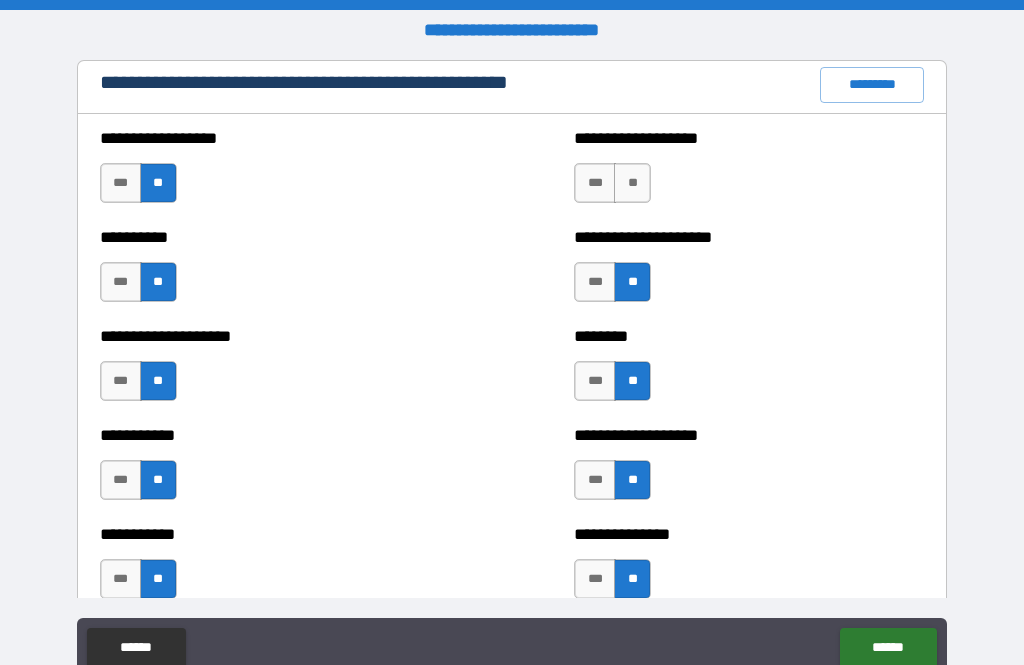 click on "**********" at bounding box center [749, 138] 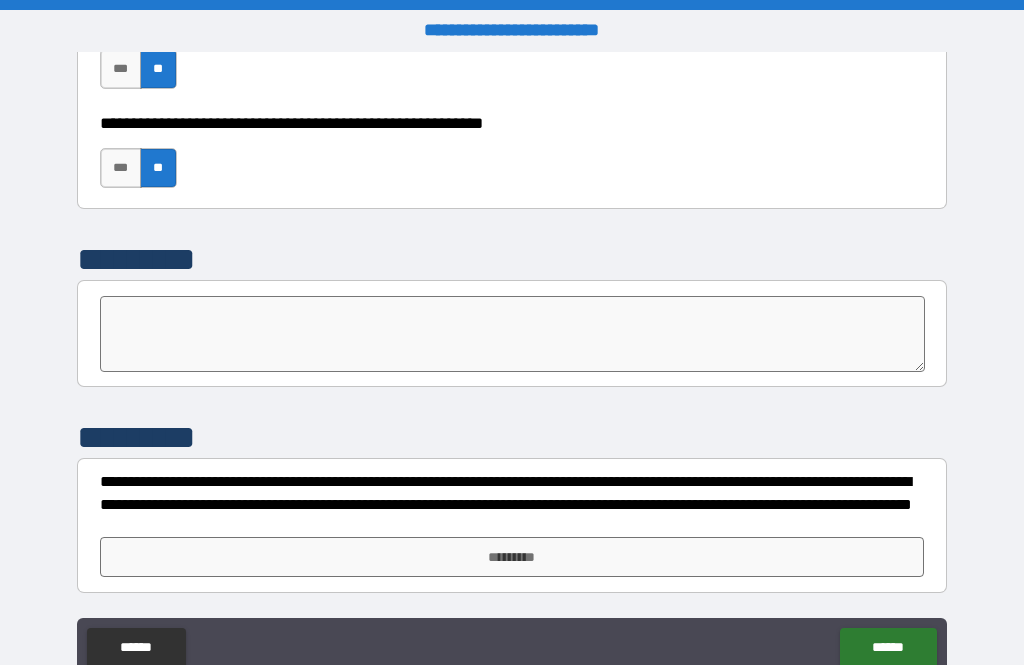 scroll, scrollTop: 6222, scrollLeft: 0, axis: vertical 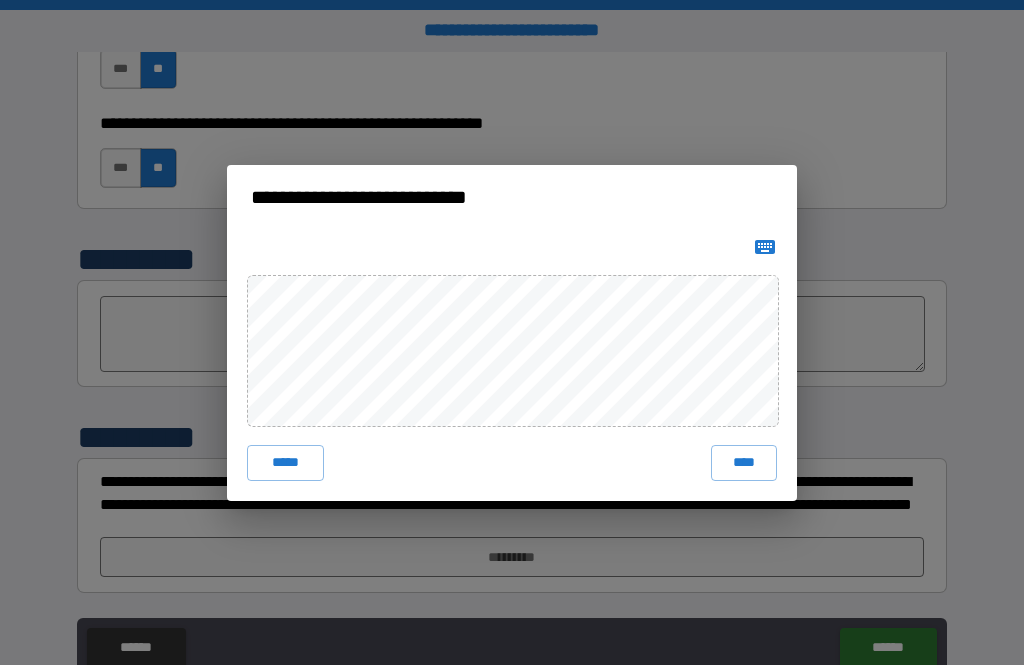click on "****" at bounding box center [744, 463] 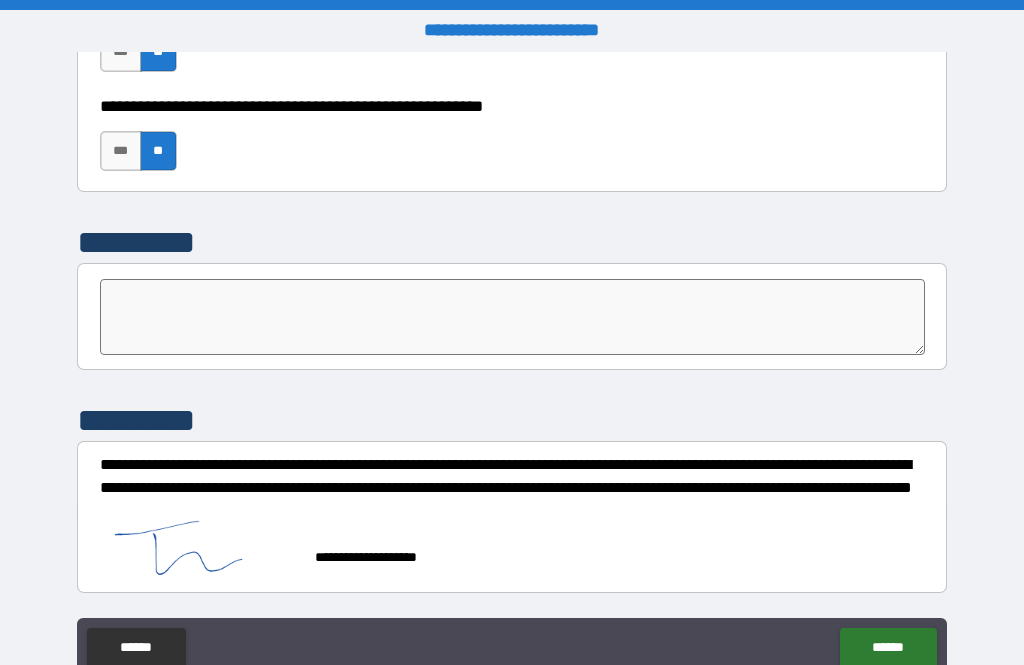 scroll, scrollTop: 6239, scrollLeft: 0, axis: vertical 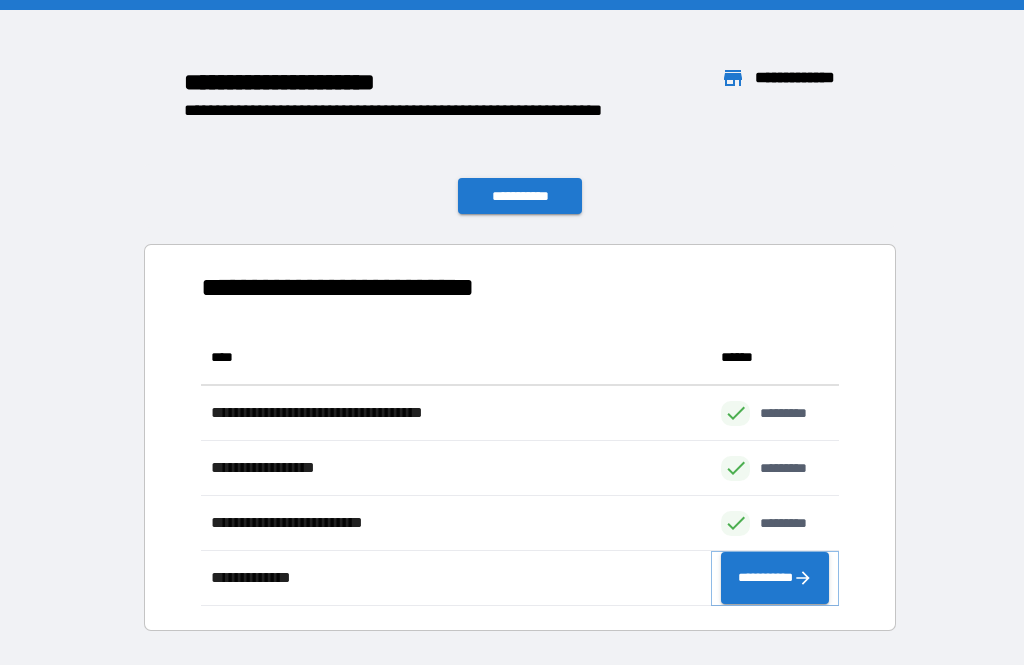 click on "**********" at bounding box center (775, 578) 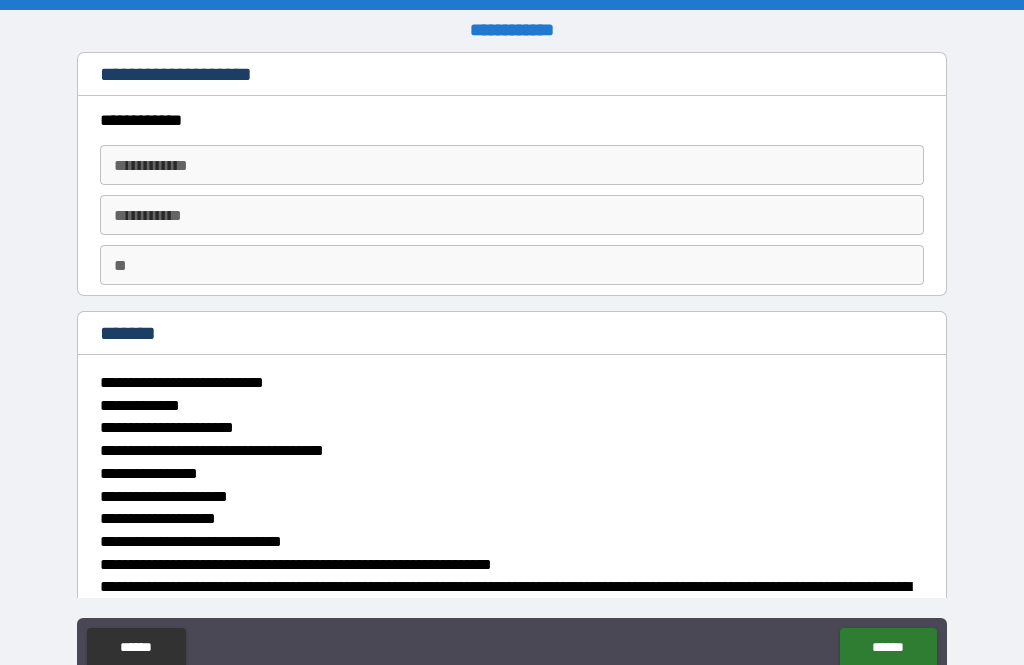 scroll, scrollTop: -1, scrollLeft: 0, axis: vertical 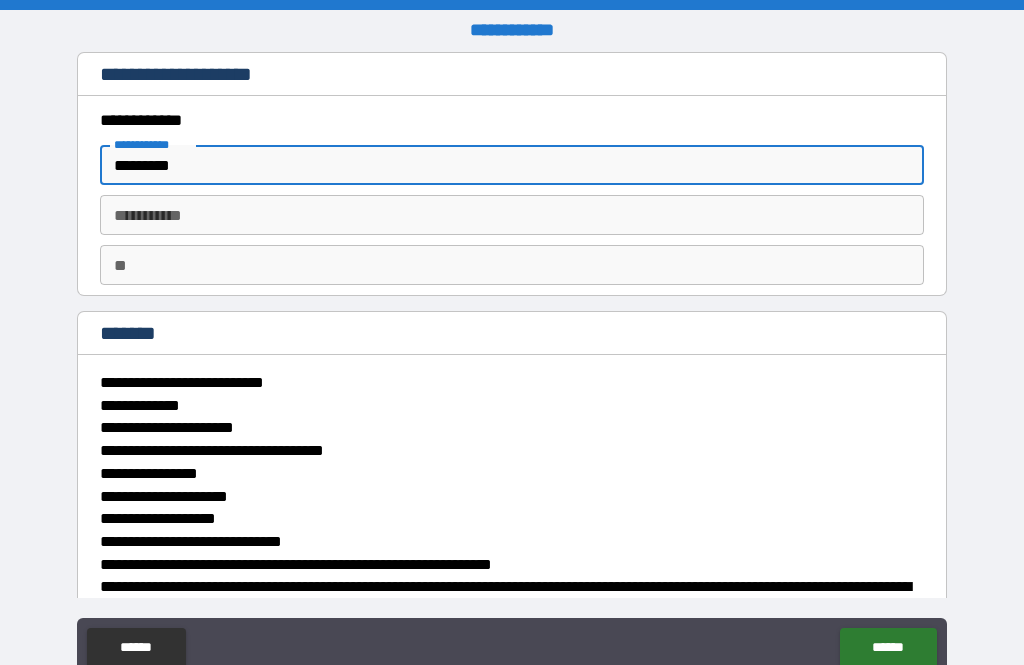 type on "*********" 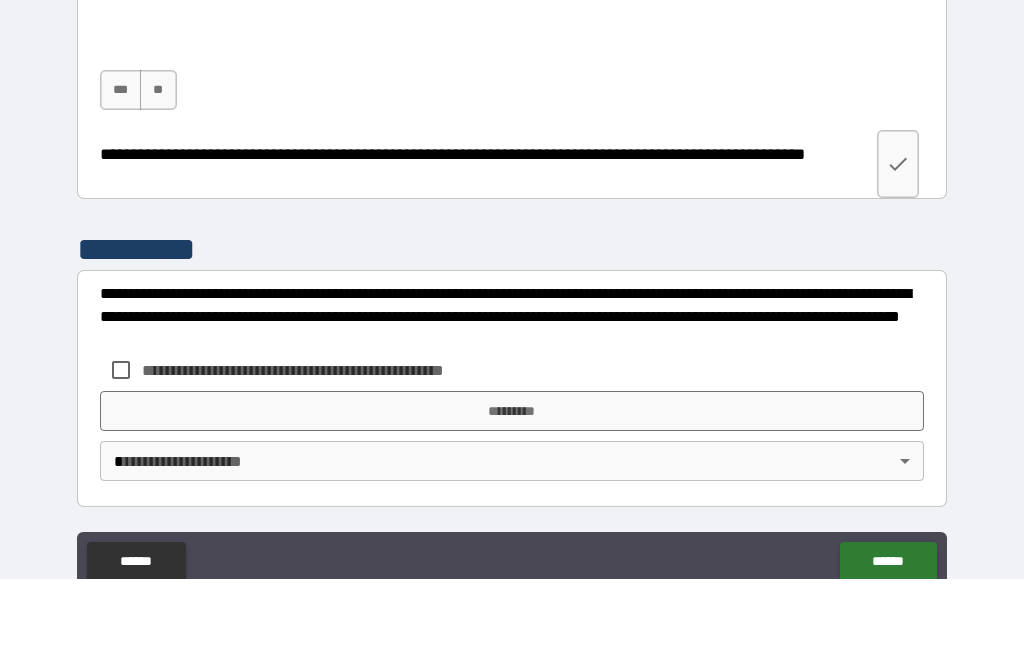 scroll, scrollTop: 6152, scrollLeft: 0, axis: vertical 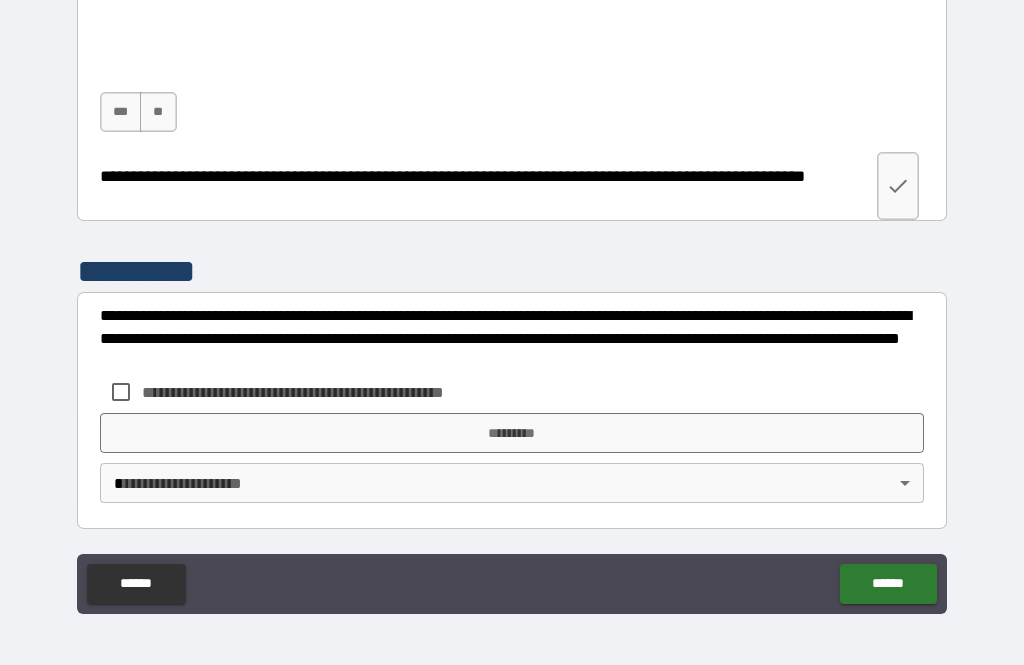 click on "***" at bounding box center [121, 112] 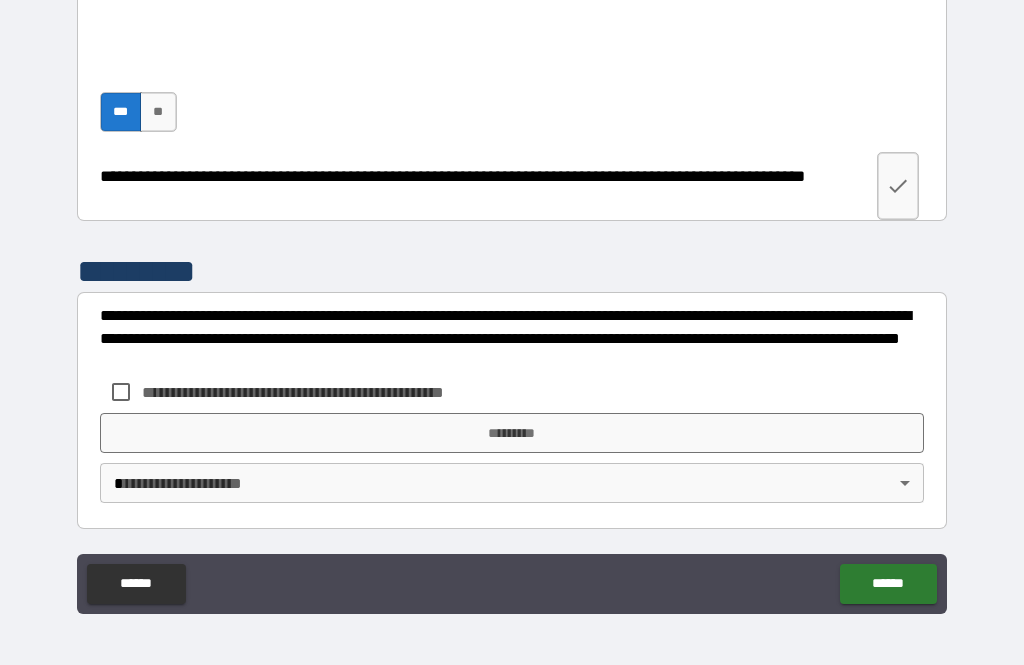 click 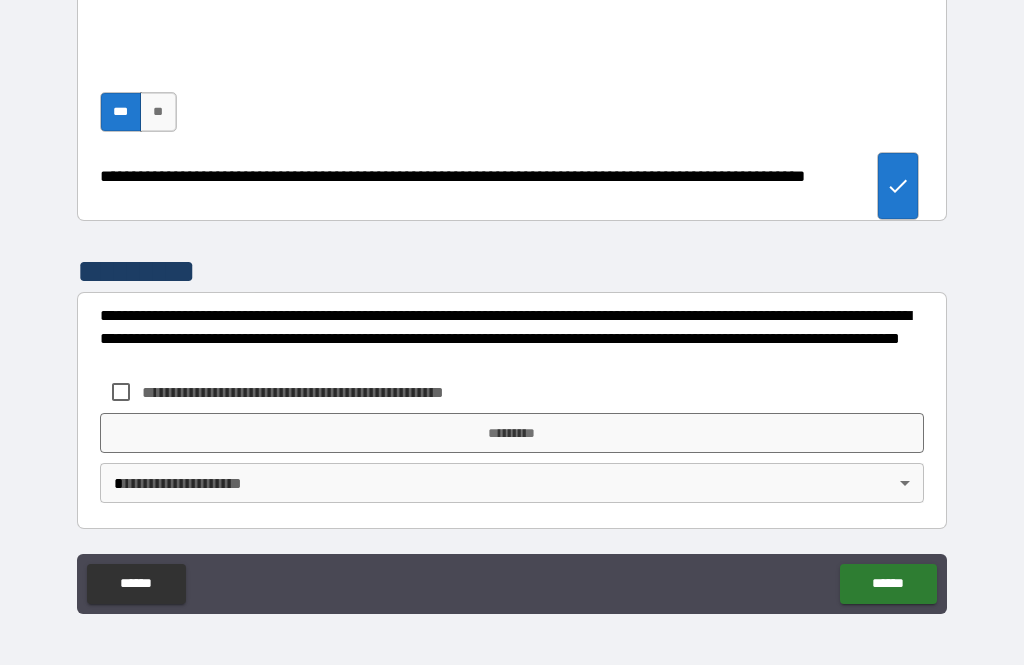 scroll, scrollTop: 6152, scrollLeft: 0, axis: vertical 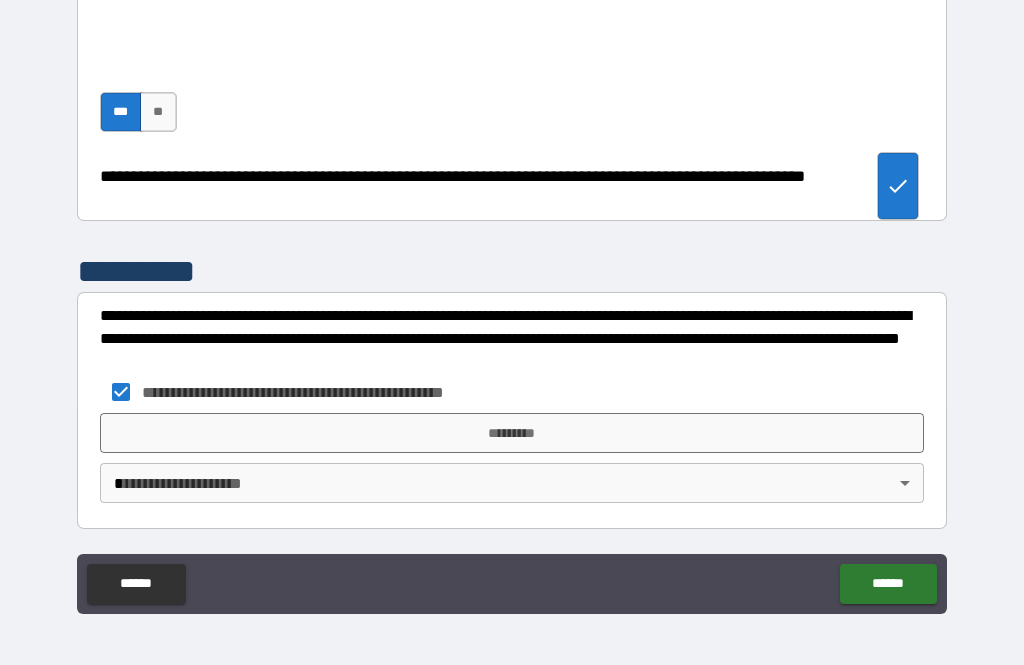 click on "*********" at bounding box center (512, 433) 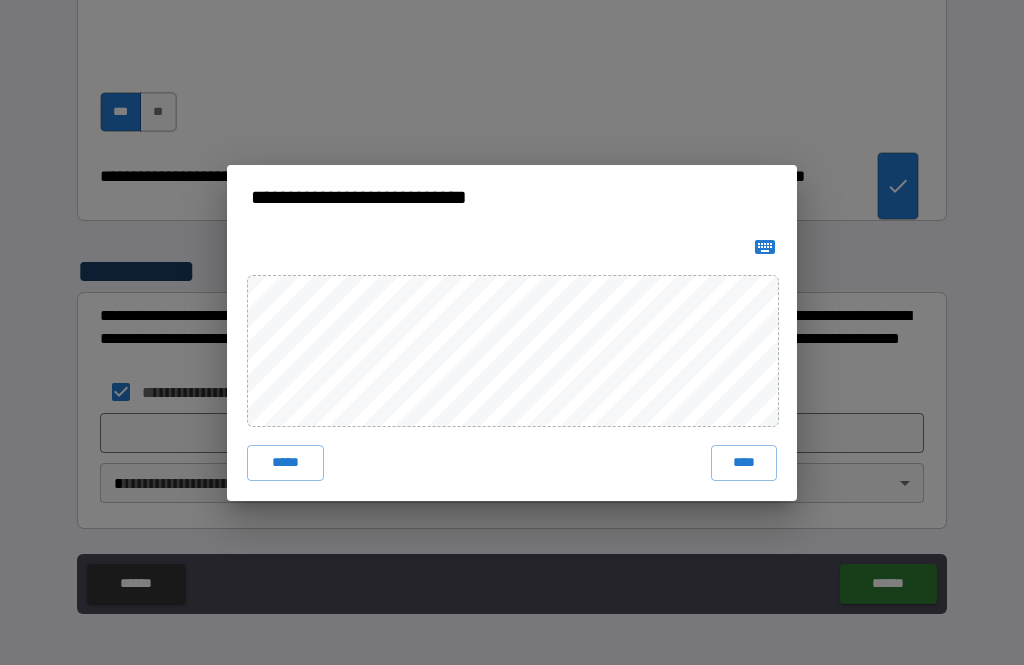 click on "****" at bounding box center [744, 463] 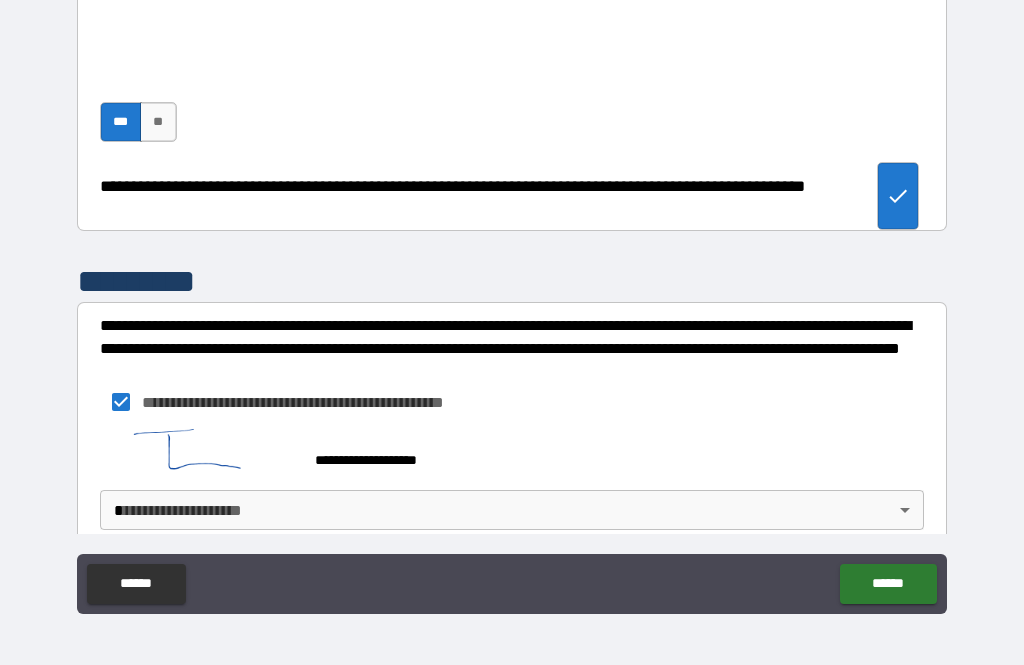 click on "**********" at bounding box center [512, 300] 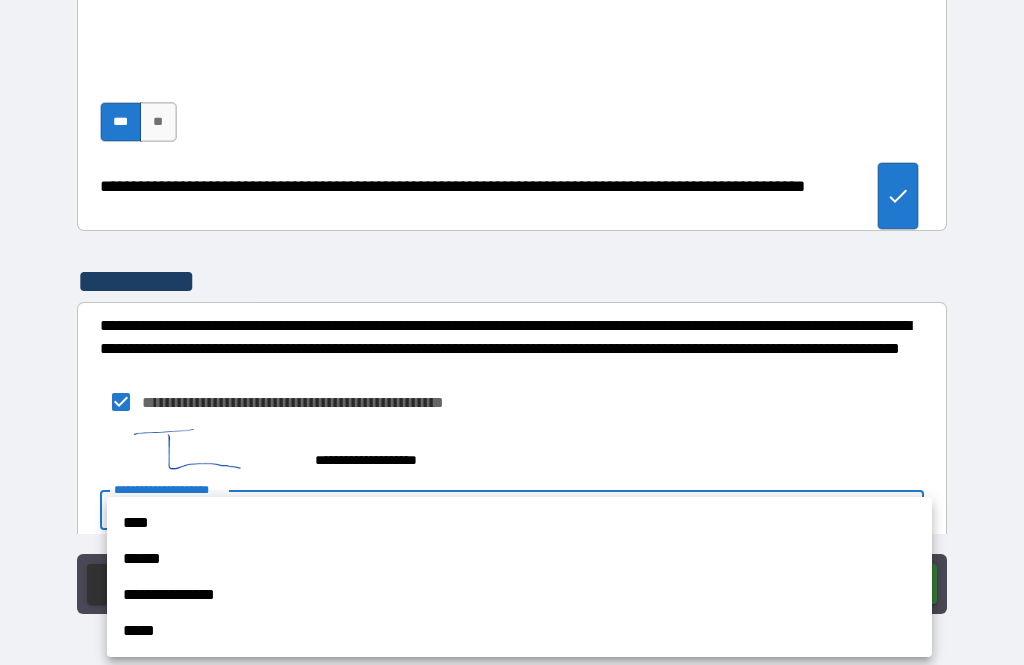 click on "****" at bounding box center [519, 523] 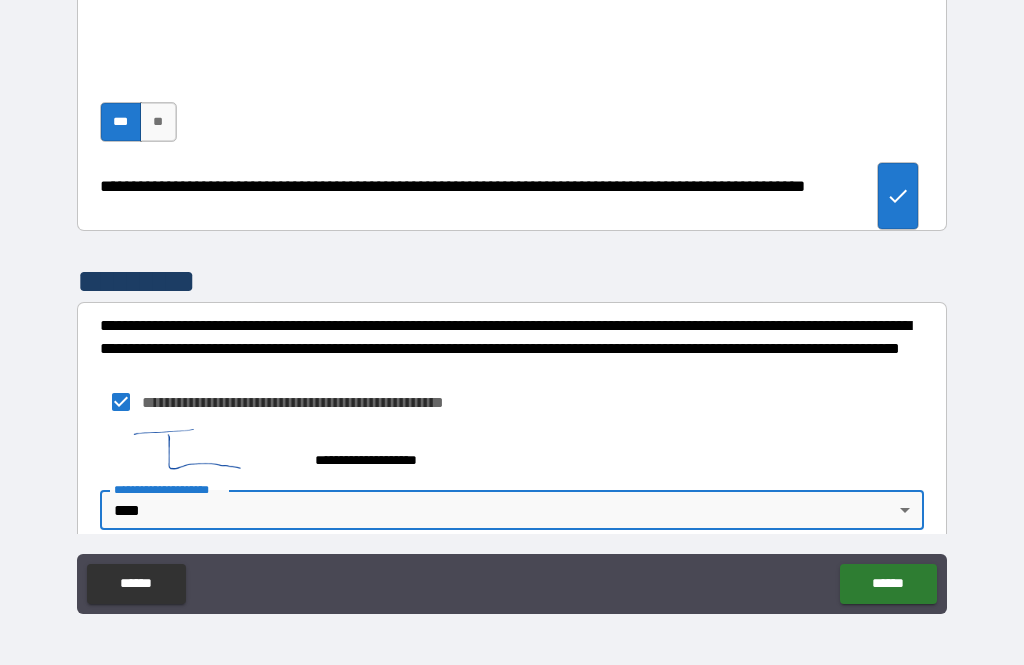 click on "******" at bounding box center (888, 584) 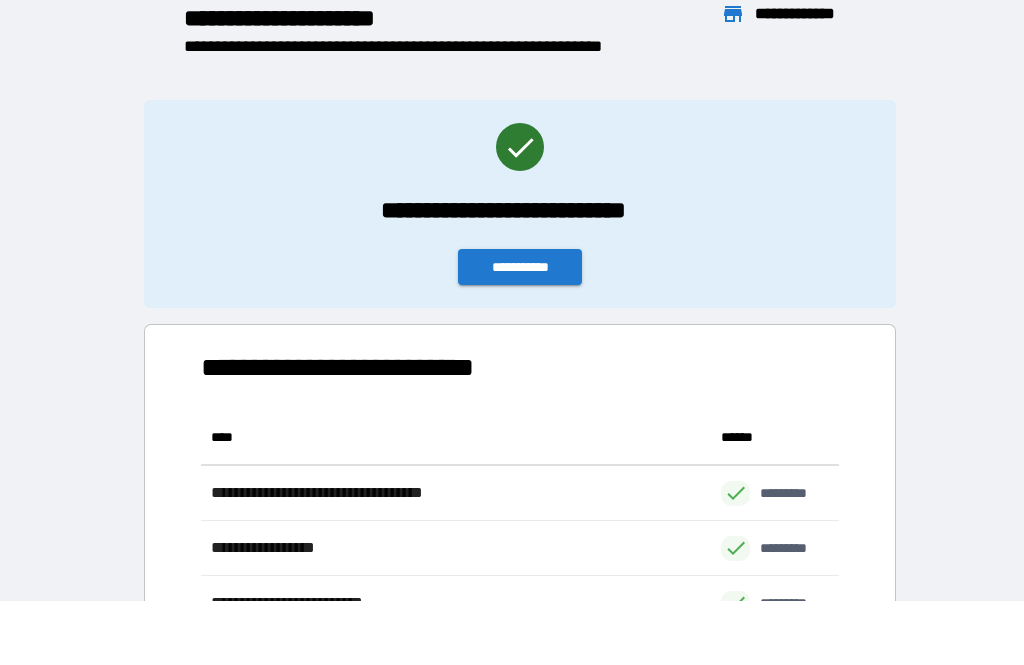 scroll, scrollTop: 276, scrollLeft: 638, axis: both 